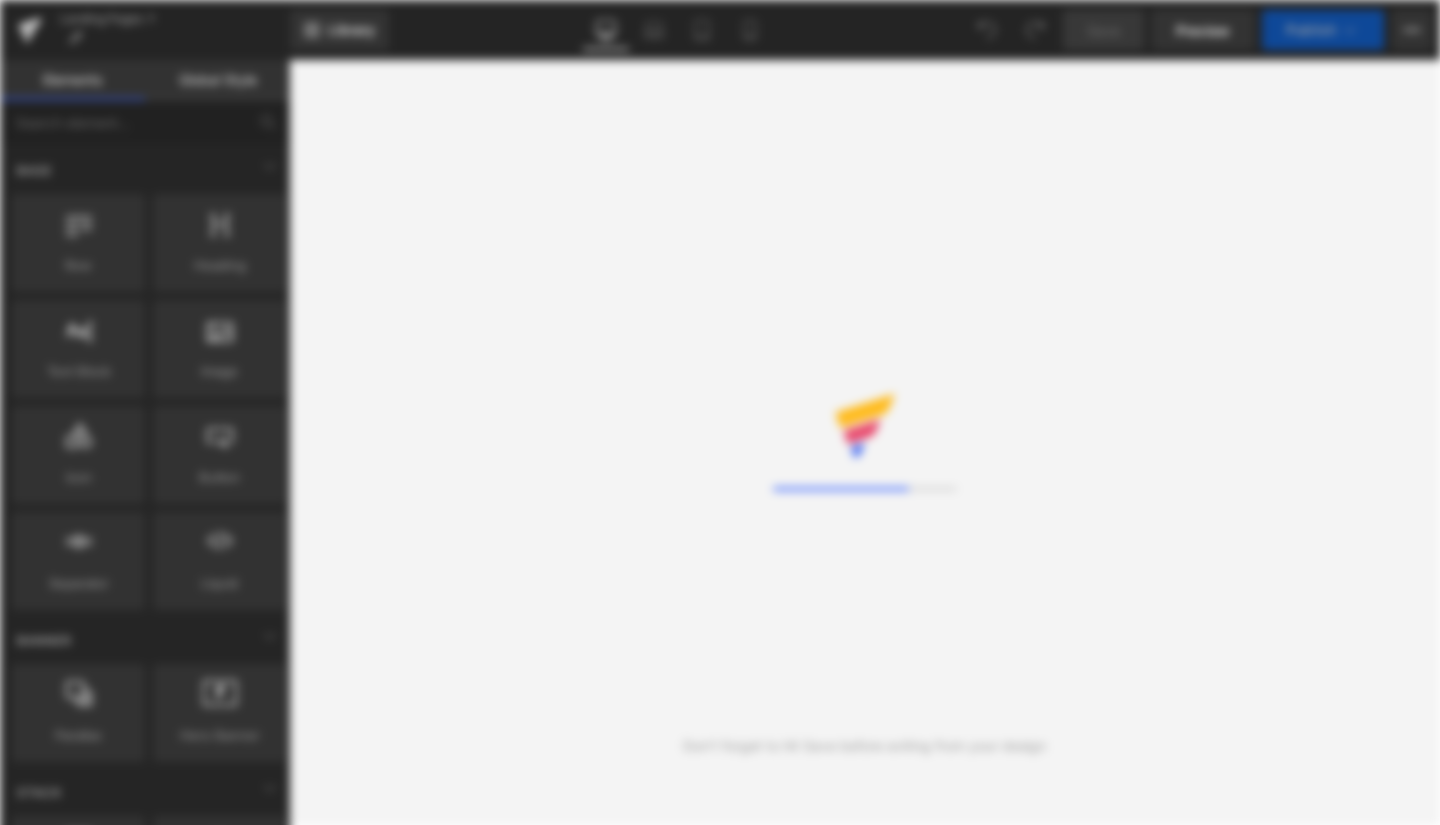 scroll, scrollTop: 0, scrollLeft: 0, axis: both 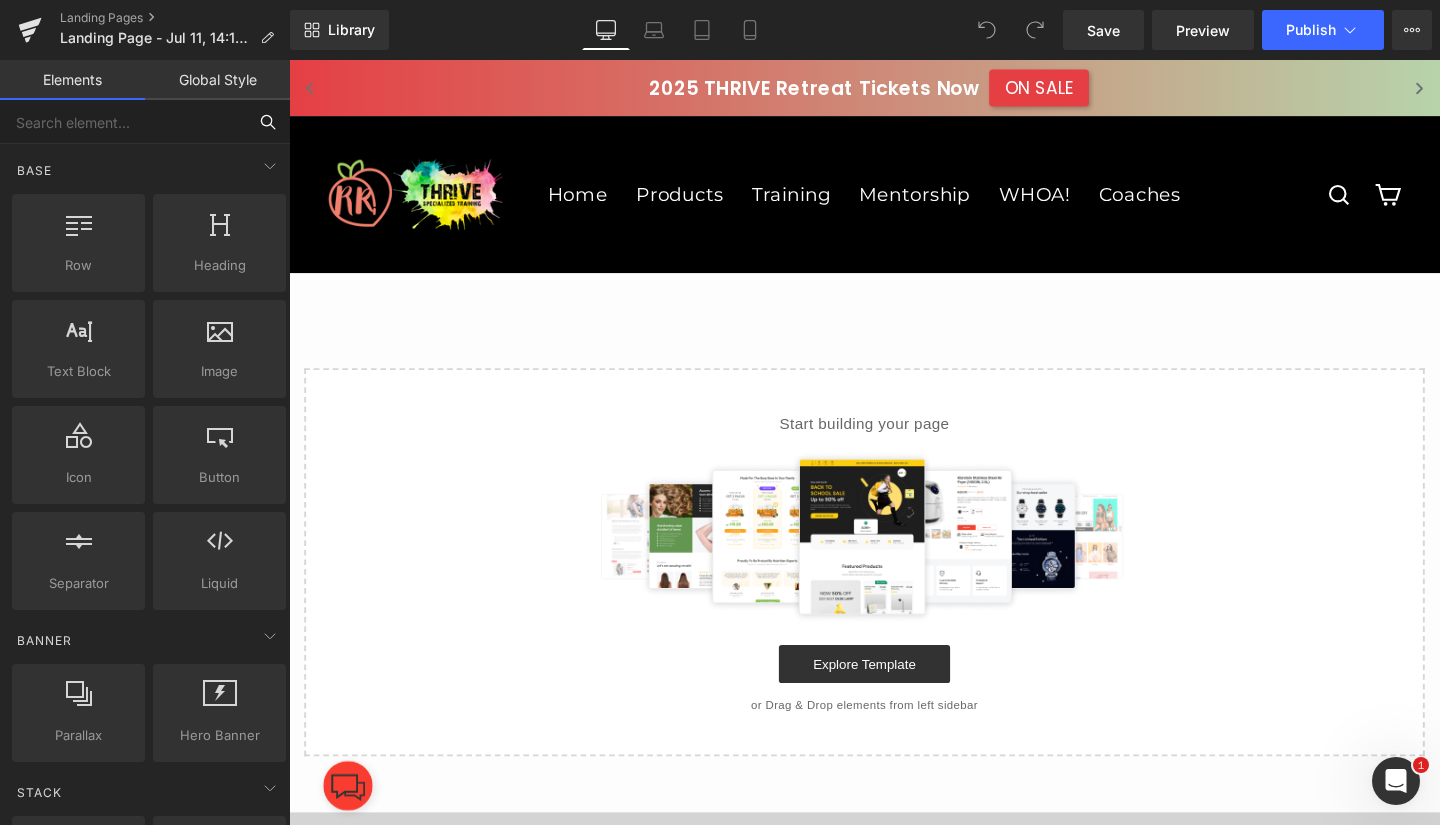 click at bounding box center [123, 122] 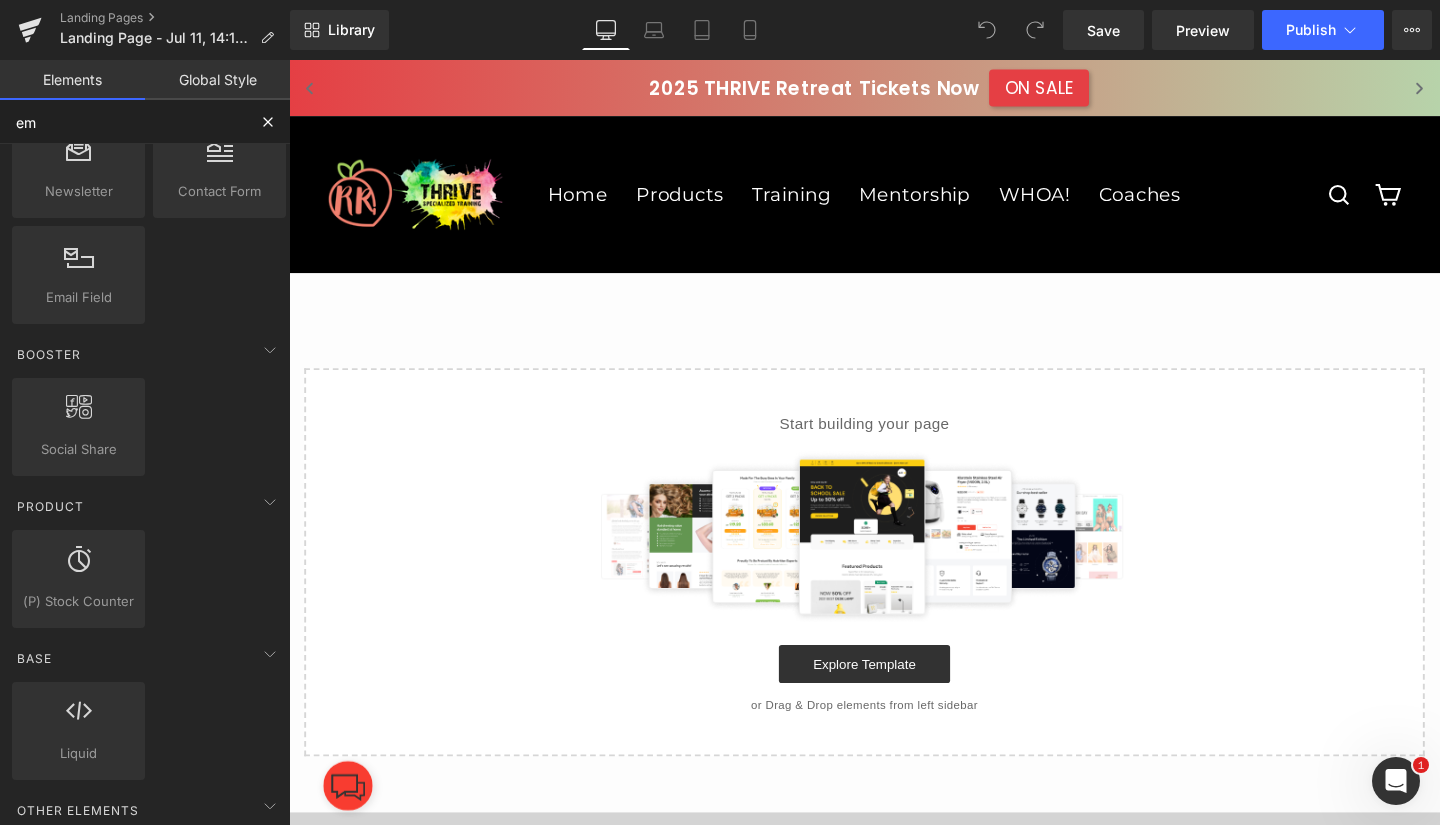 scroll, scrollTop: 0, scrollLeft: 0, axis: both 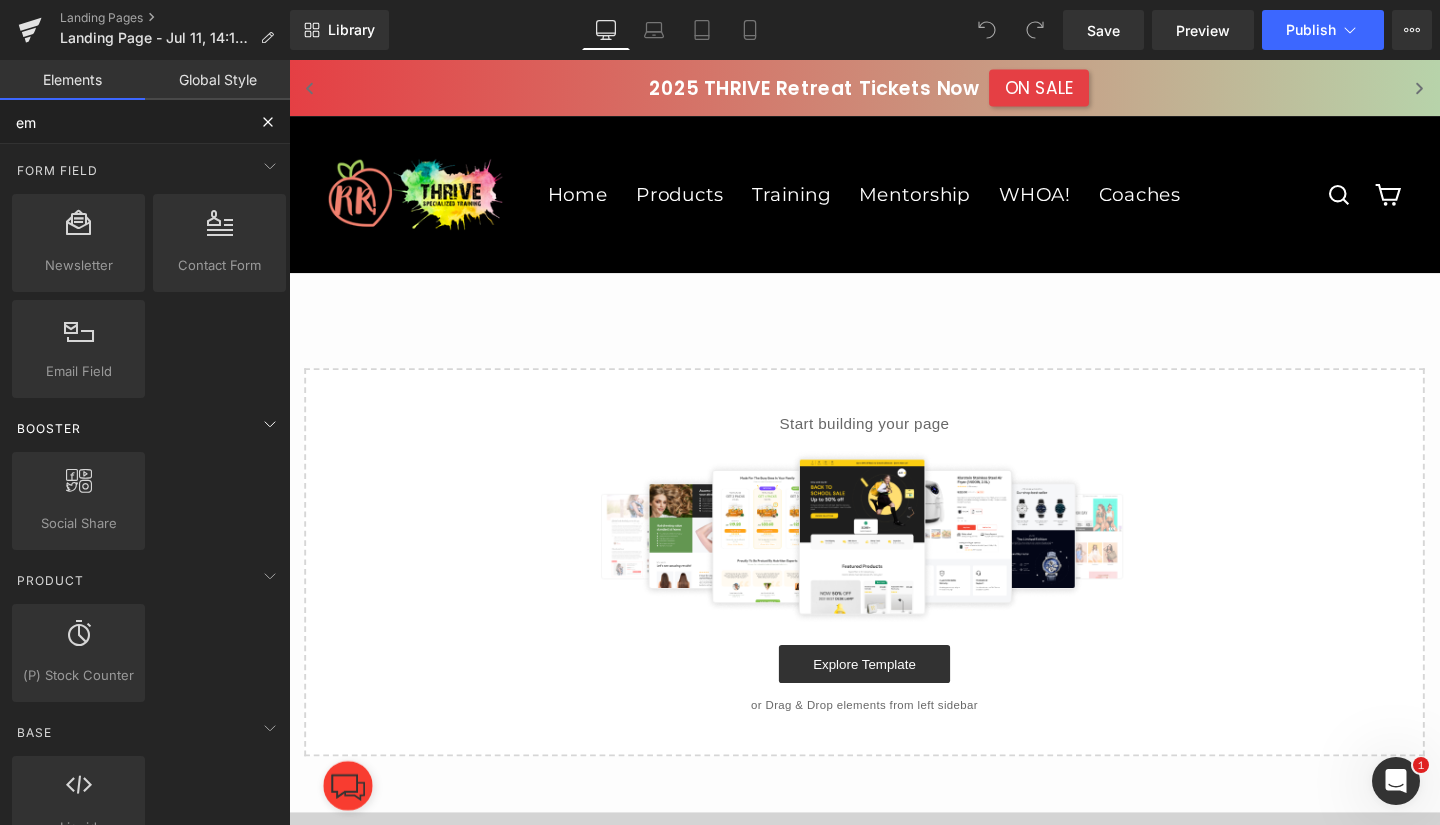 type on "e" 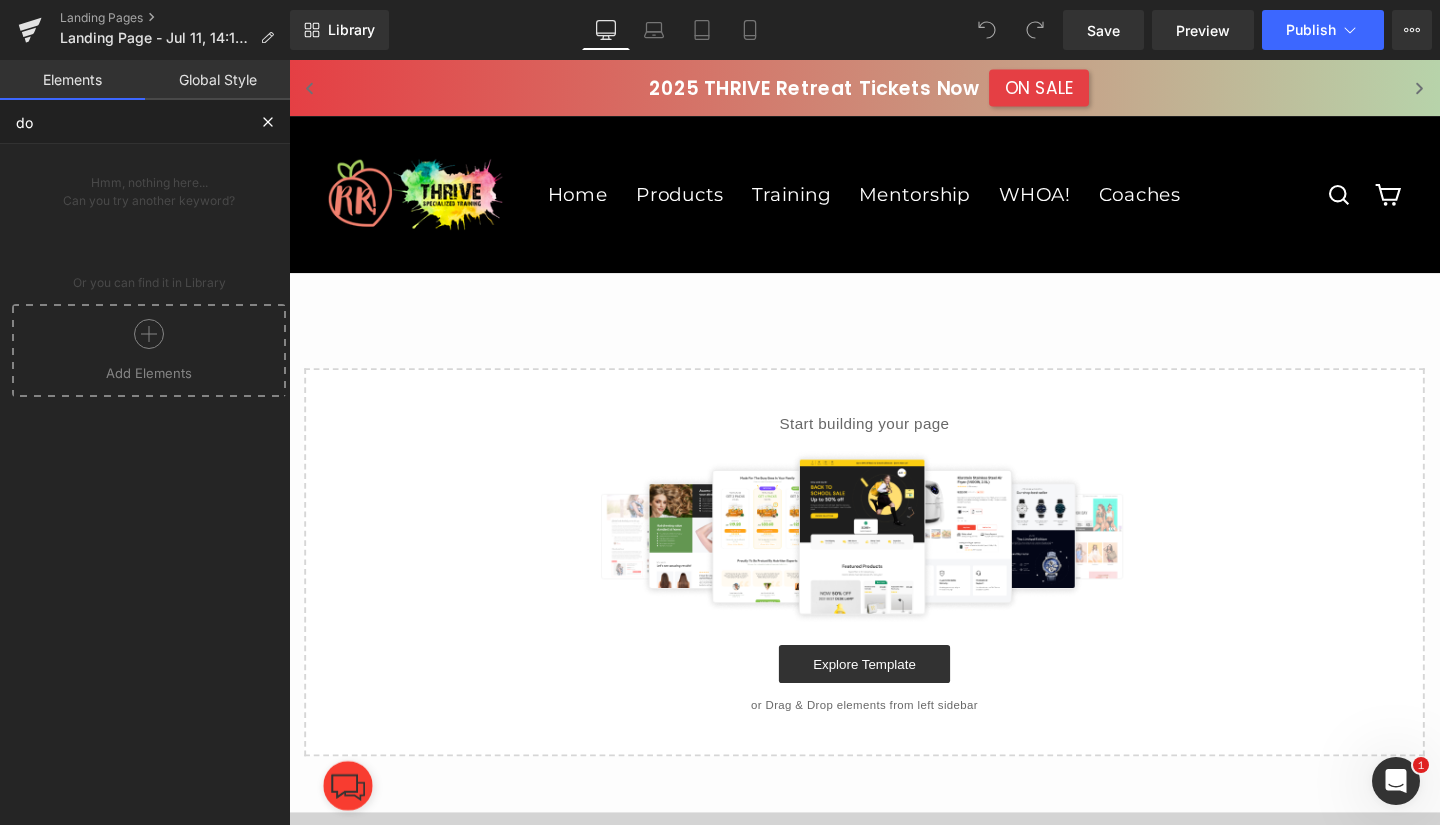 type on "d" 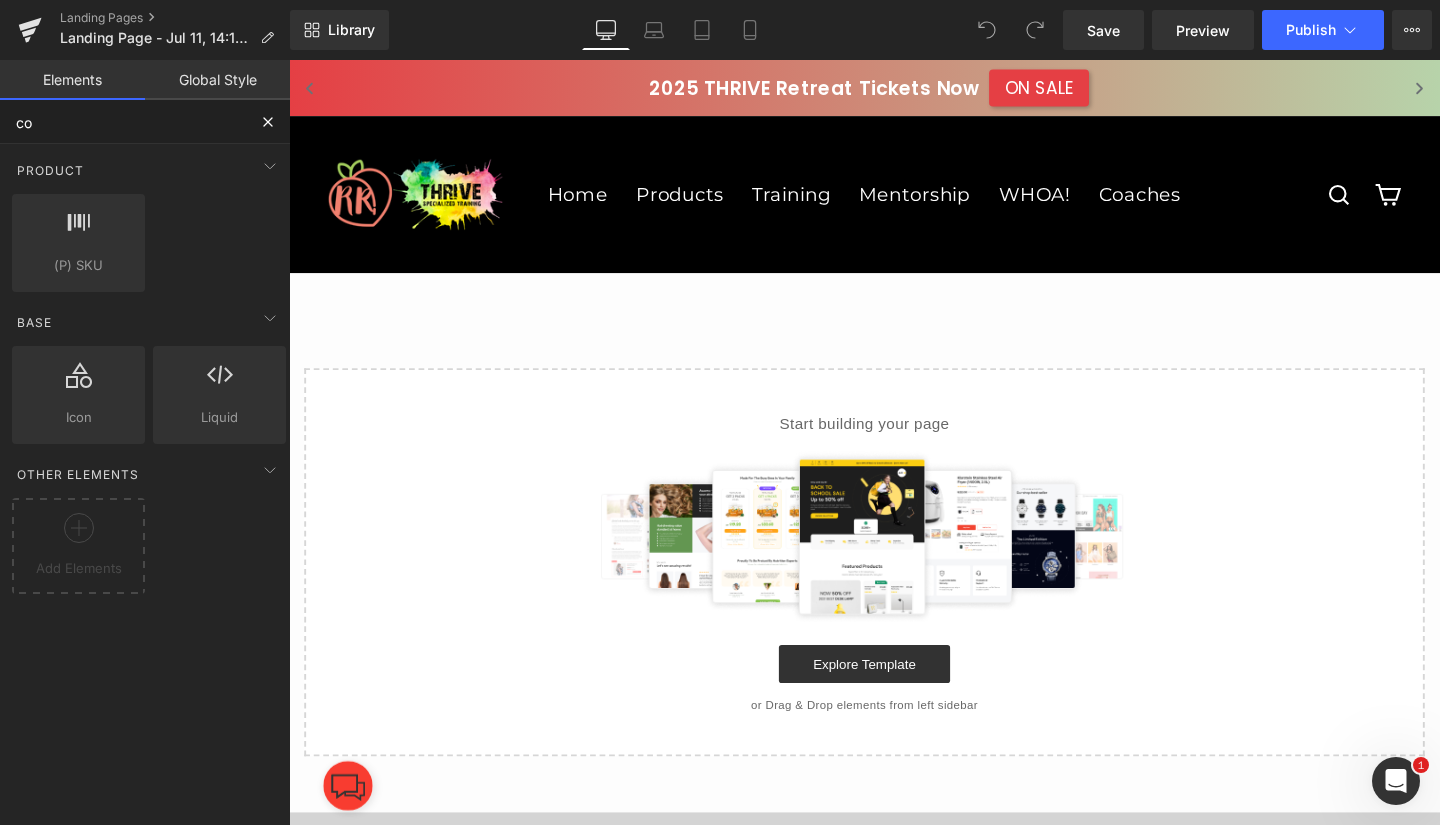 type on "c" 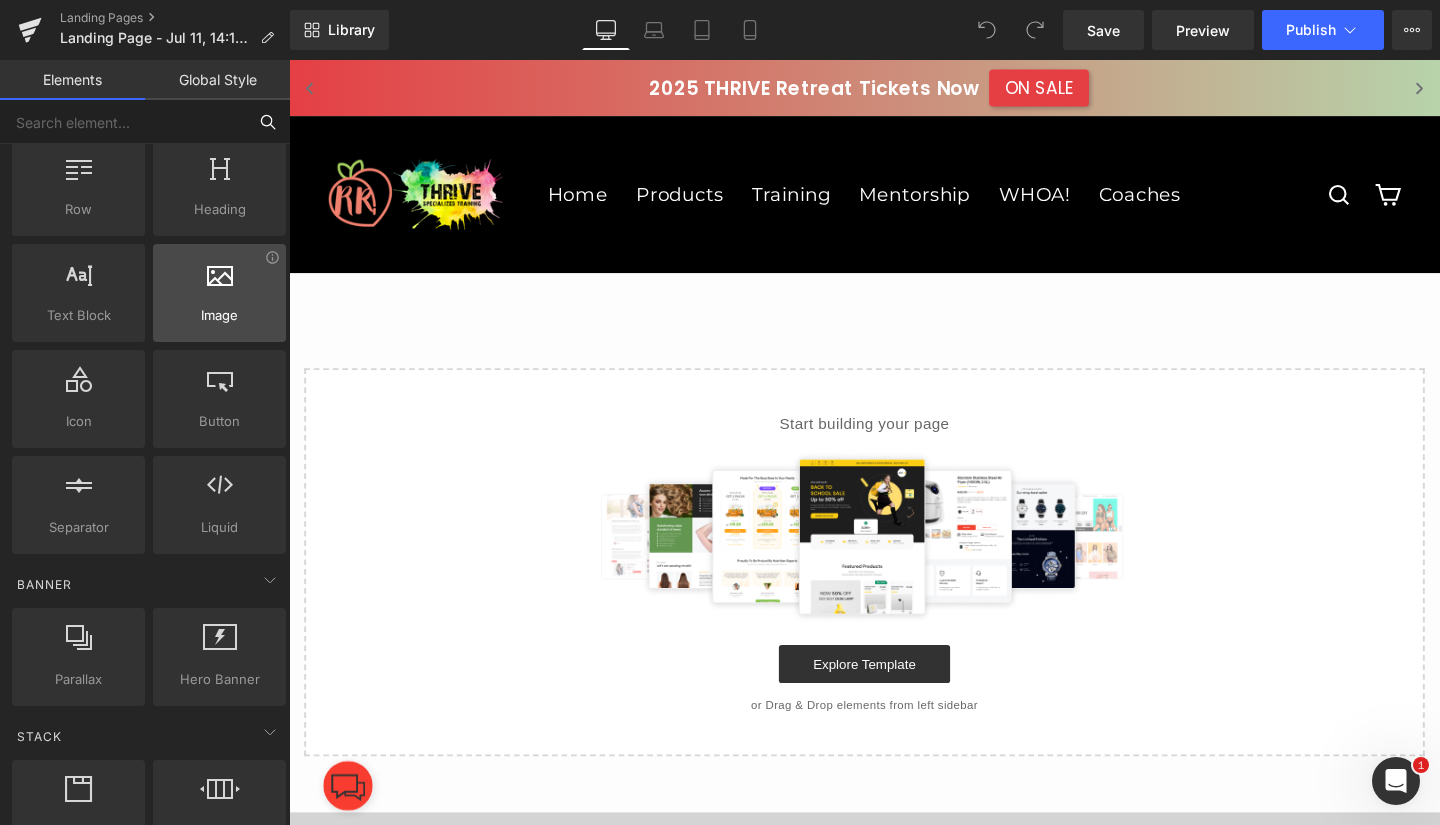 scroll, scrollTop: 0, scrollLeft: 0, axis: both 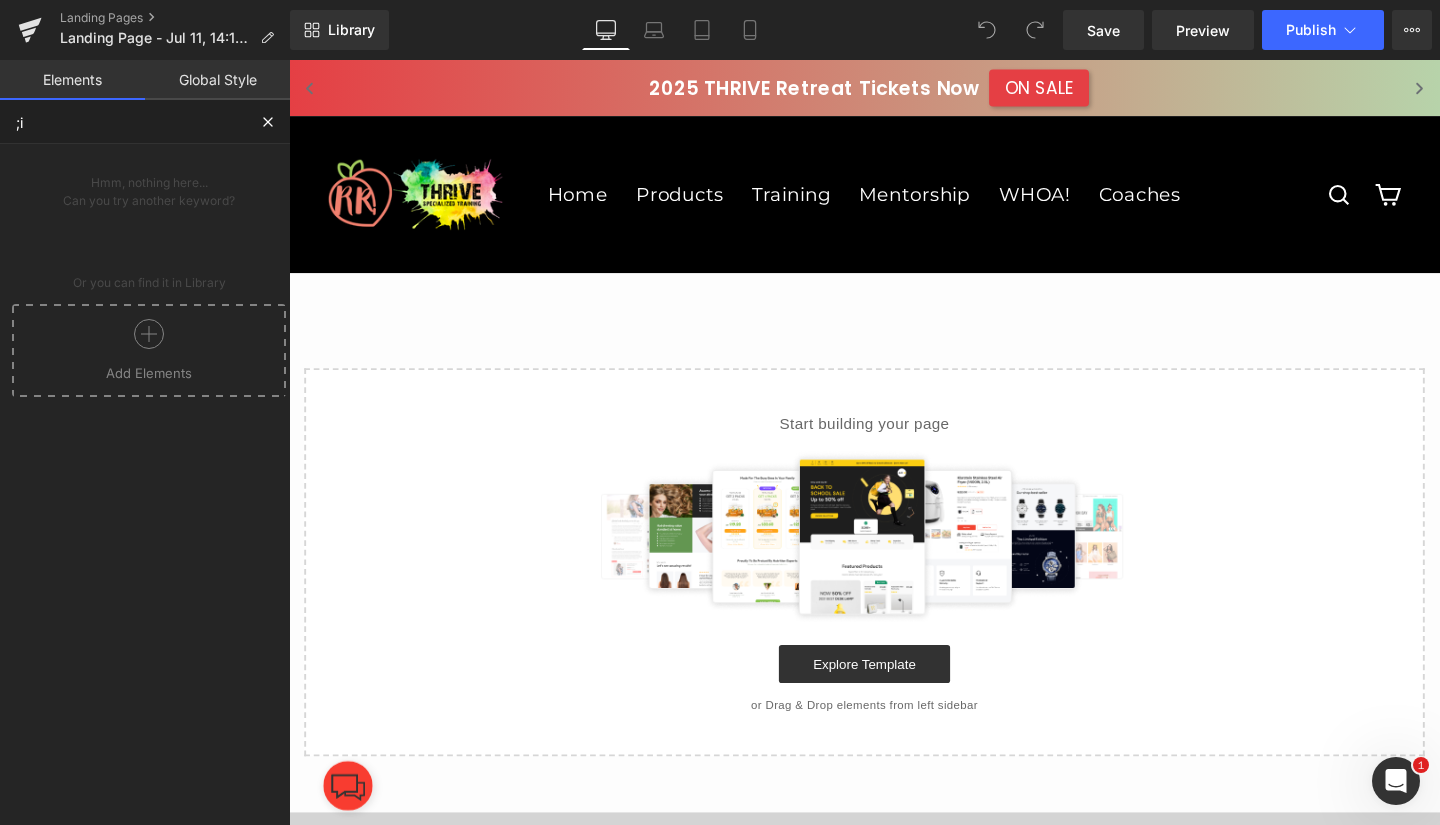 type on ";" 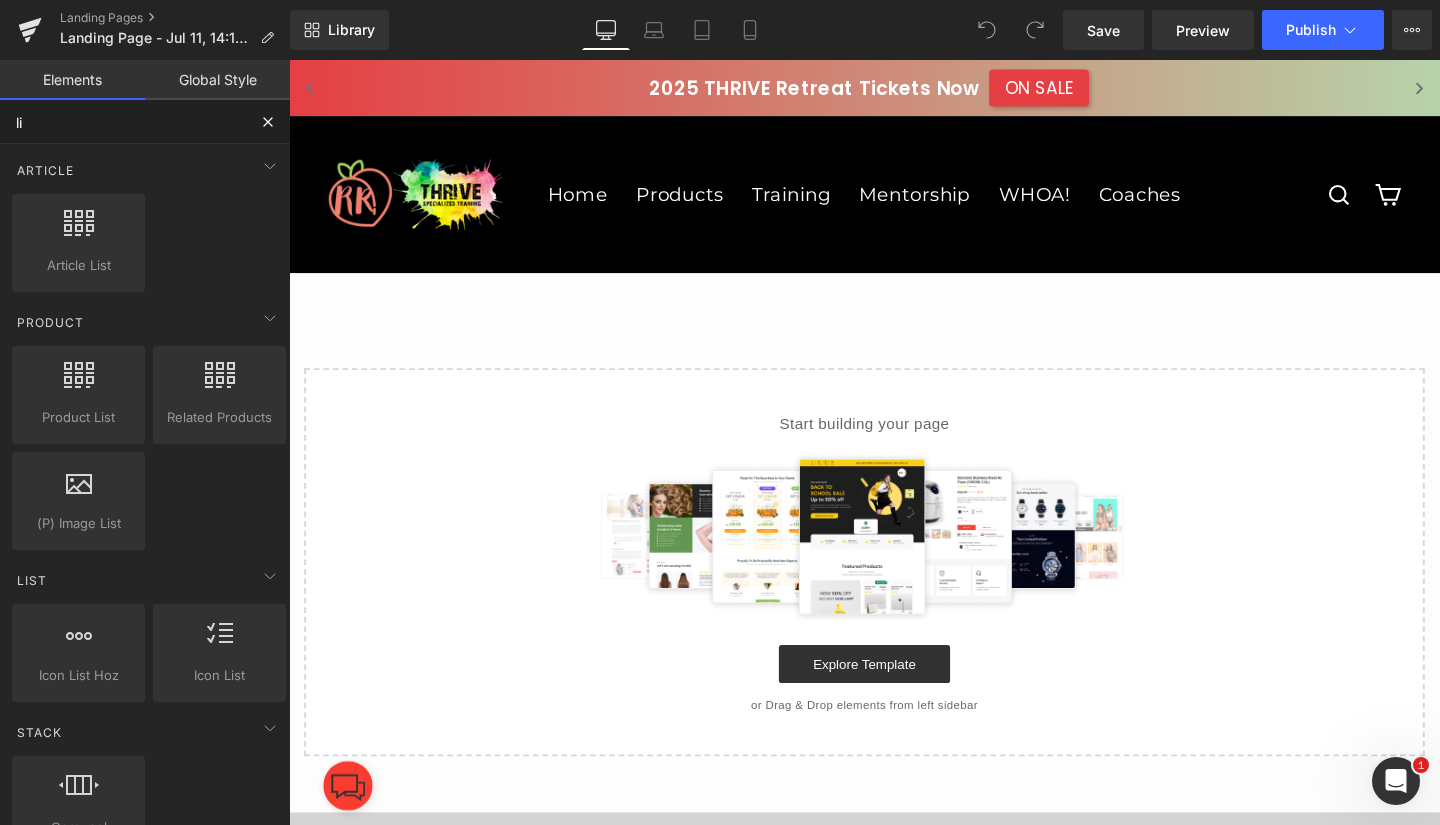 type on "liq" 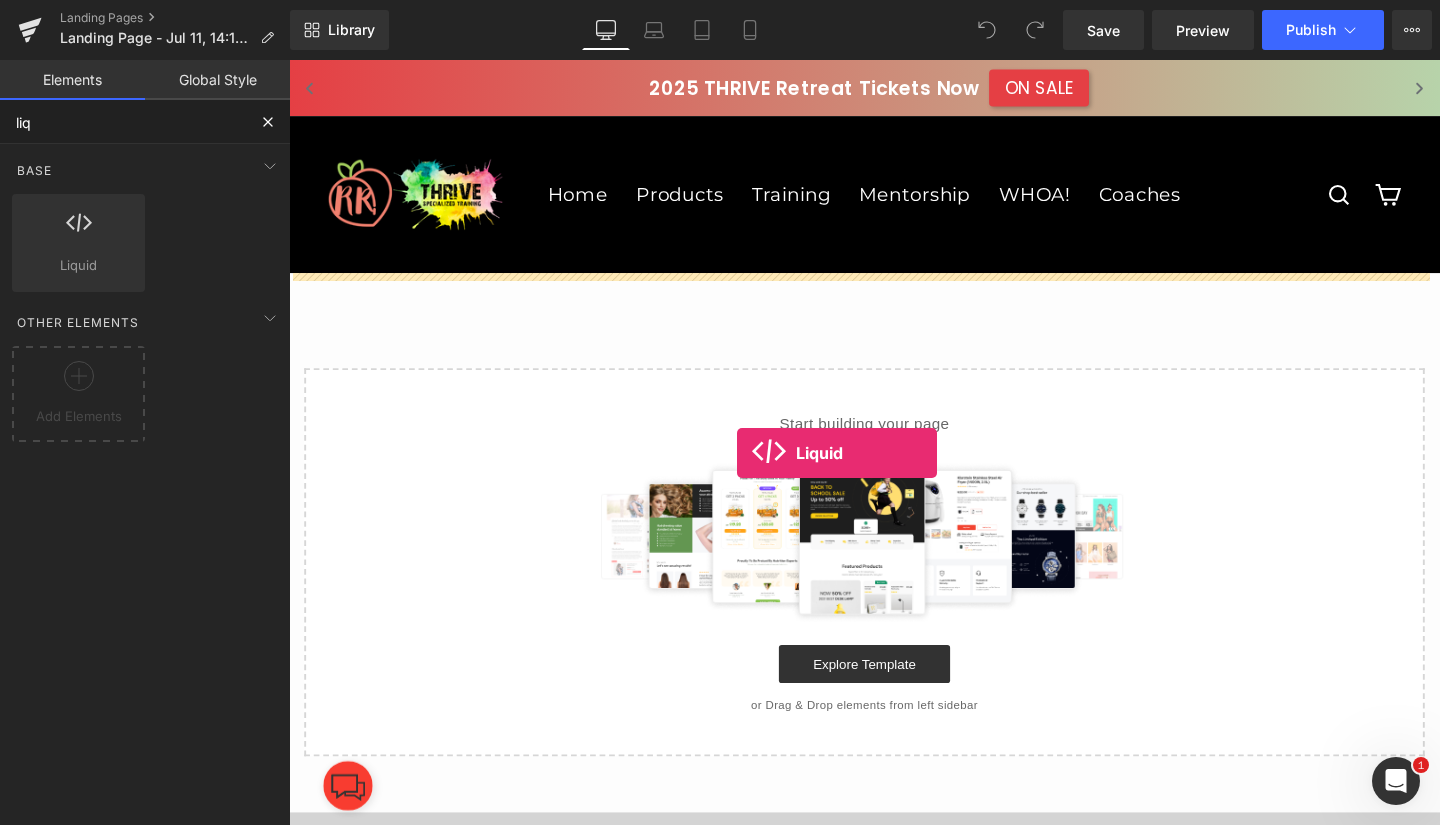 drag, startPoint x: 373, startPoint y: 306, endPoint x: 760, endPoint y: 473, distance: 421.49496 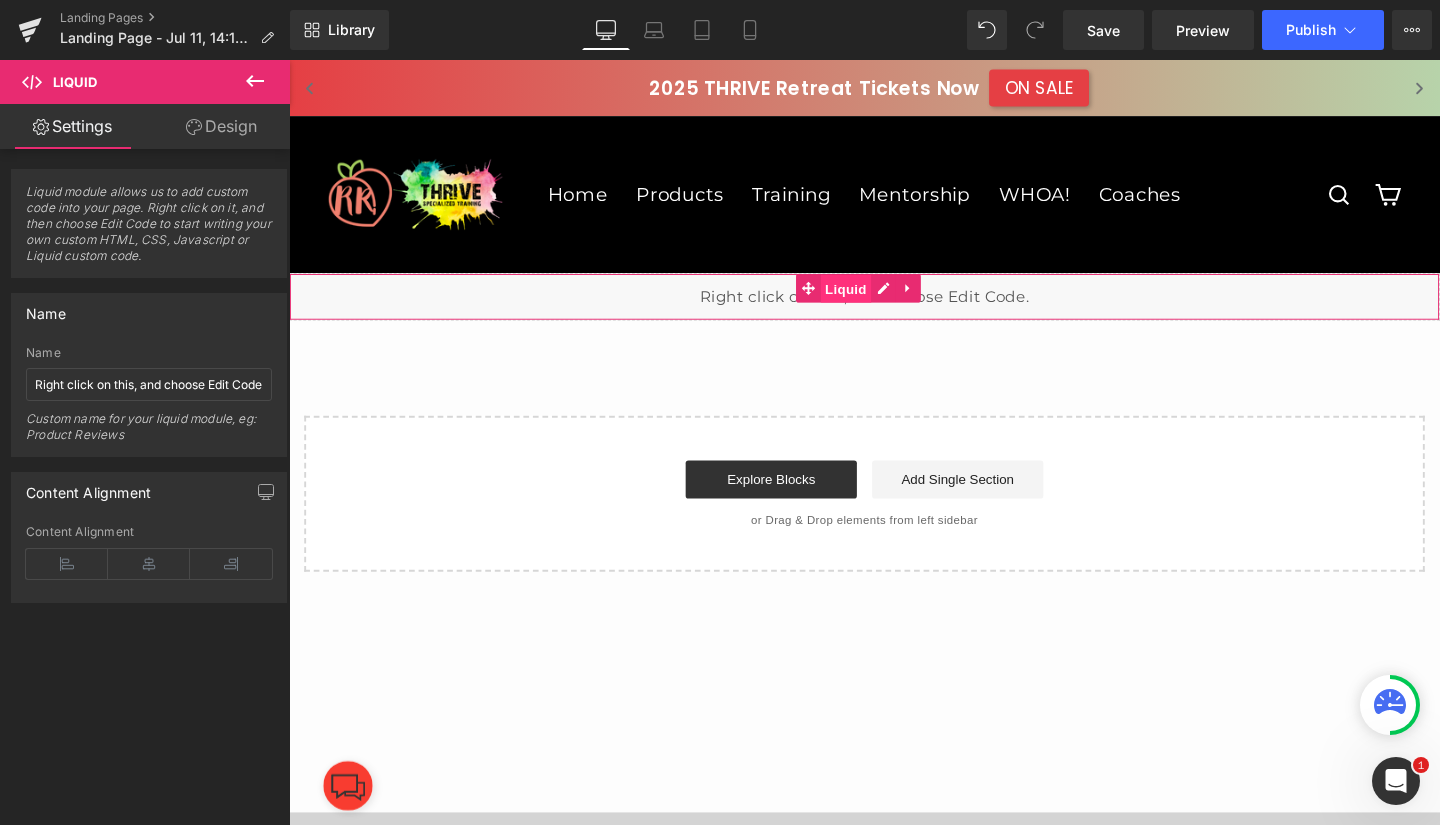 click on "Liquid" at bounding box center [875, 301] 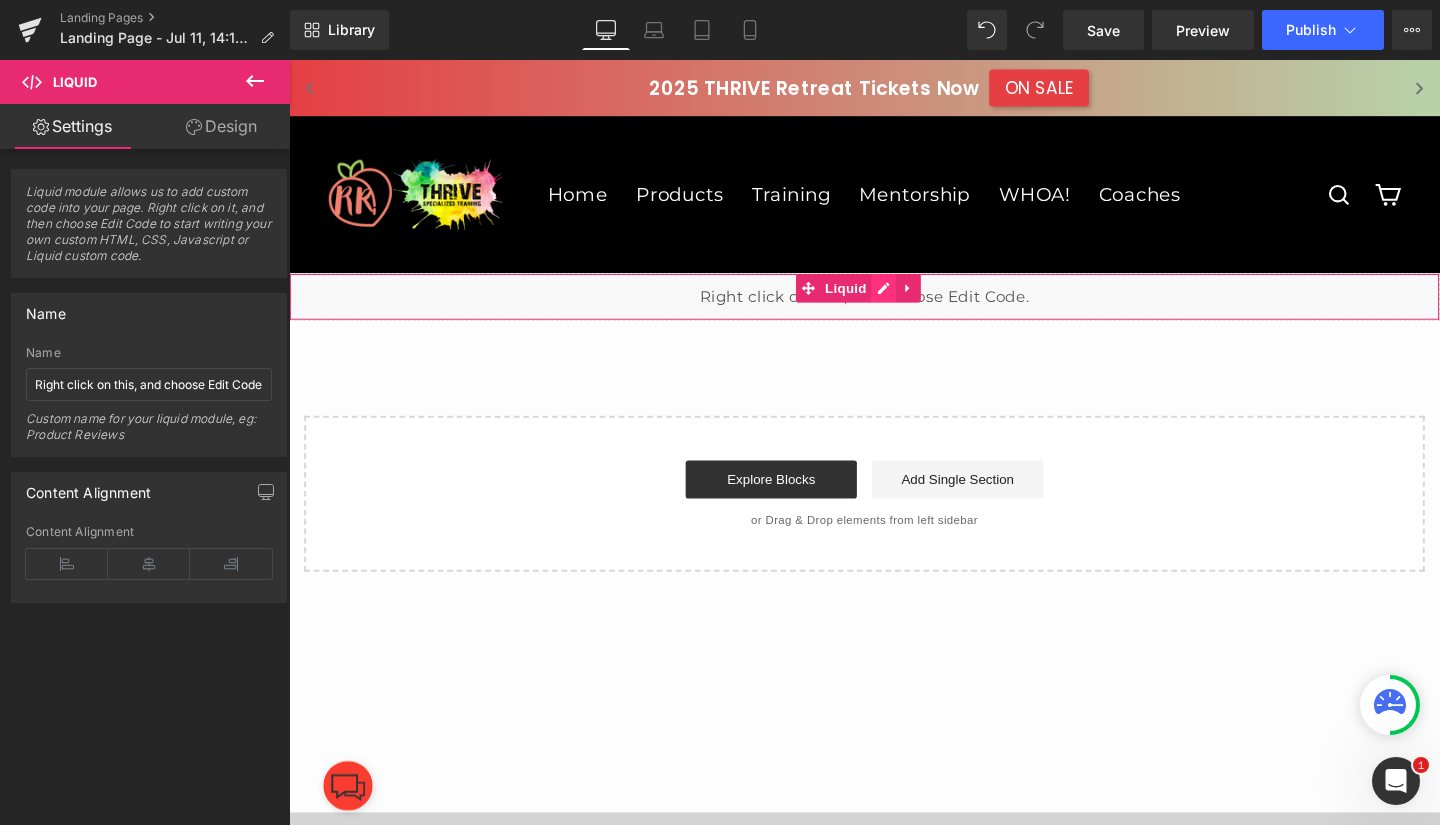 click on "Liquid" at bounding box center (894, 309) 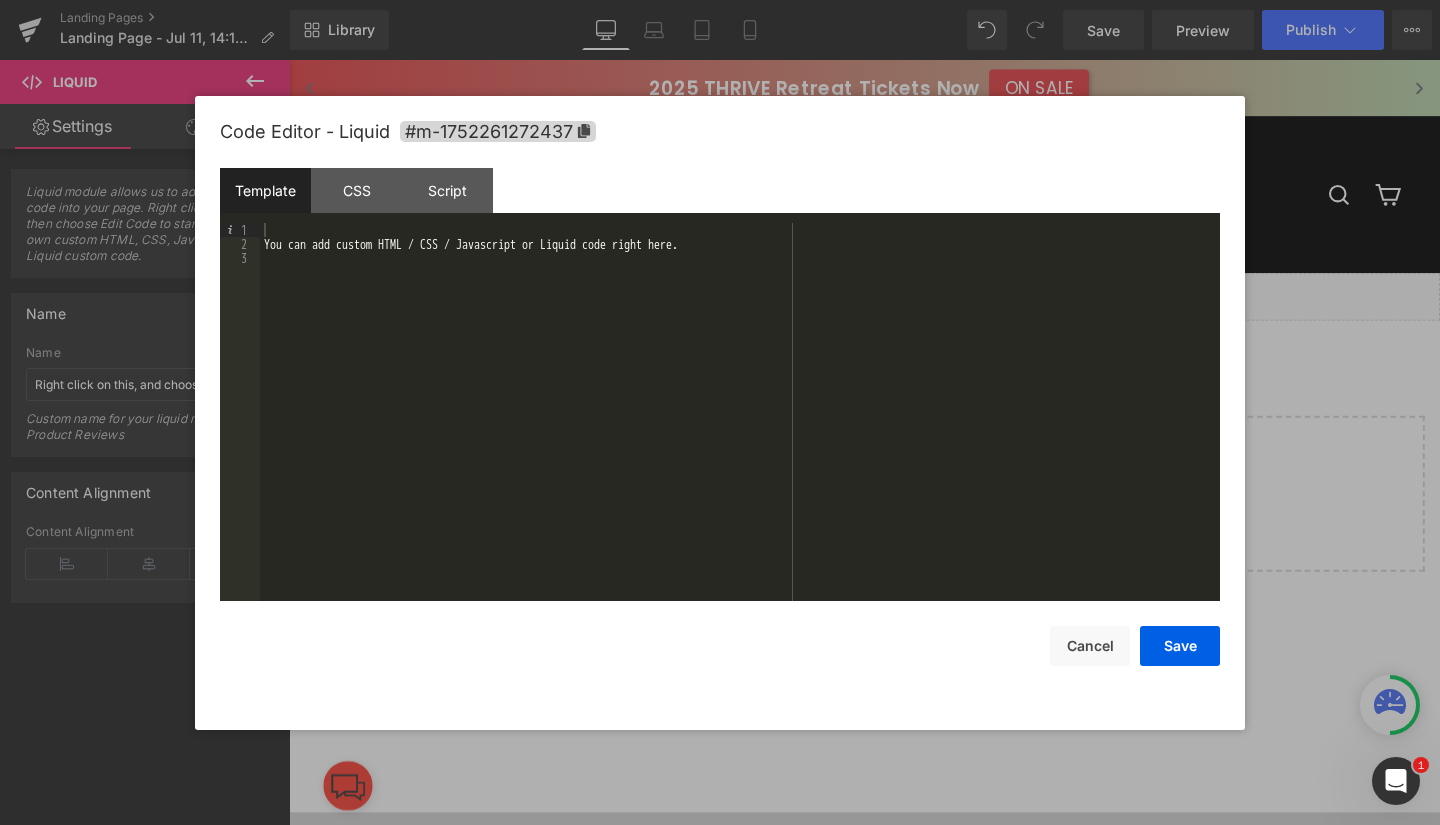 click on "You can add custom HTML / CSS / Javascript or Liquid code right here." at bounding box center (740, 426) 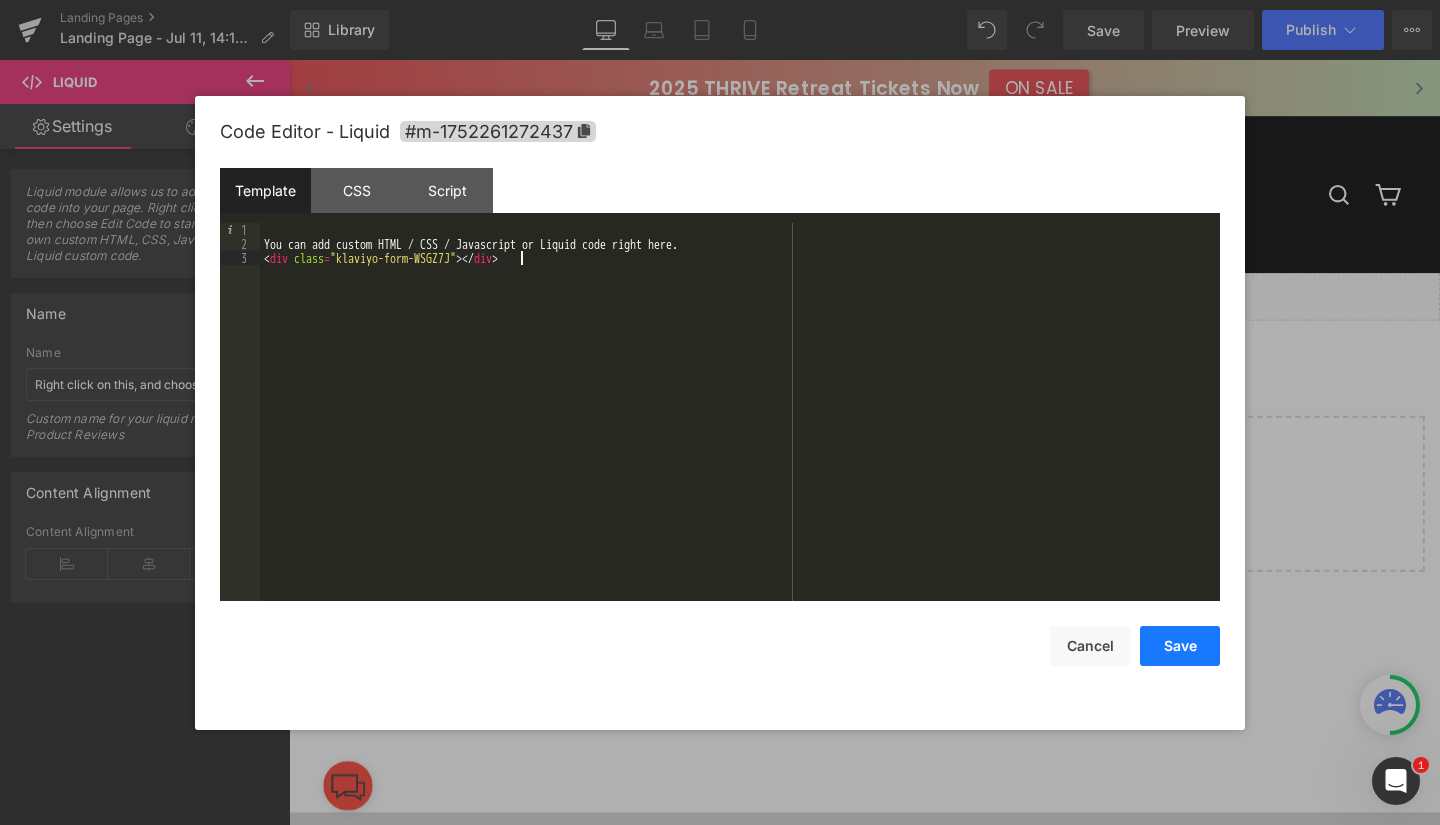 click on "Save" at bounding box center [1180, 646] 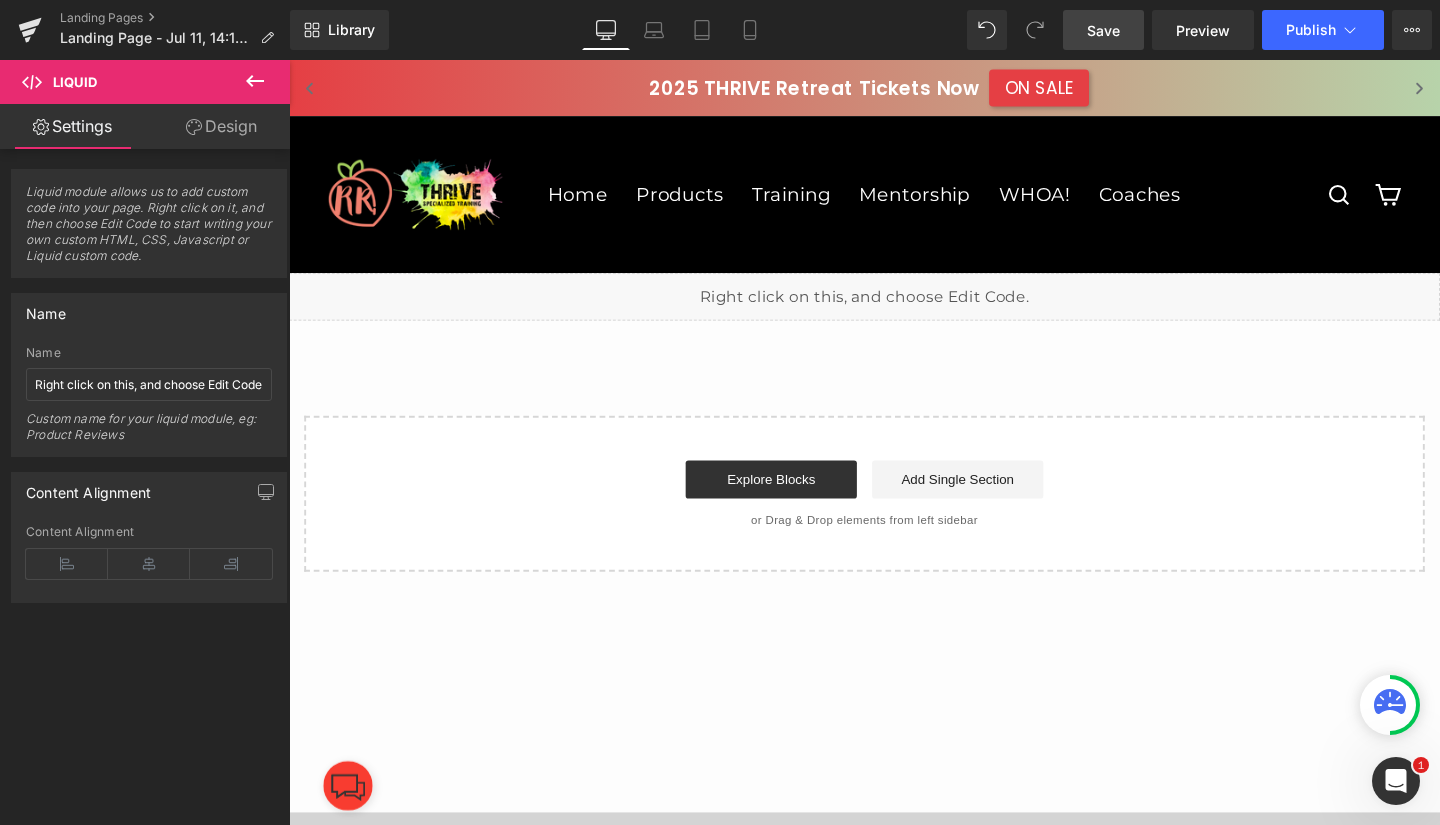 click on "Save" at bounding box center (1103, 30) 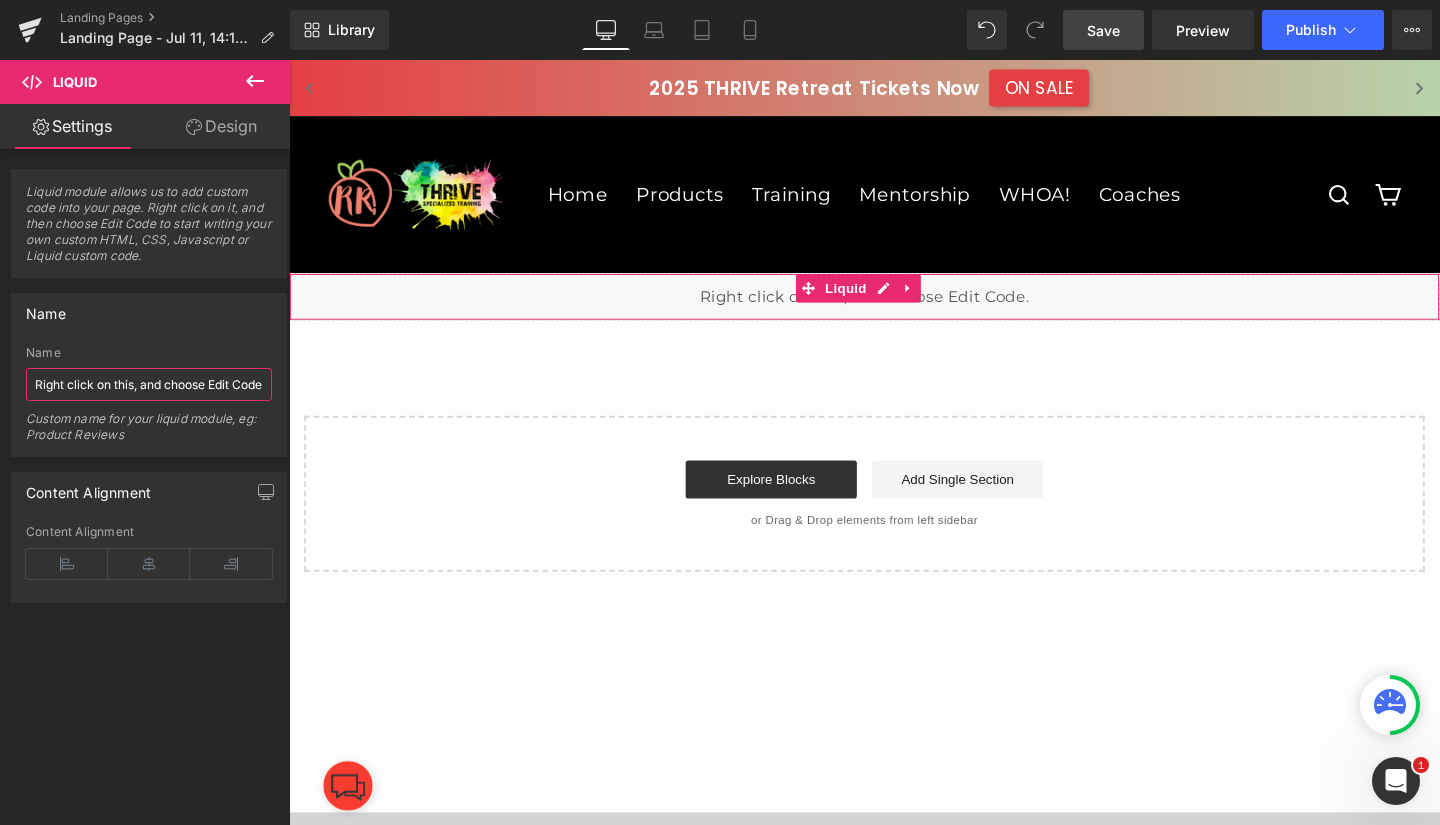 click on "Right click on this, and choose Edit Code." at bounding box center (149, 384) 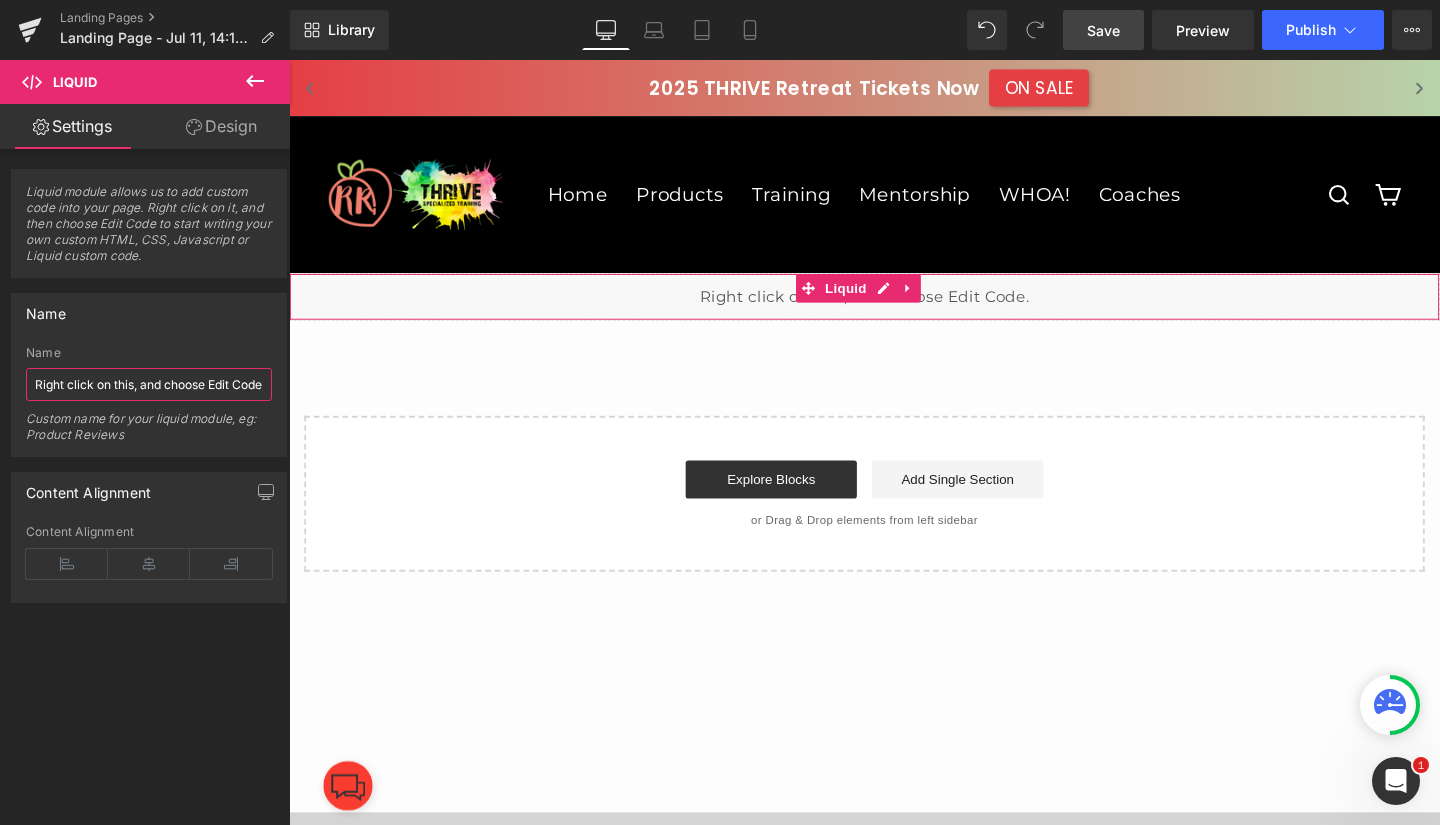 drag, startPoint x: 253, startPoint y: 384, endPoint x: 0, endPoint y: 387, distance: 253.01779 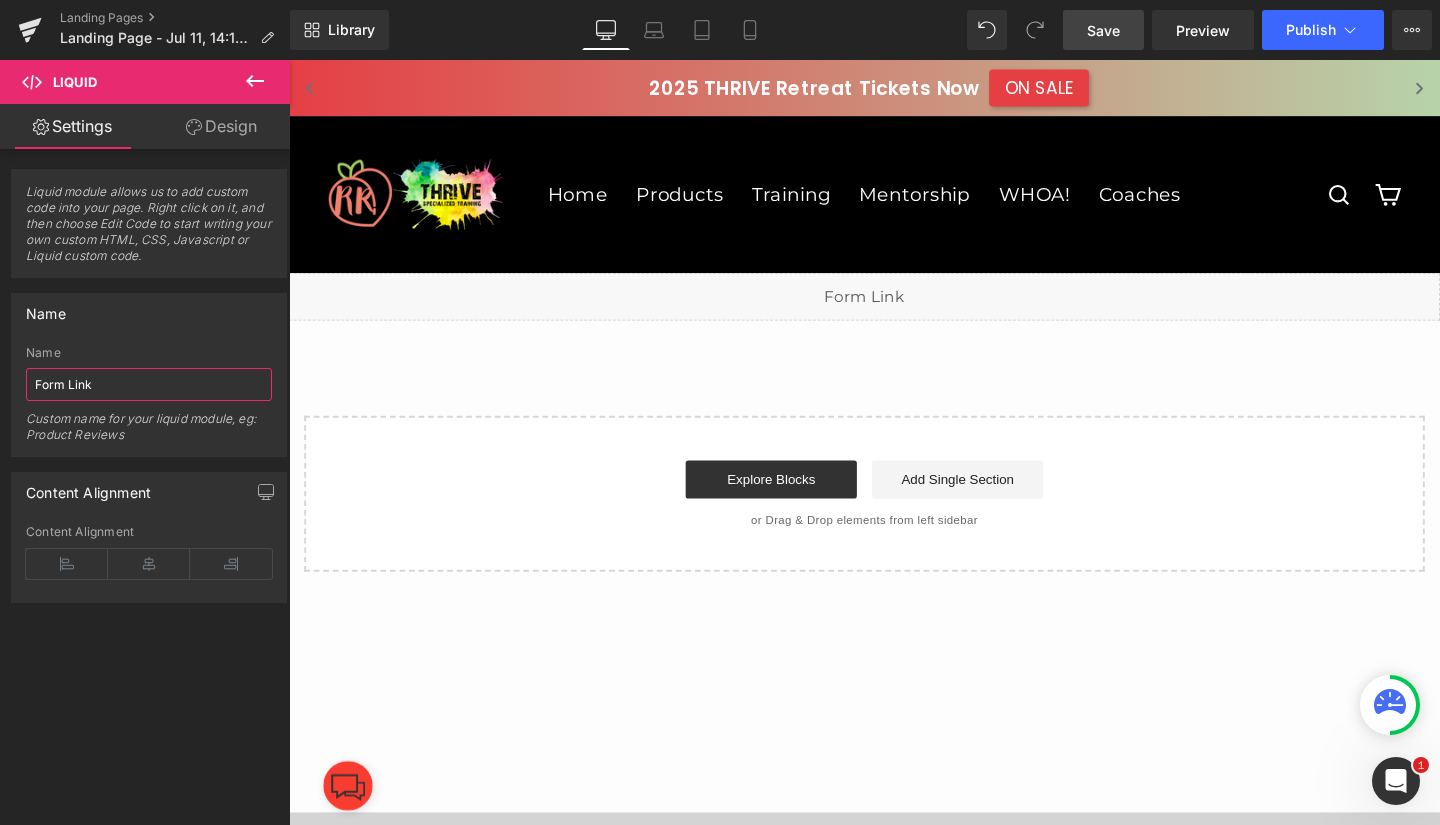 type on "Form Link" 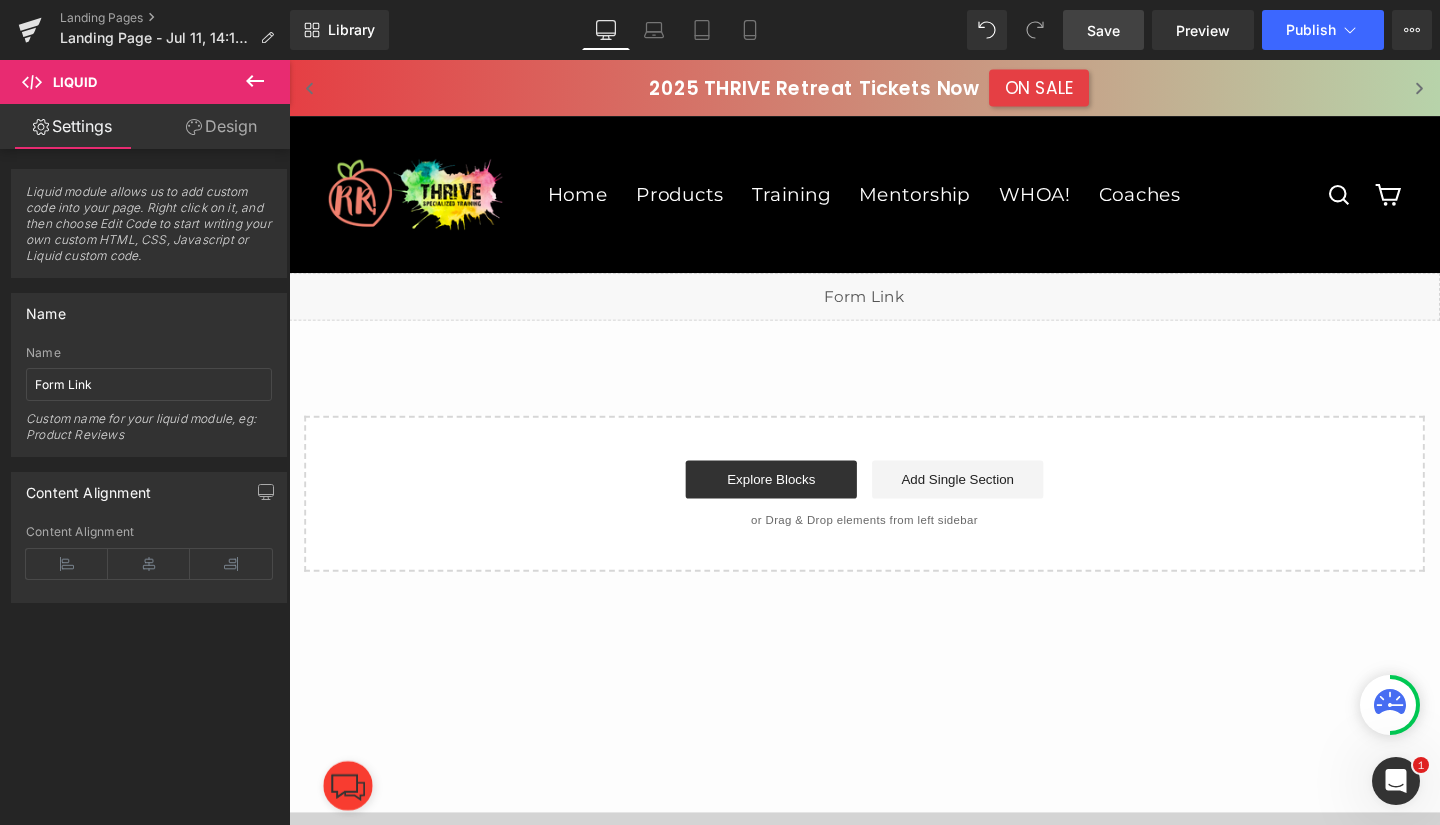 click on "Save" at bounding box center (1103, 30) 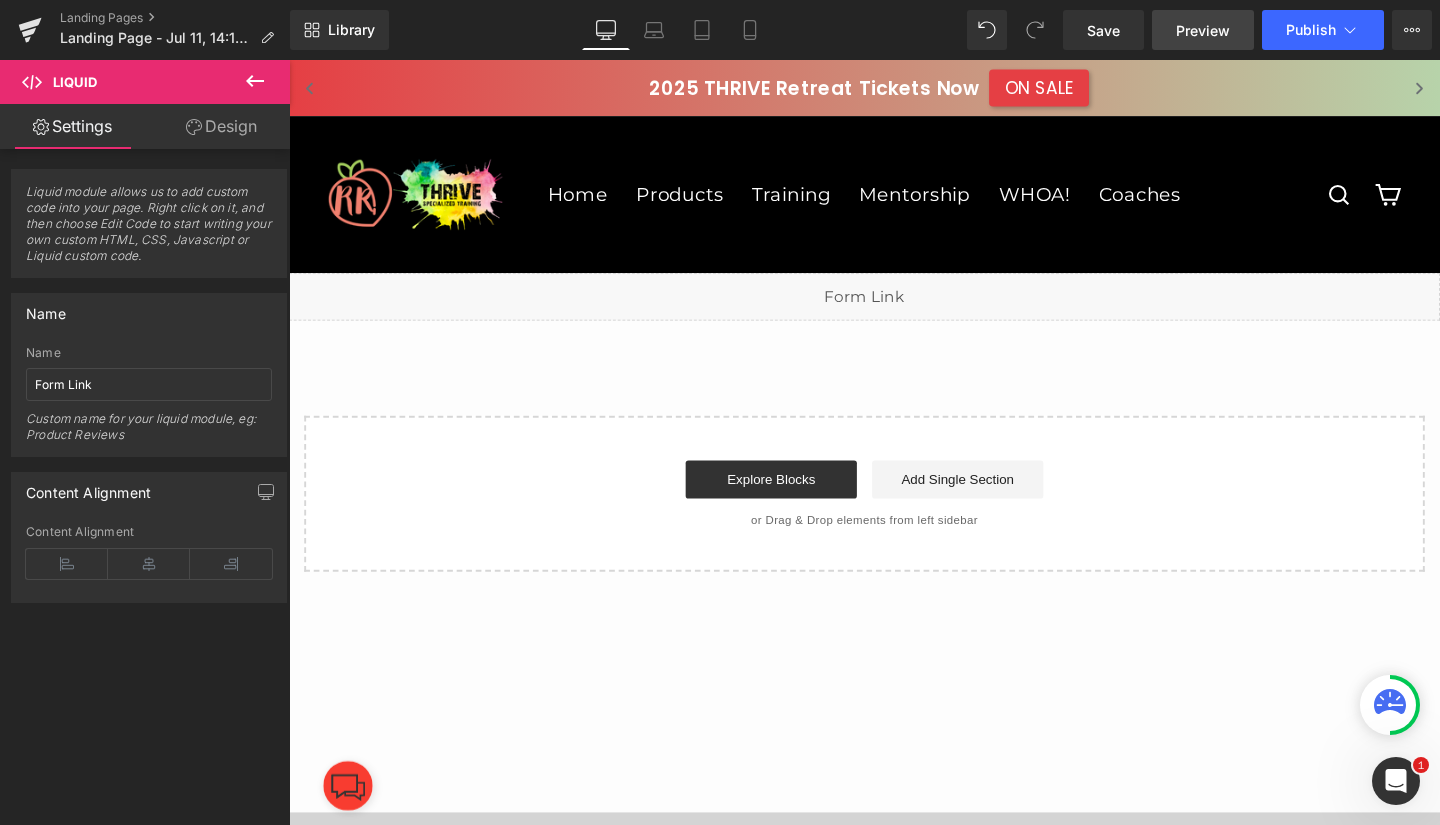 click on "Preview" at bounding box center [1203, 30] 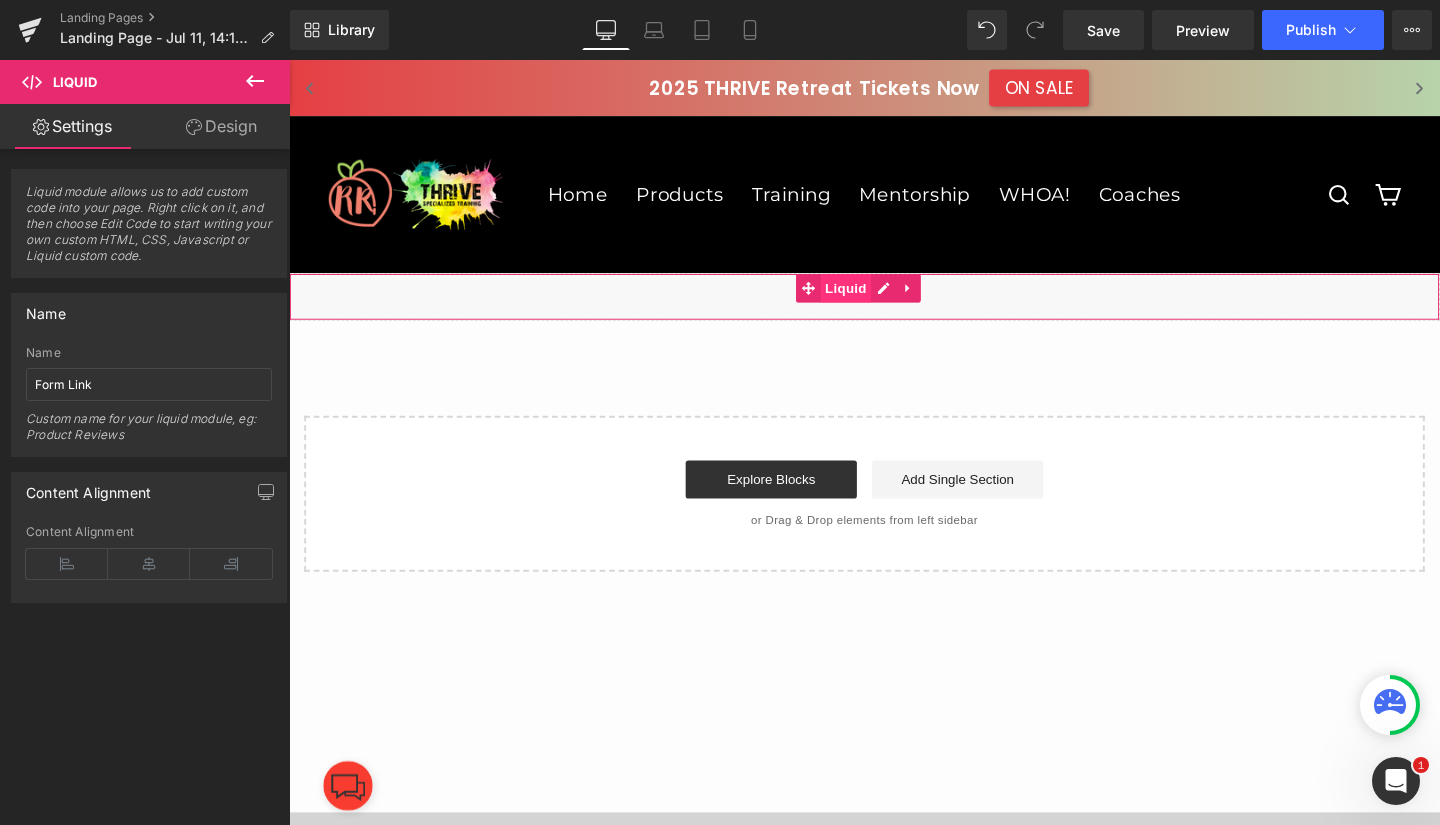 click on "Liquid" at bounding box center [875, 300] 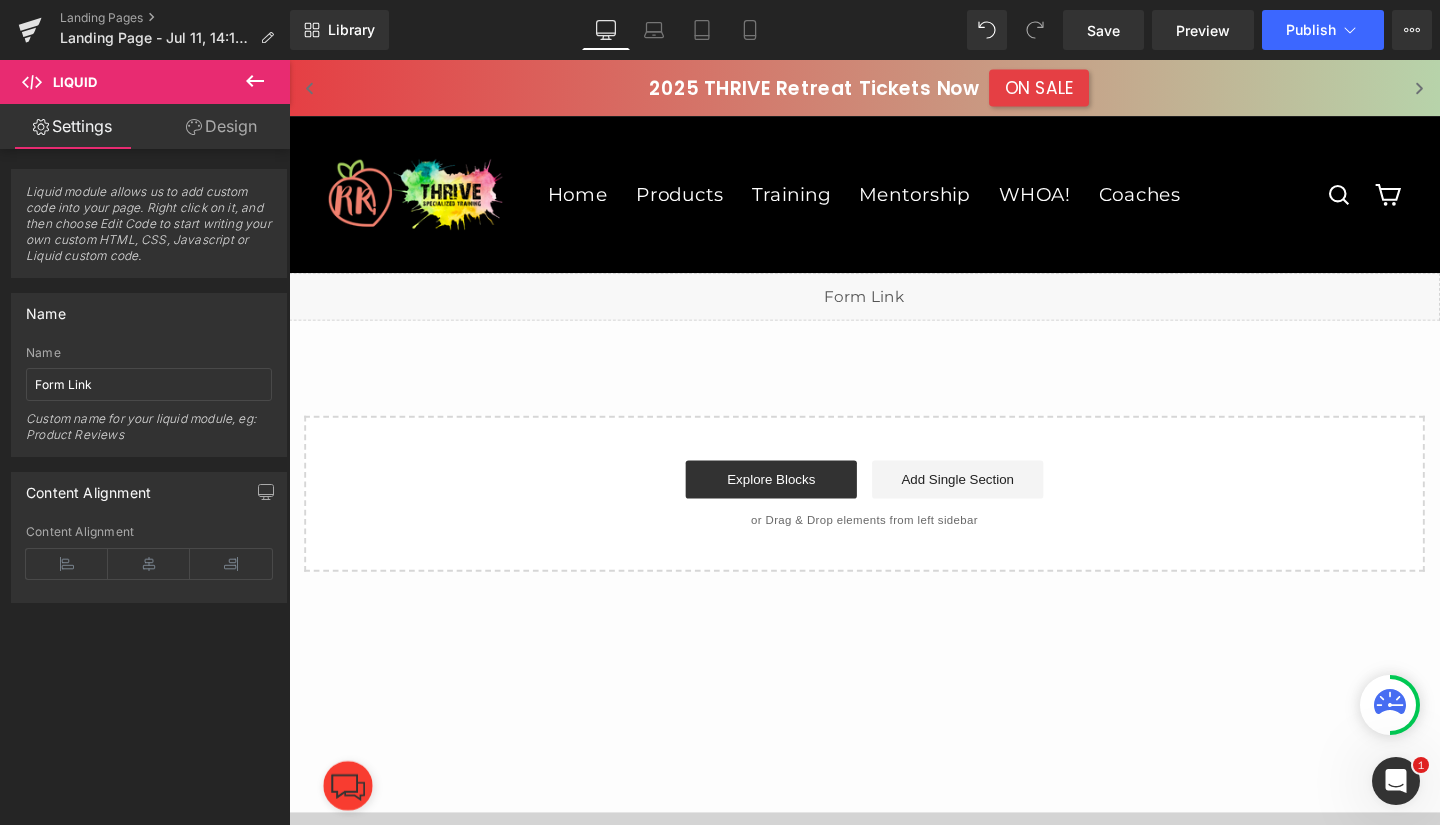 click on "Liquid" at bounding box center (894, 309) 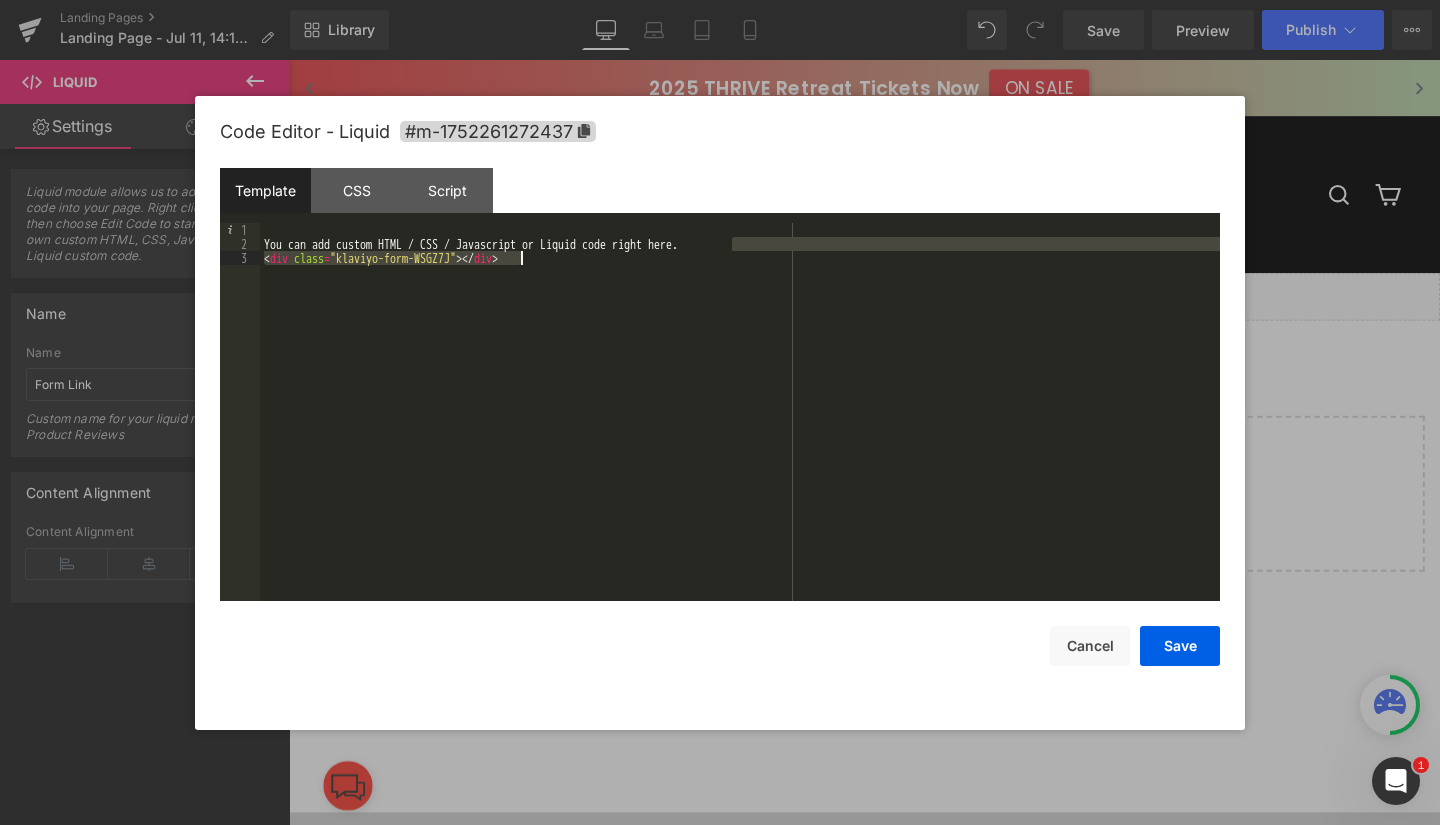 drag, startPoint x: 737, startPoint y: 241, endPoint x: 620, endPoint y: 251, distance: 117.426575 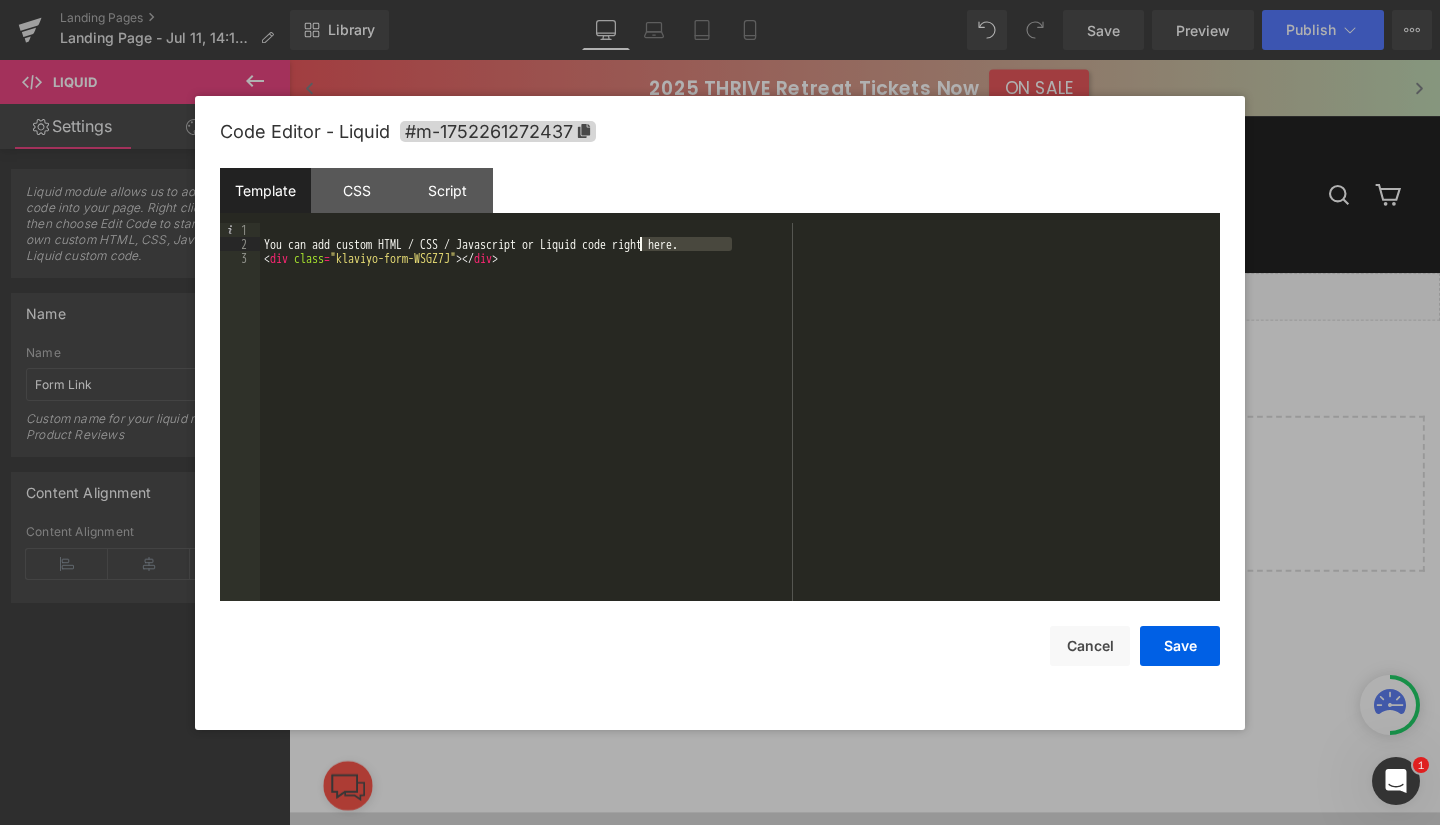 drag, startPoint x: 733, startPoint y: 246, endPoint x: 642, endPoint y: 237, distance: 91.44397 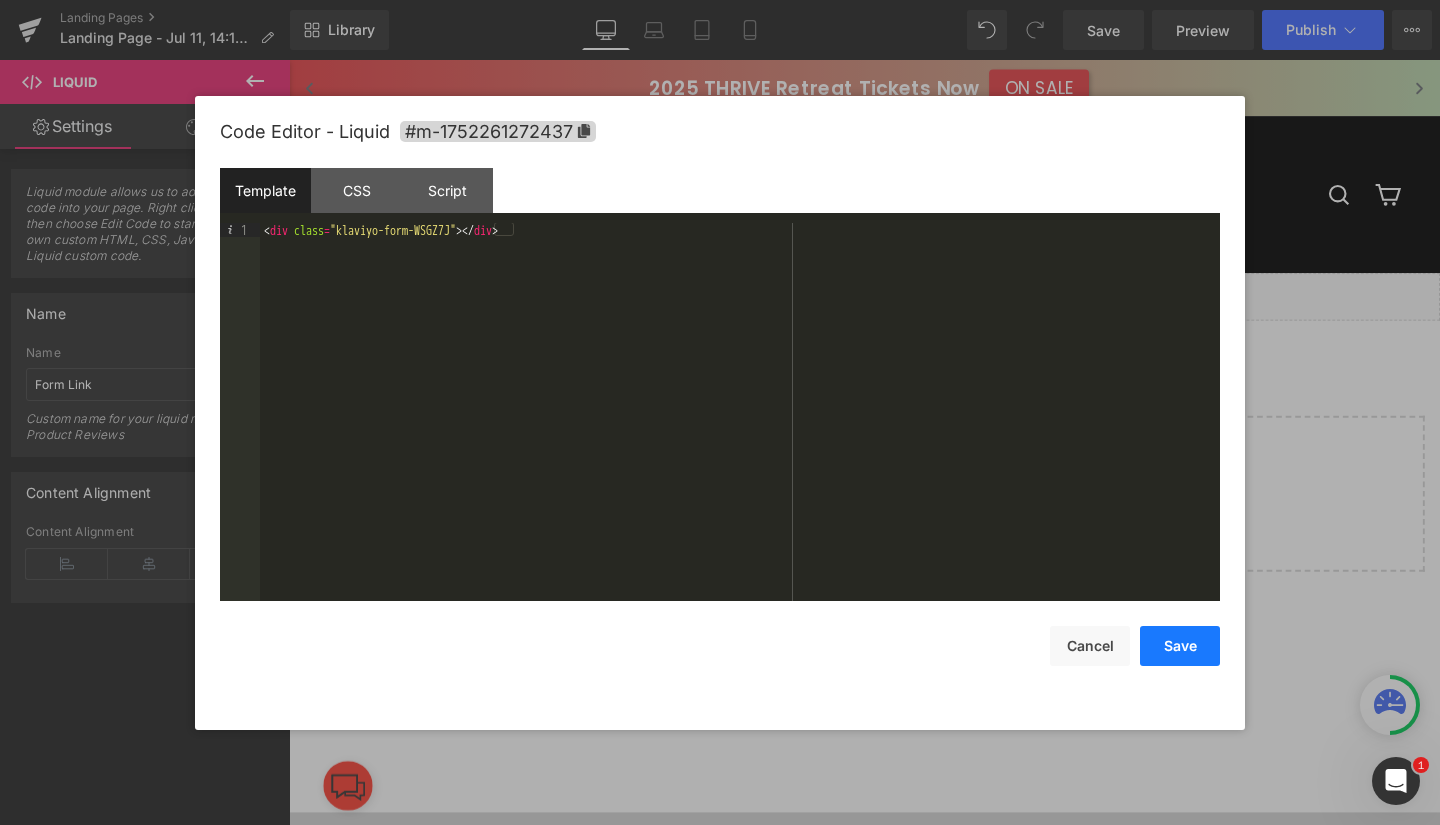 click on "Save" at bounding box center [1180, 646] 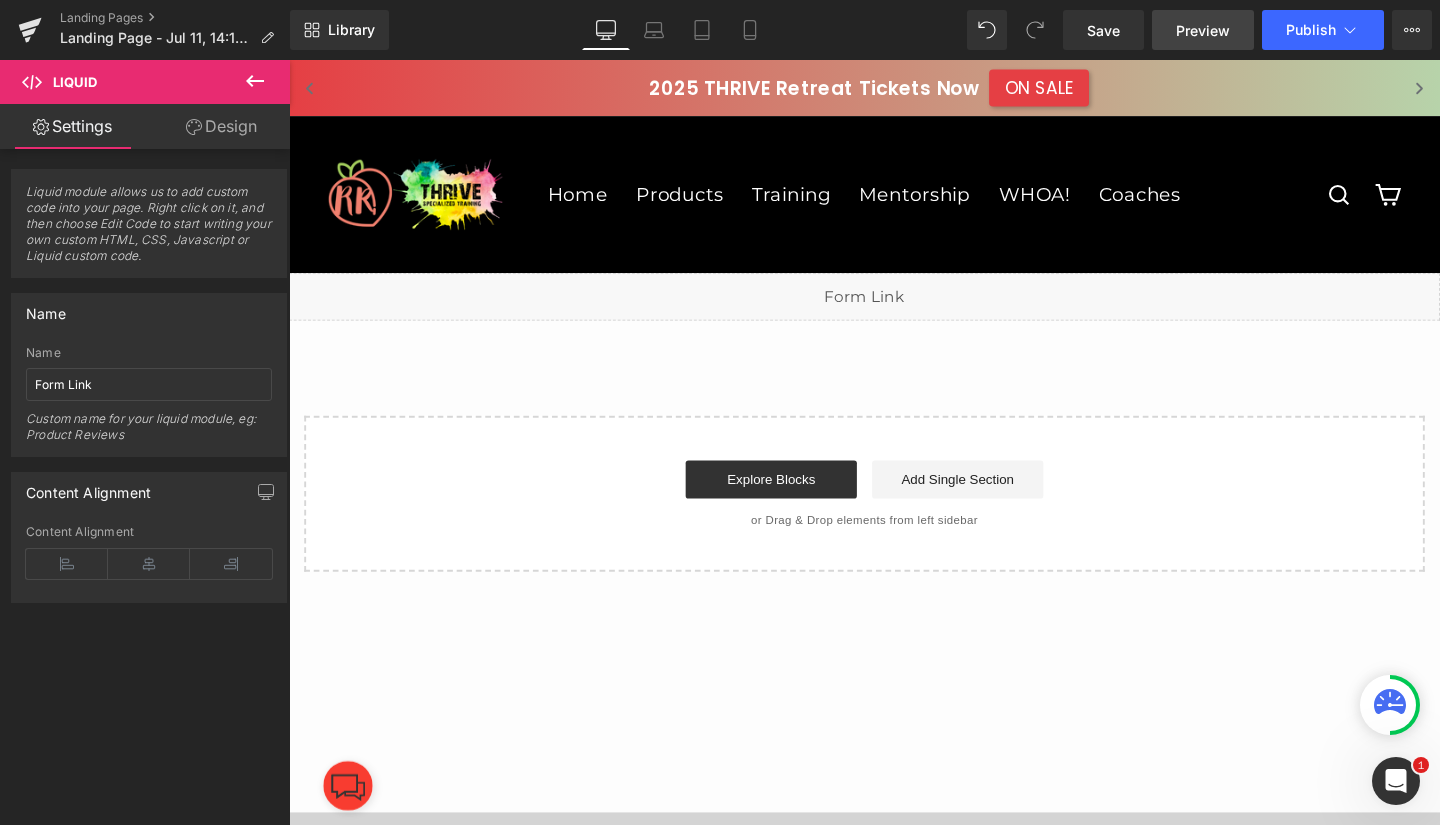 click on "Preview" at bounding box center [1203, 30] 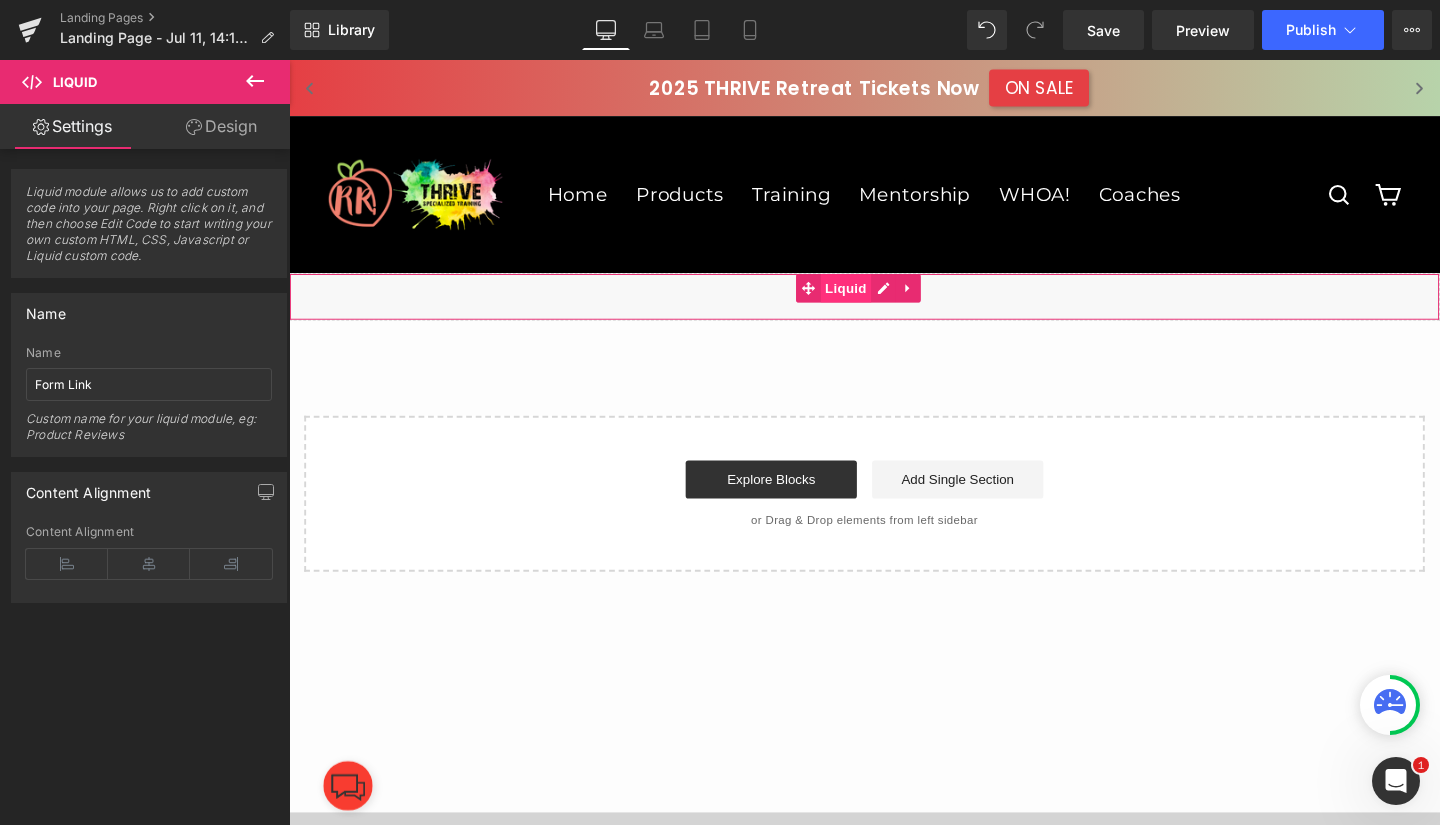 click on "Liquid" at bounding box center [875, 300] 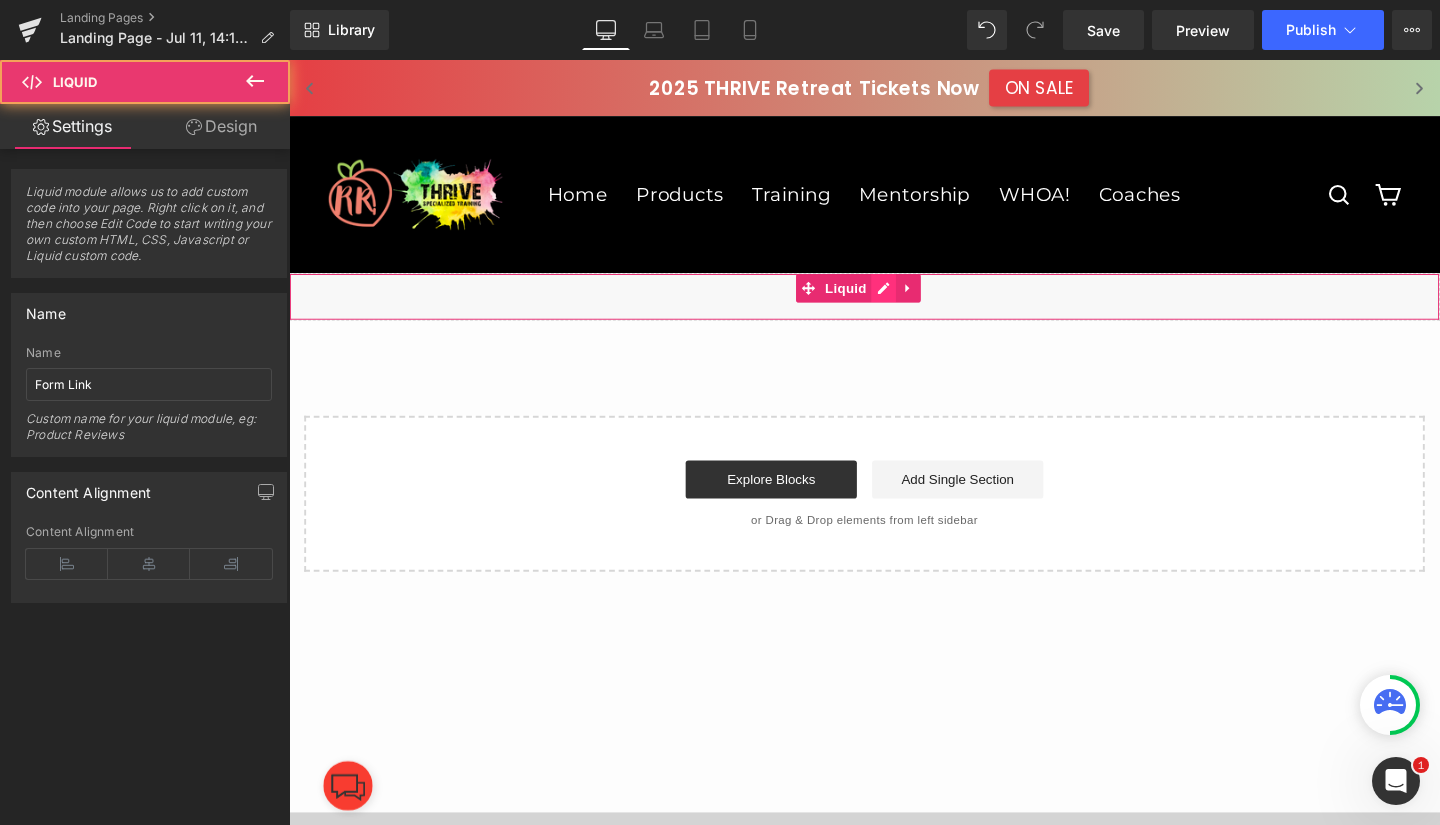 click on "Liquid" at bounding box center (894, 309) 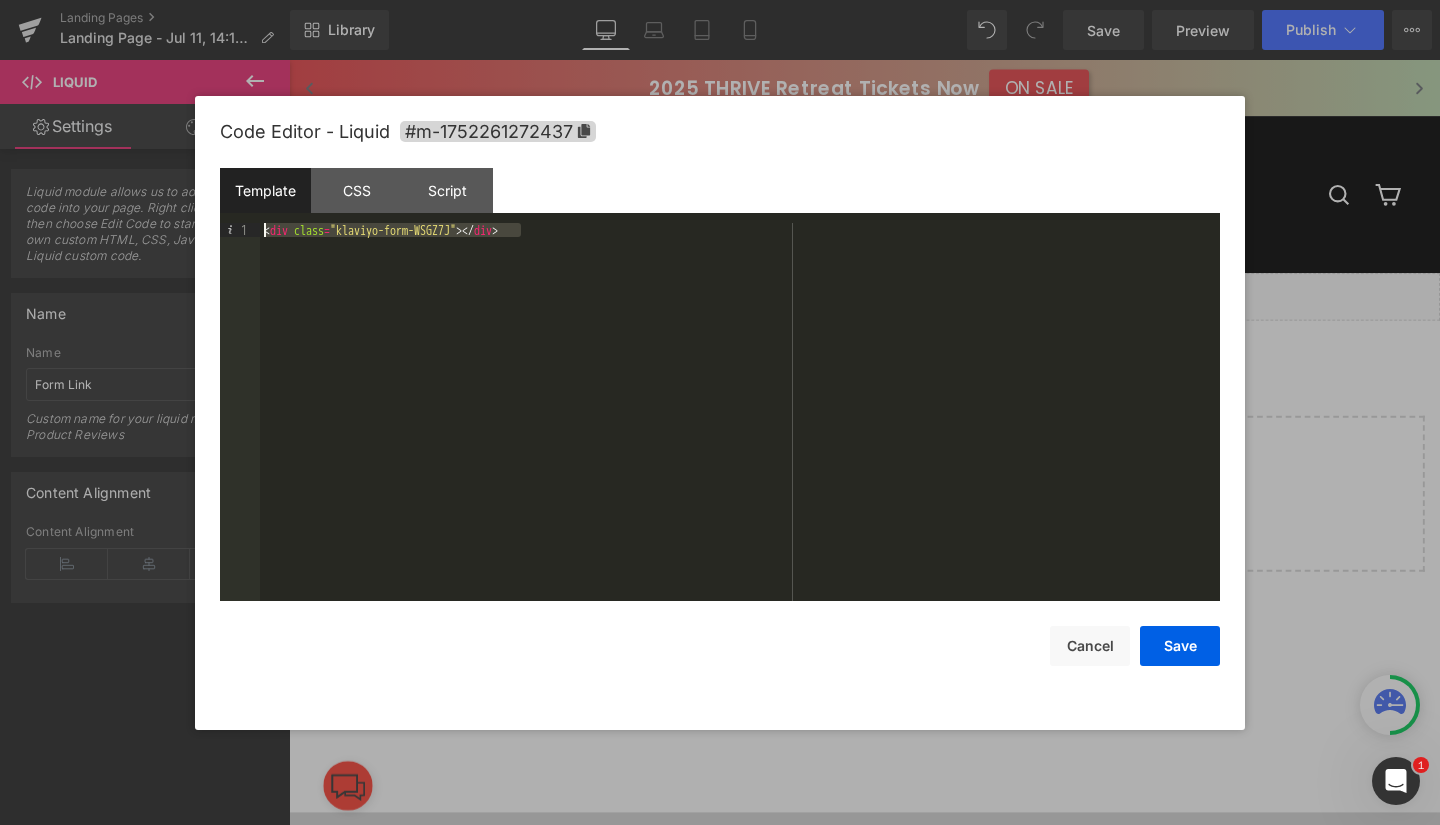 drag, startPoint x: 528, startPoint y: 228, endPoint x: 253, endPoint y: 238, distance: 275.18176 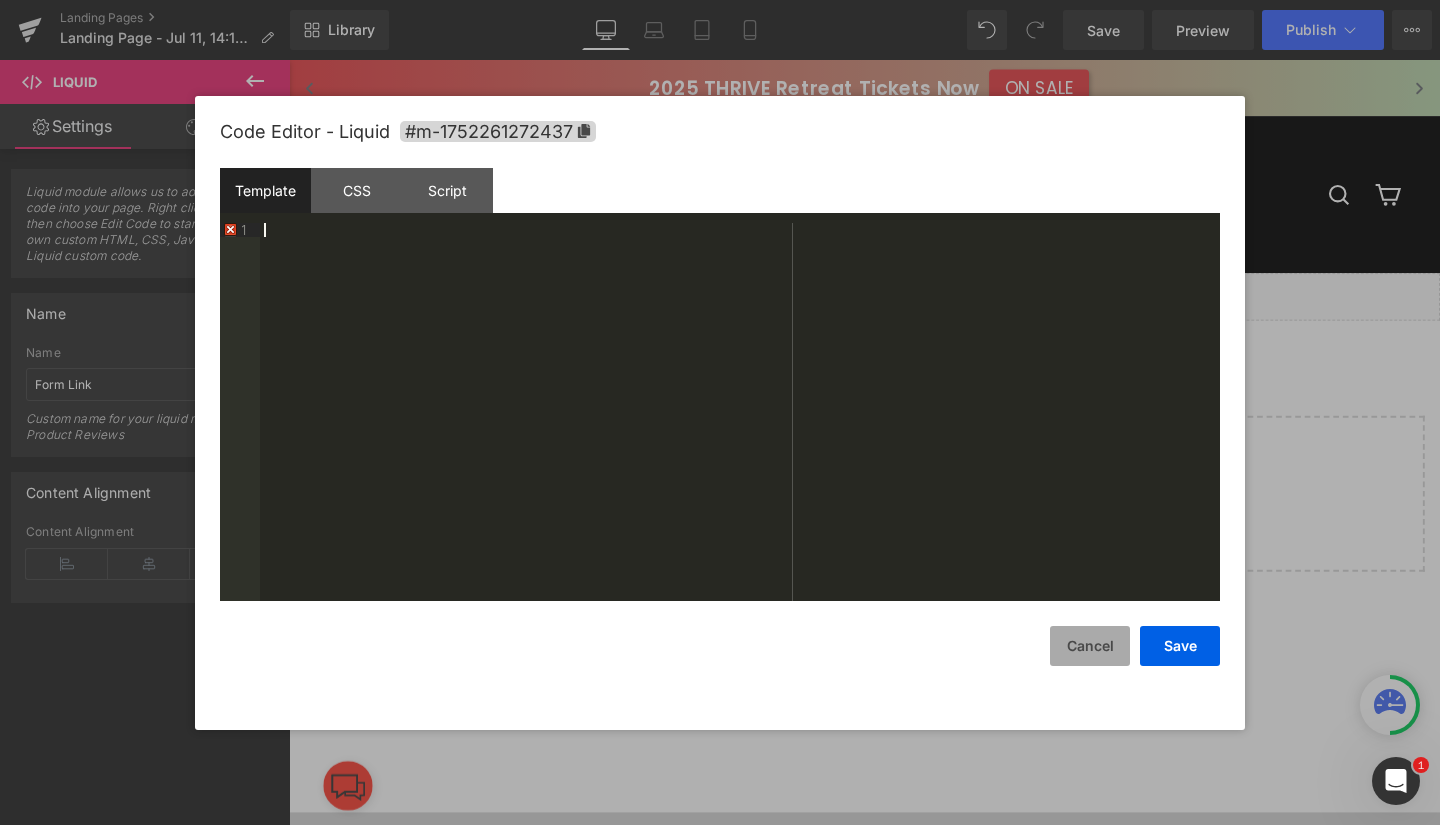 click on "Cancel" at bounding box center (1090, 646) 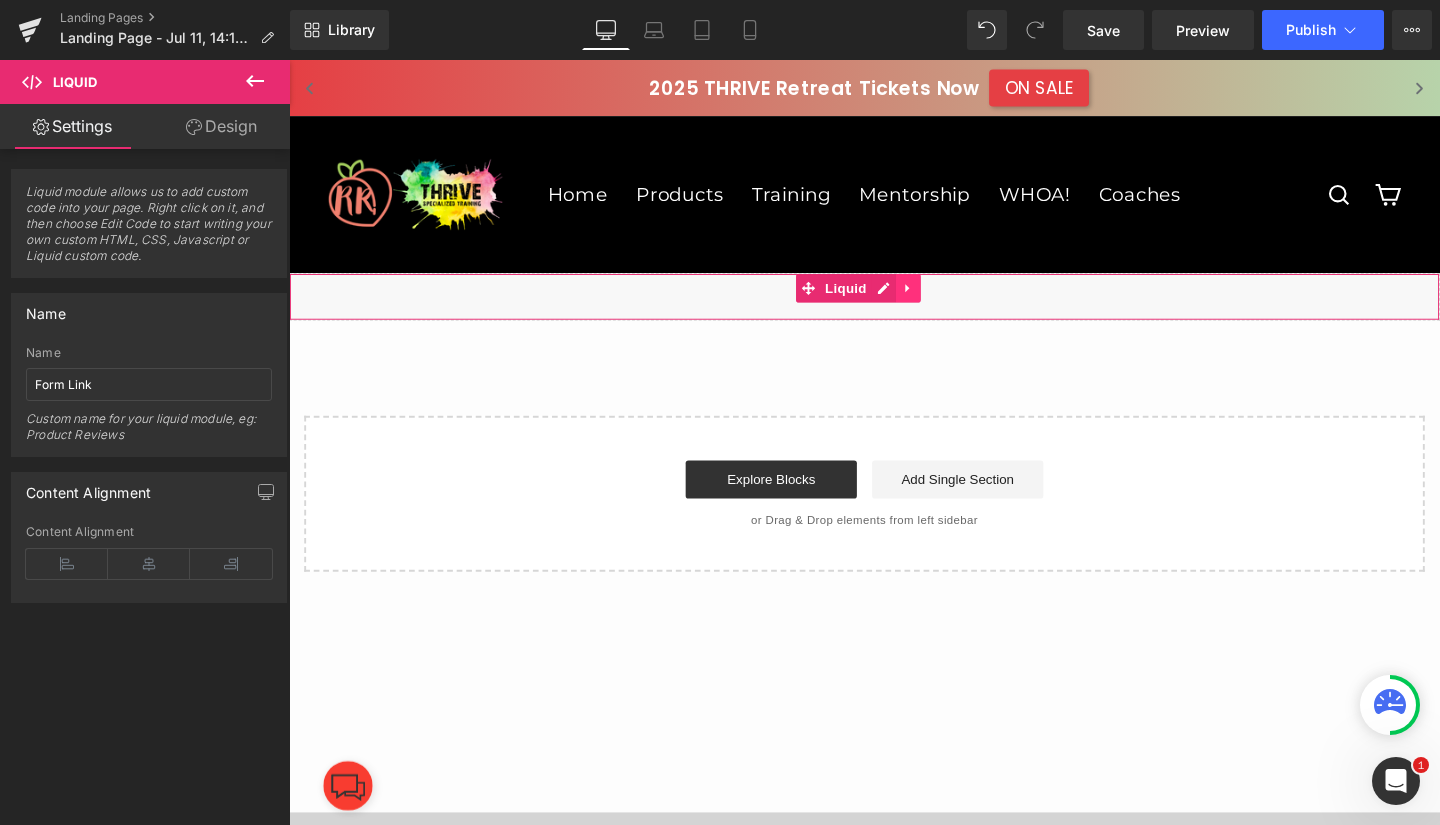 click 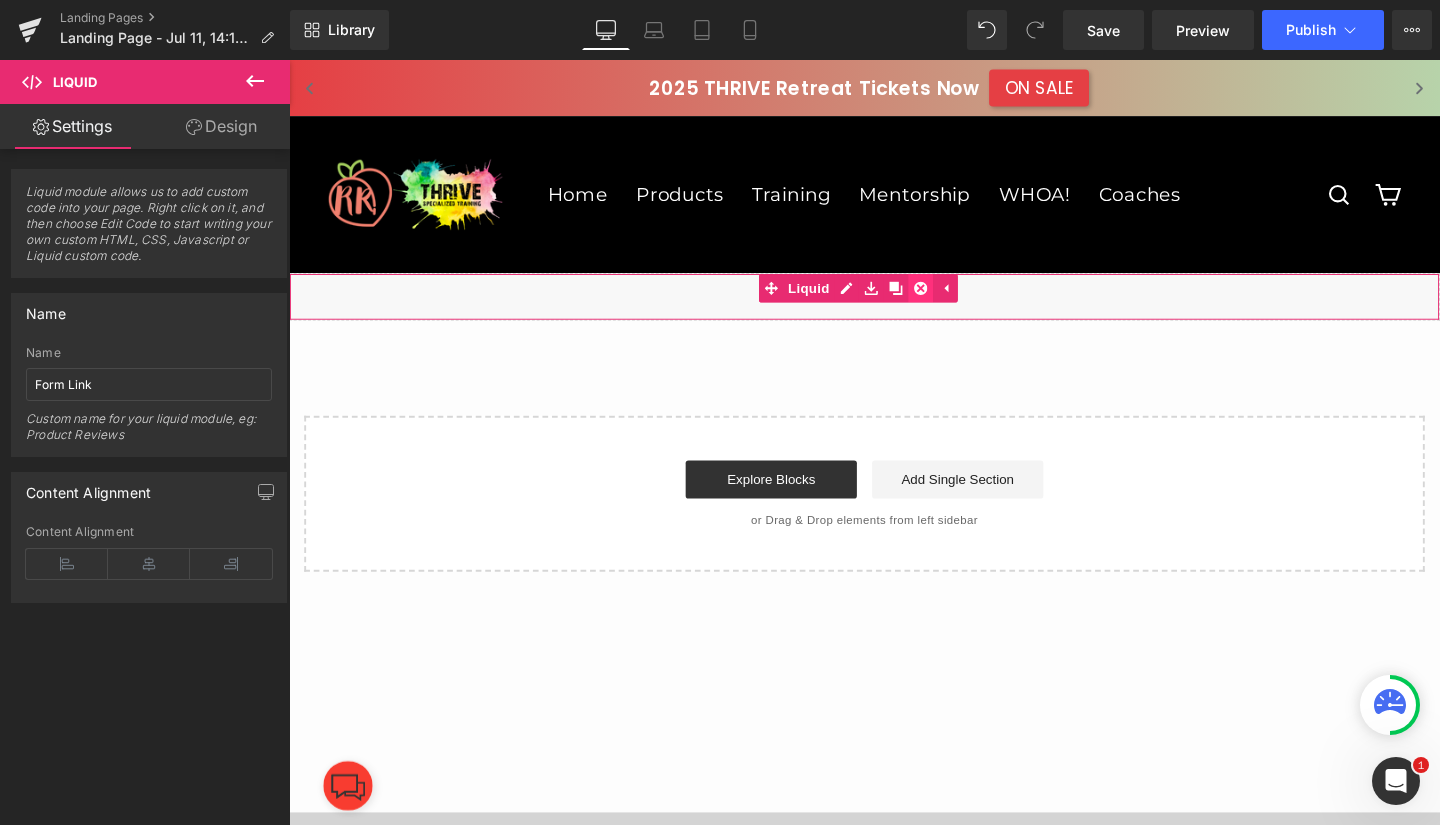 click 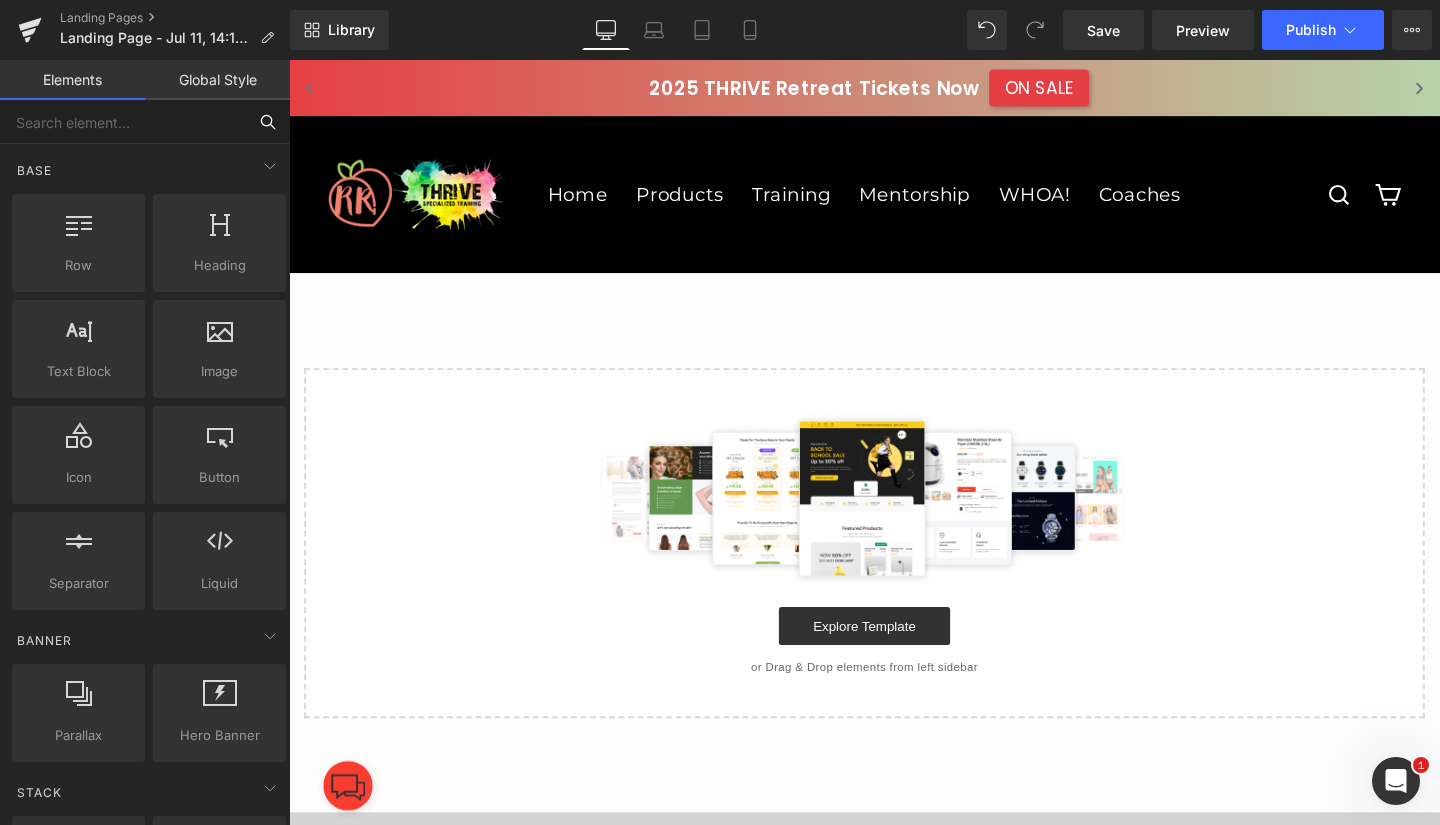 click at bounding box center [123, 122] 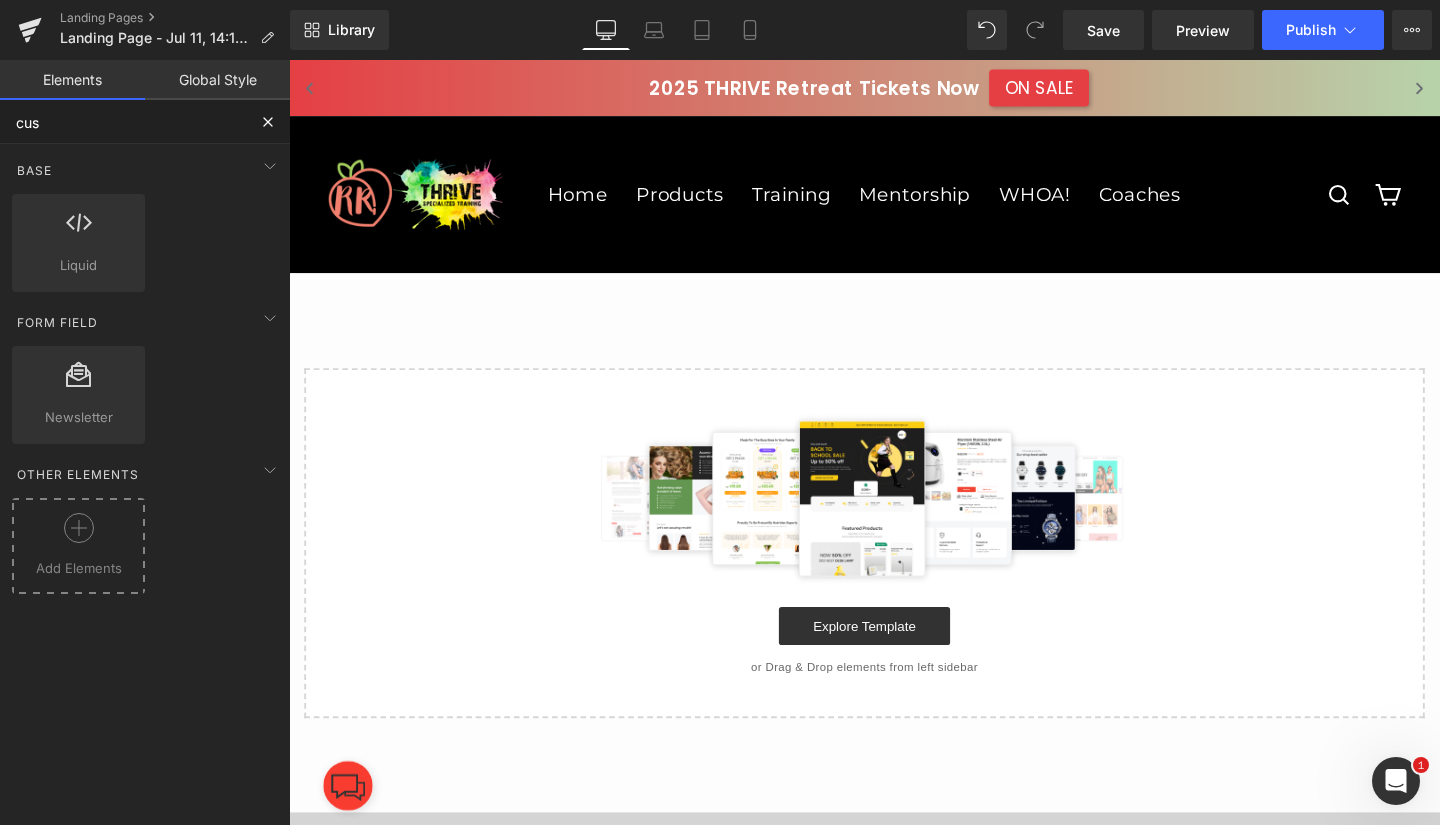 click 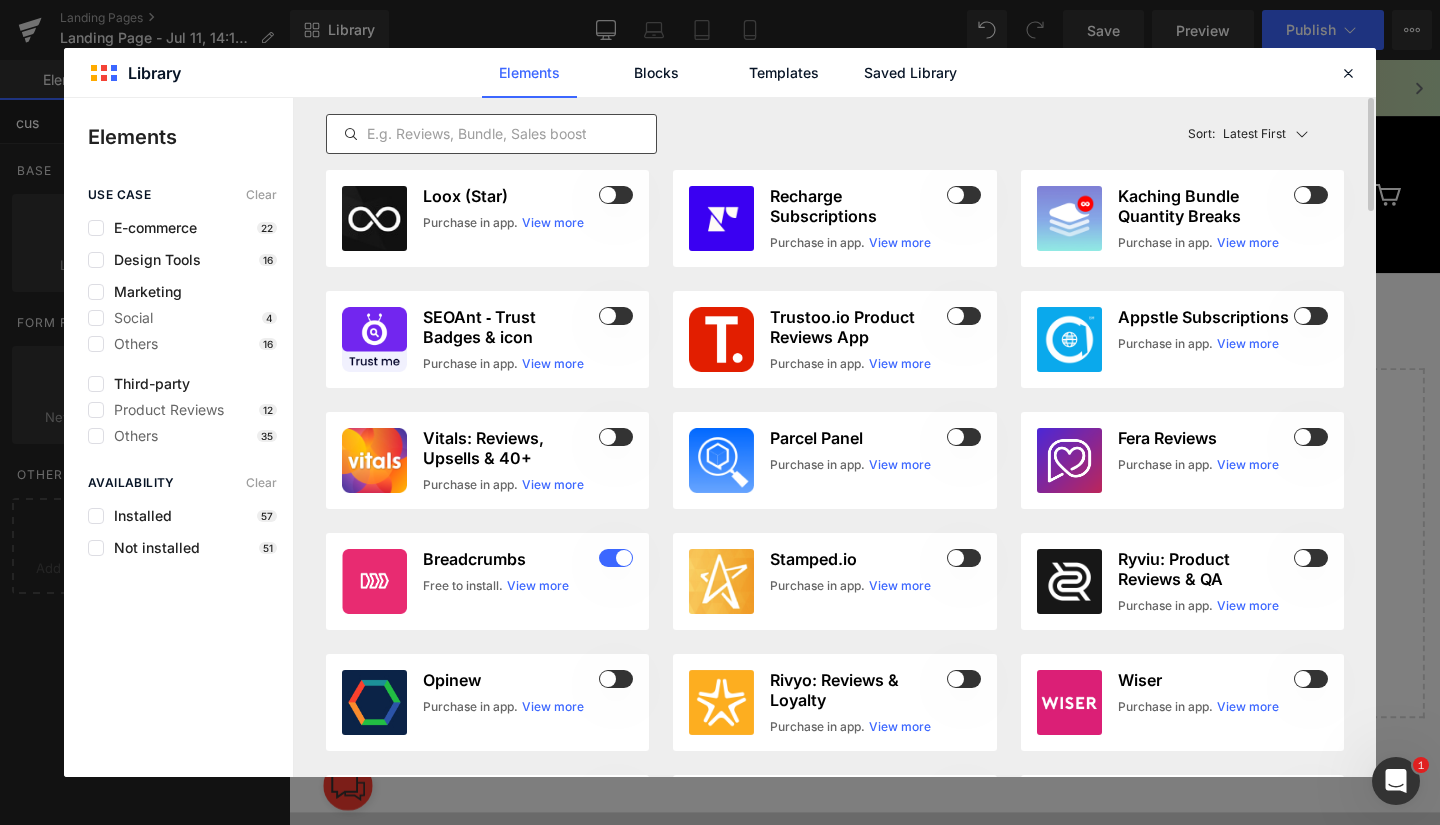 type on "cus" 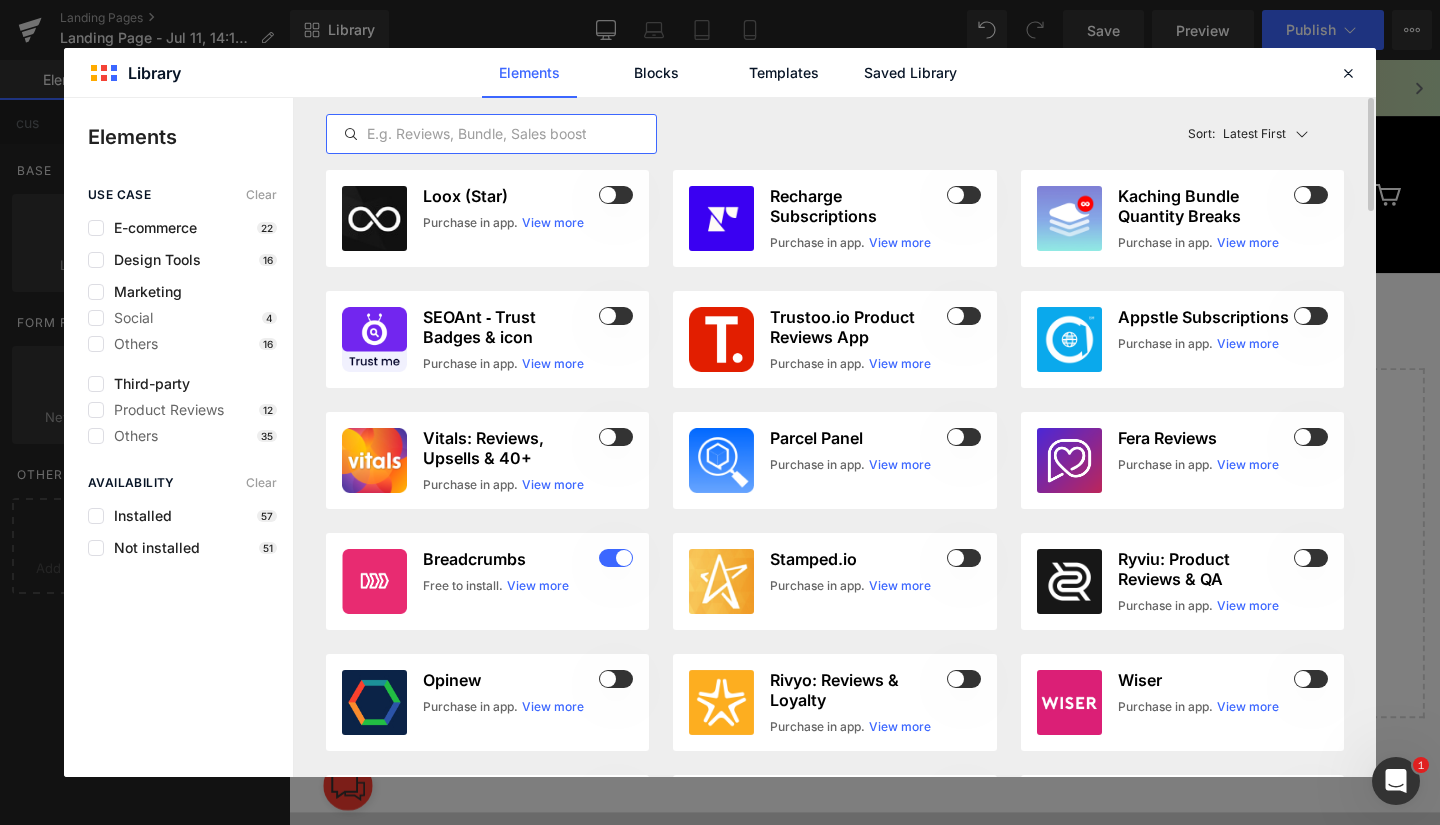 click at bounding box center [491, 134] 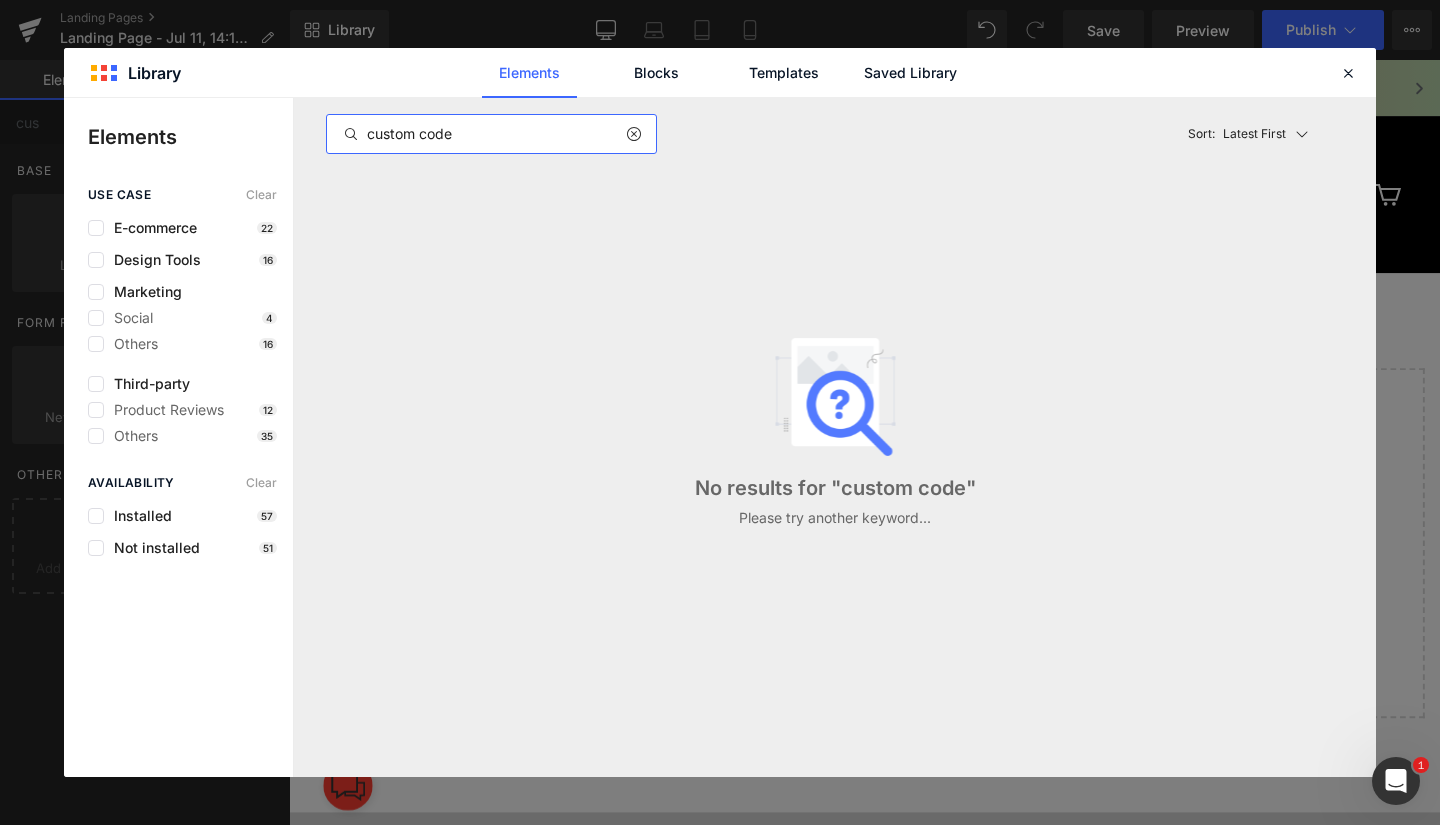 click on "custom code" at bounding box center [491, 134] 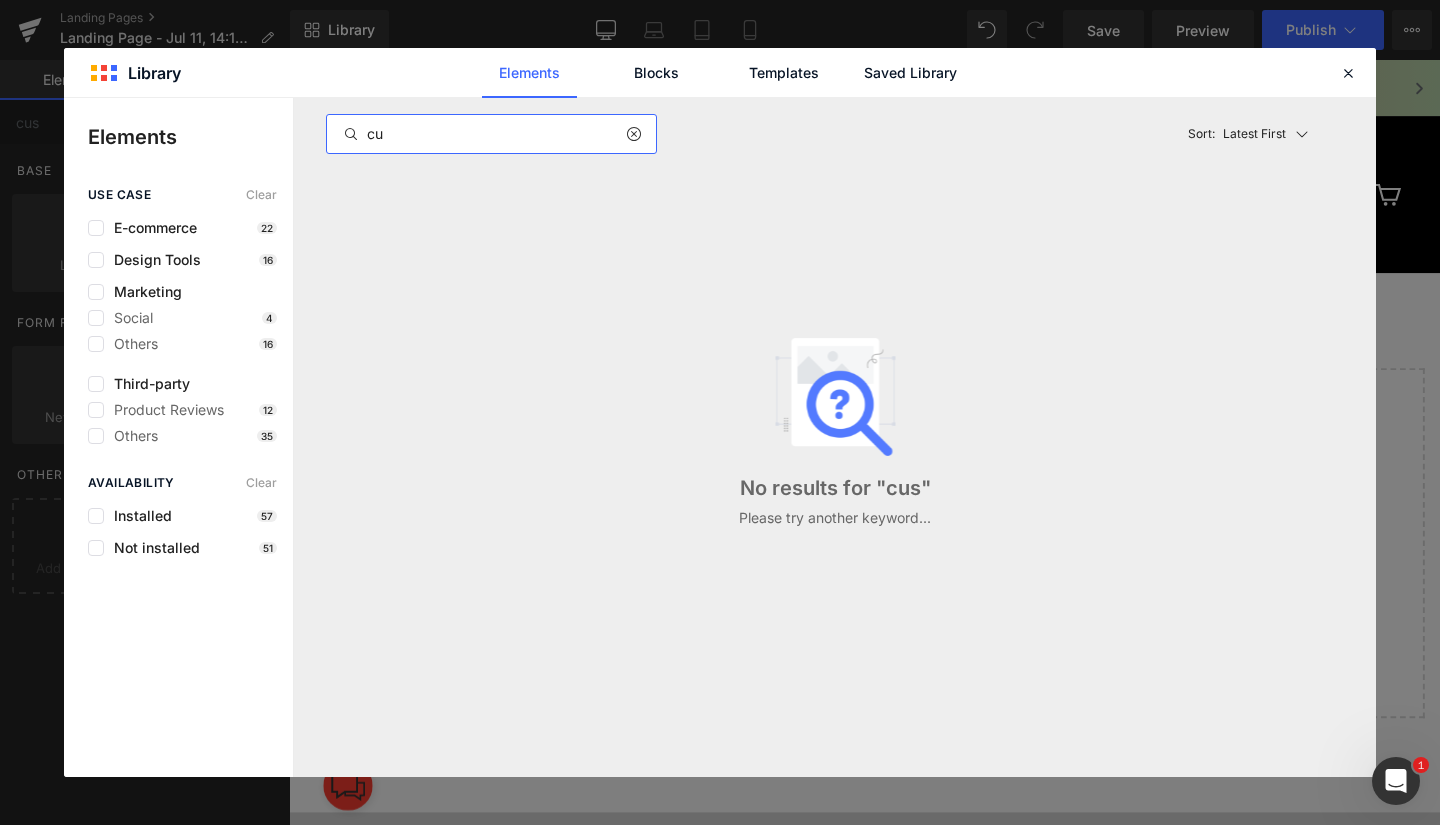 type on "c" 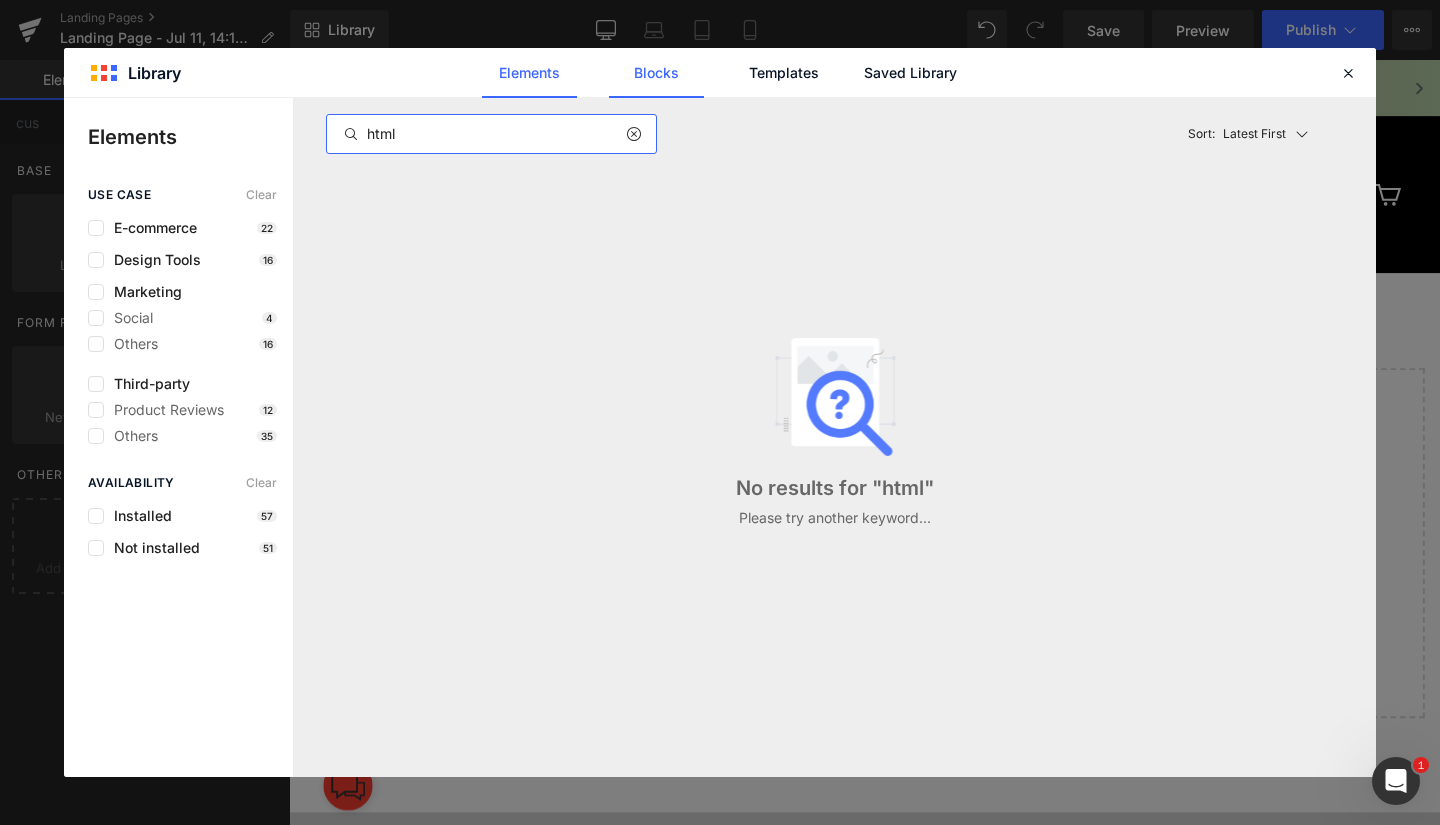 type on "html" 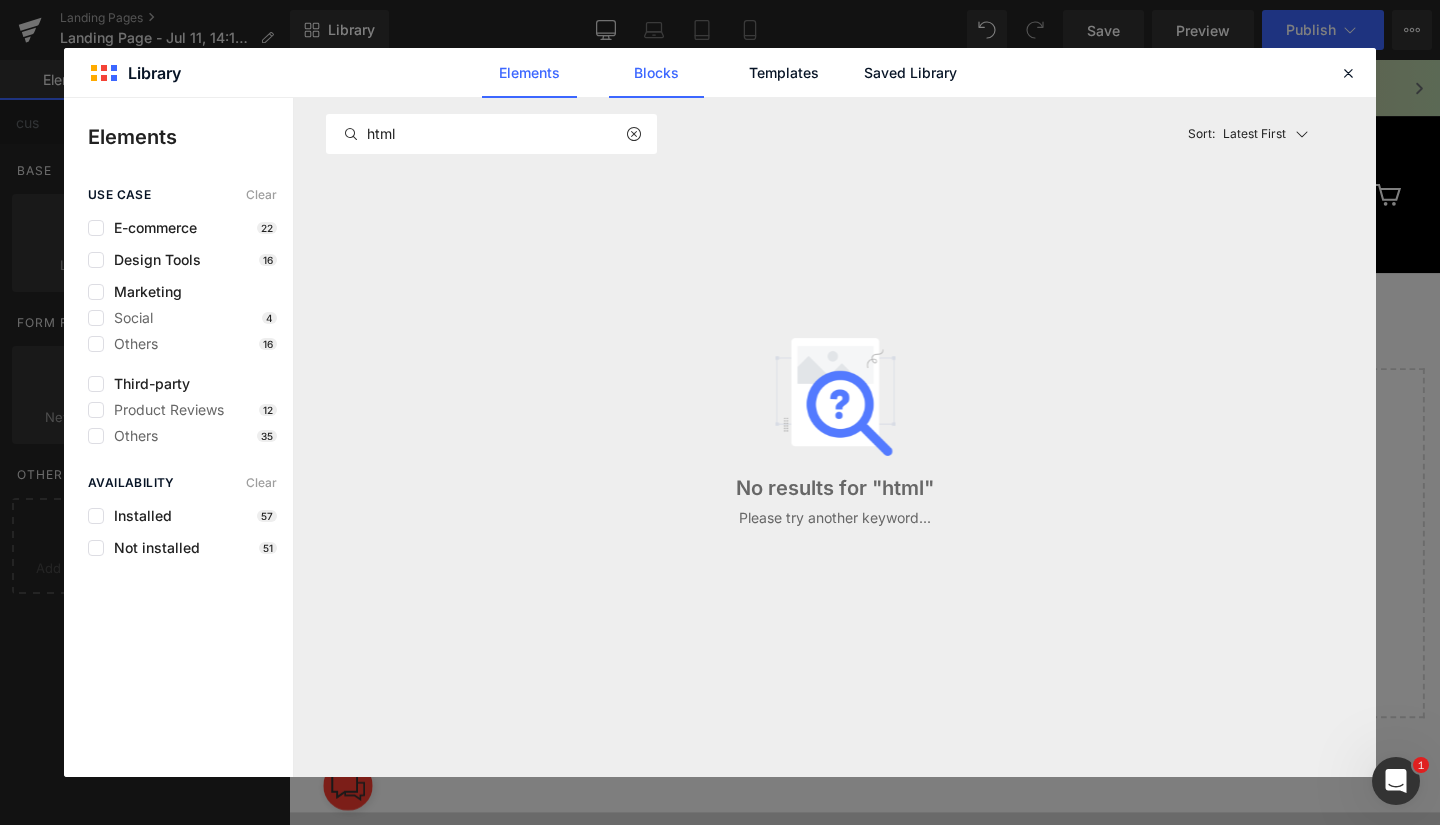click on "Blocks" 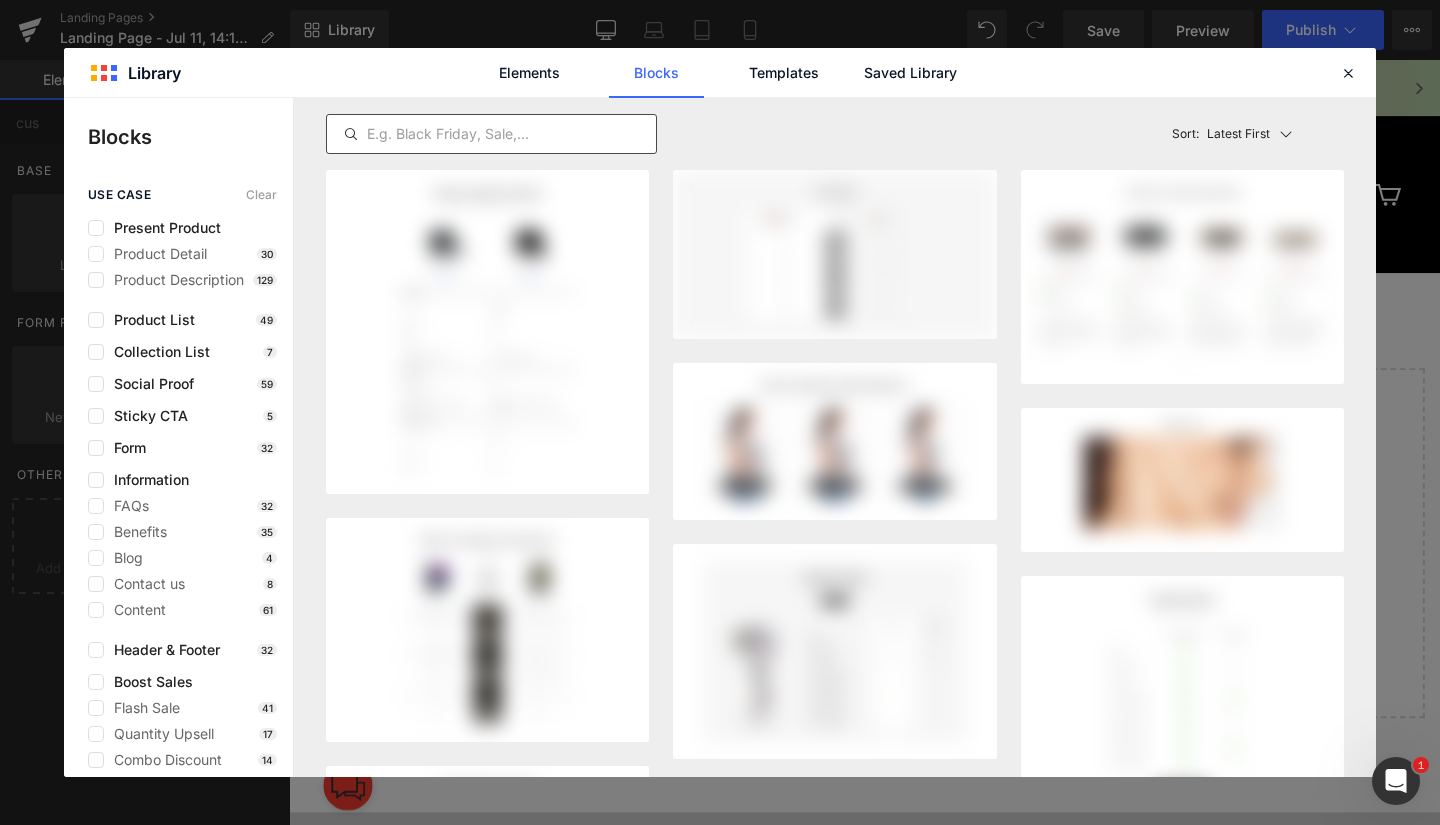 click at bounding box center (491, 134) 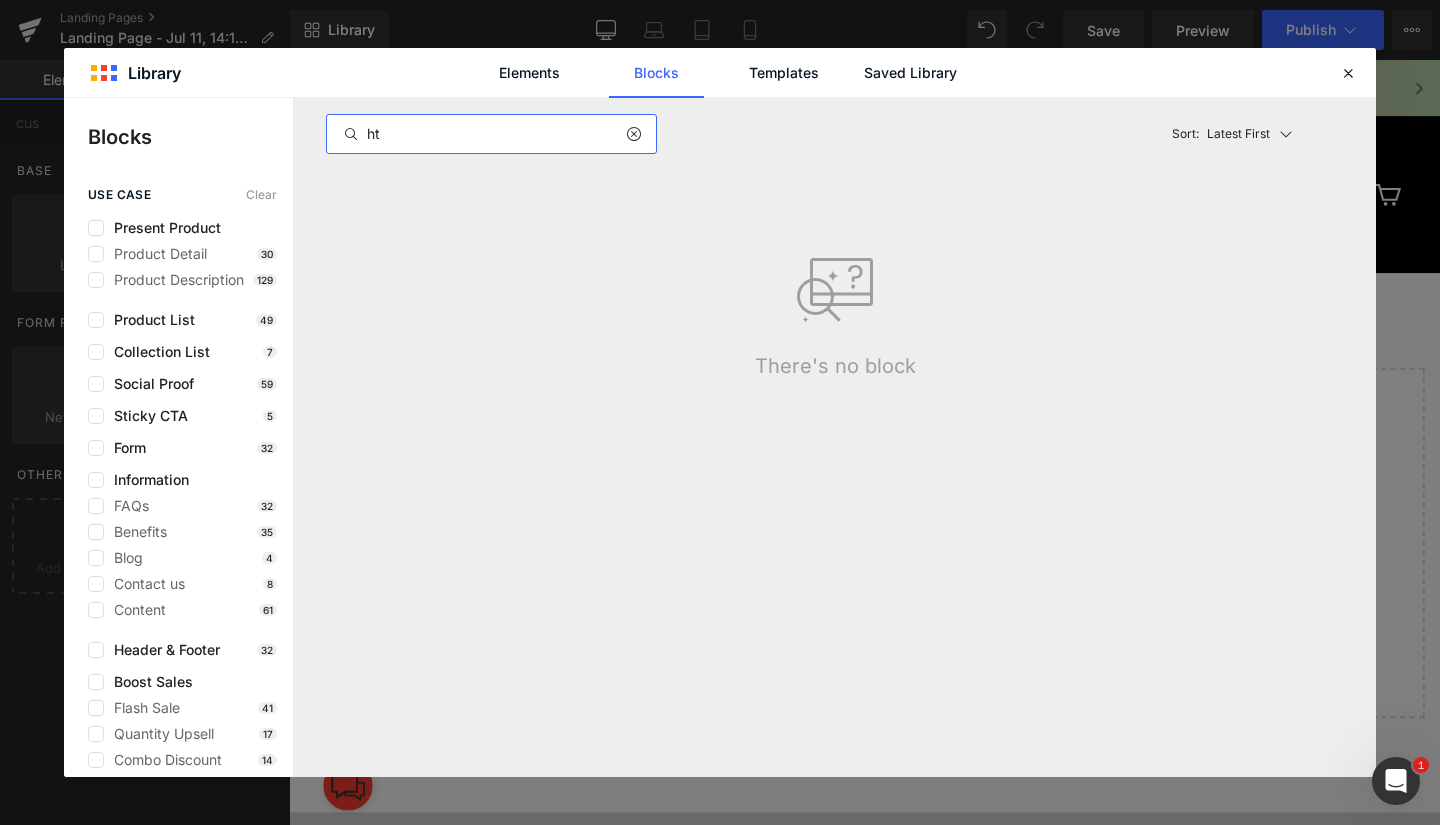 type on "h" 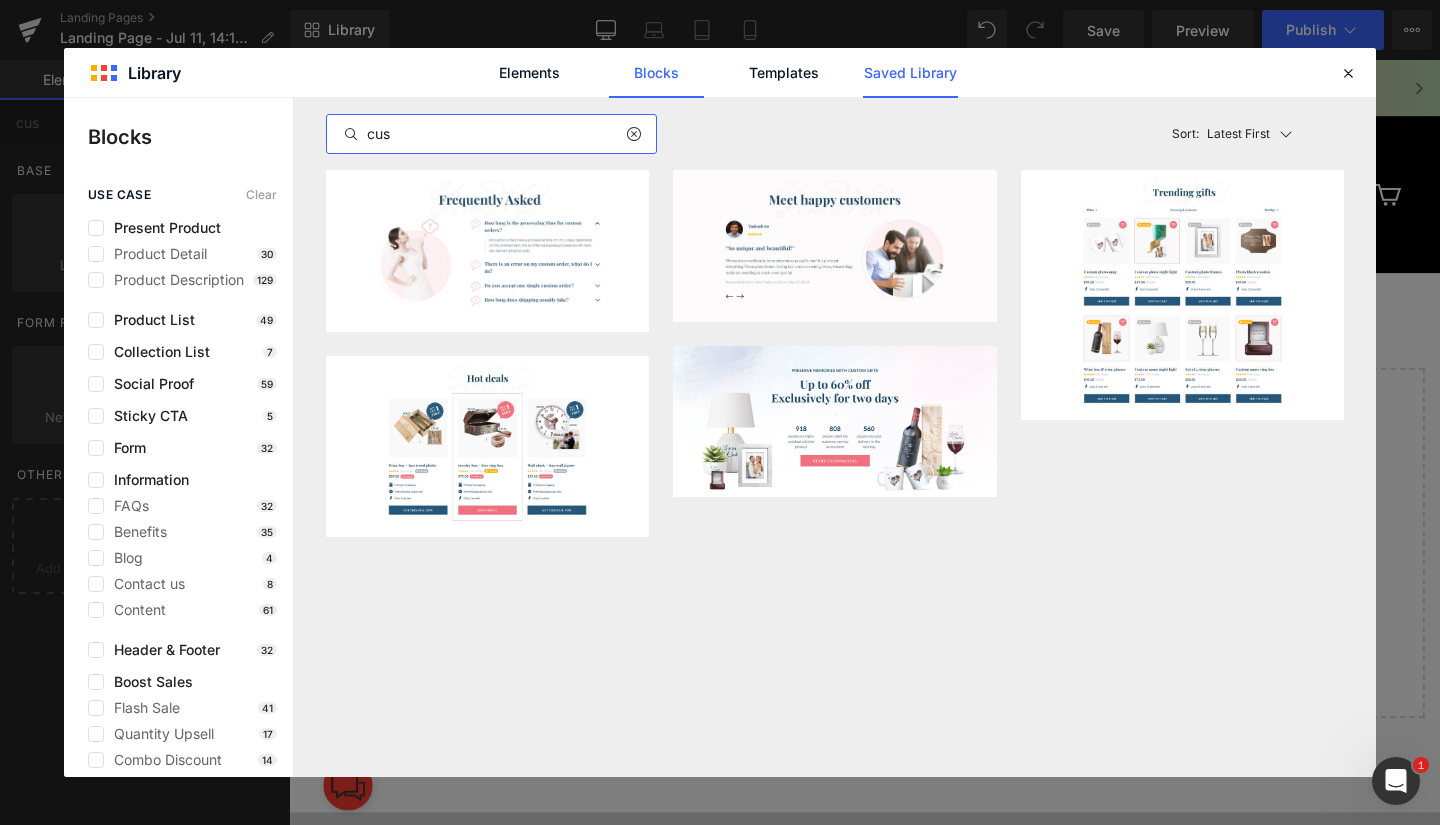 type on "cus" 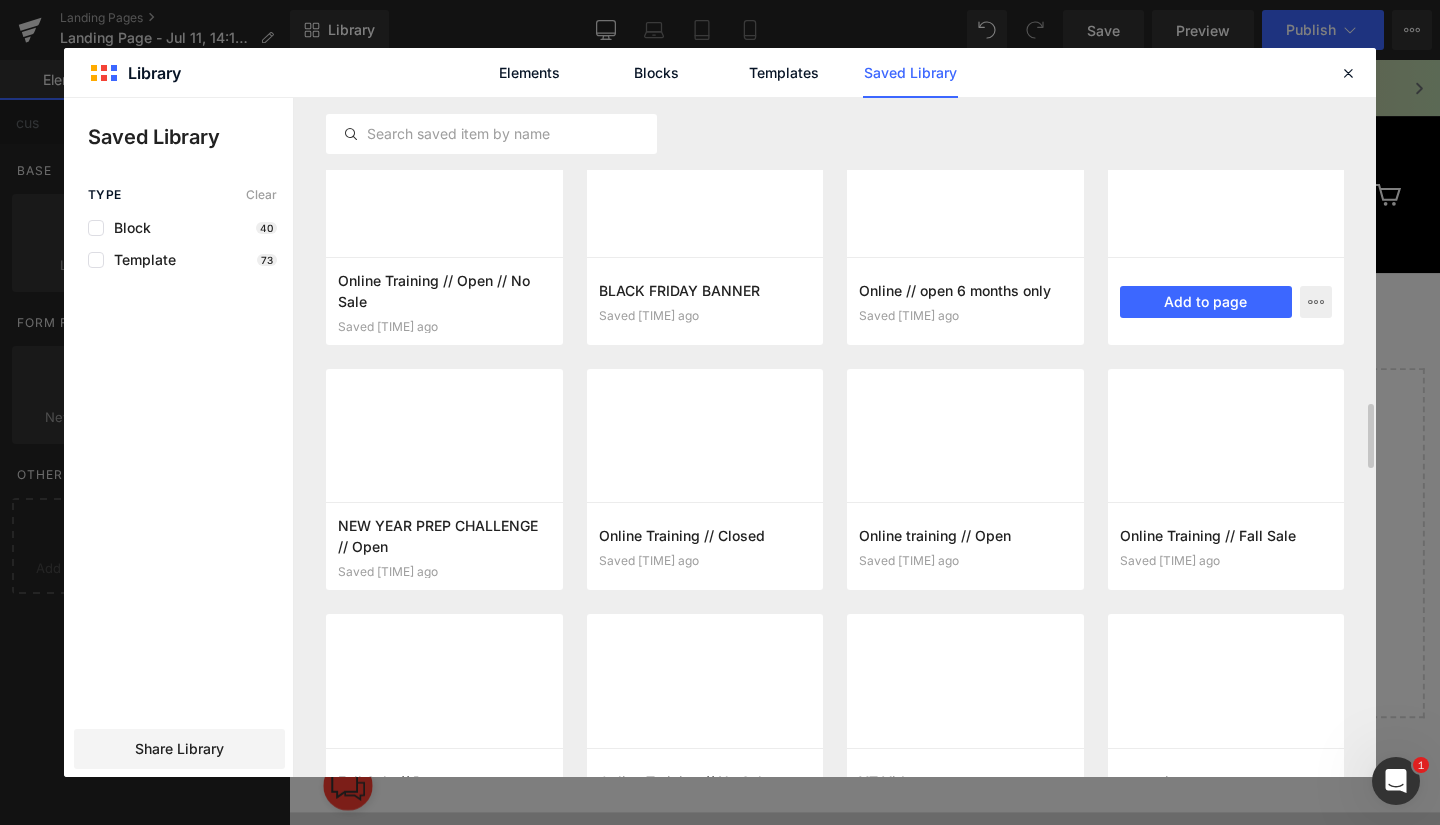 scroll, scrollTop: 3230, scrollLeft: 0, axis: vertical 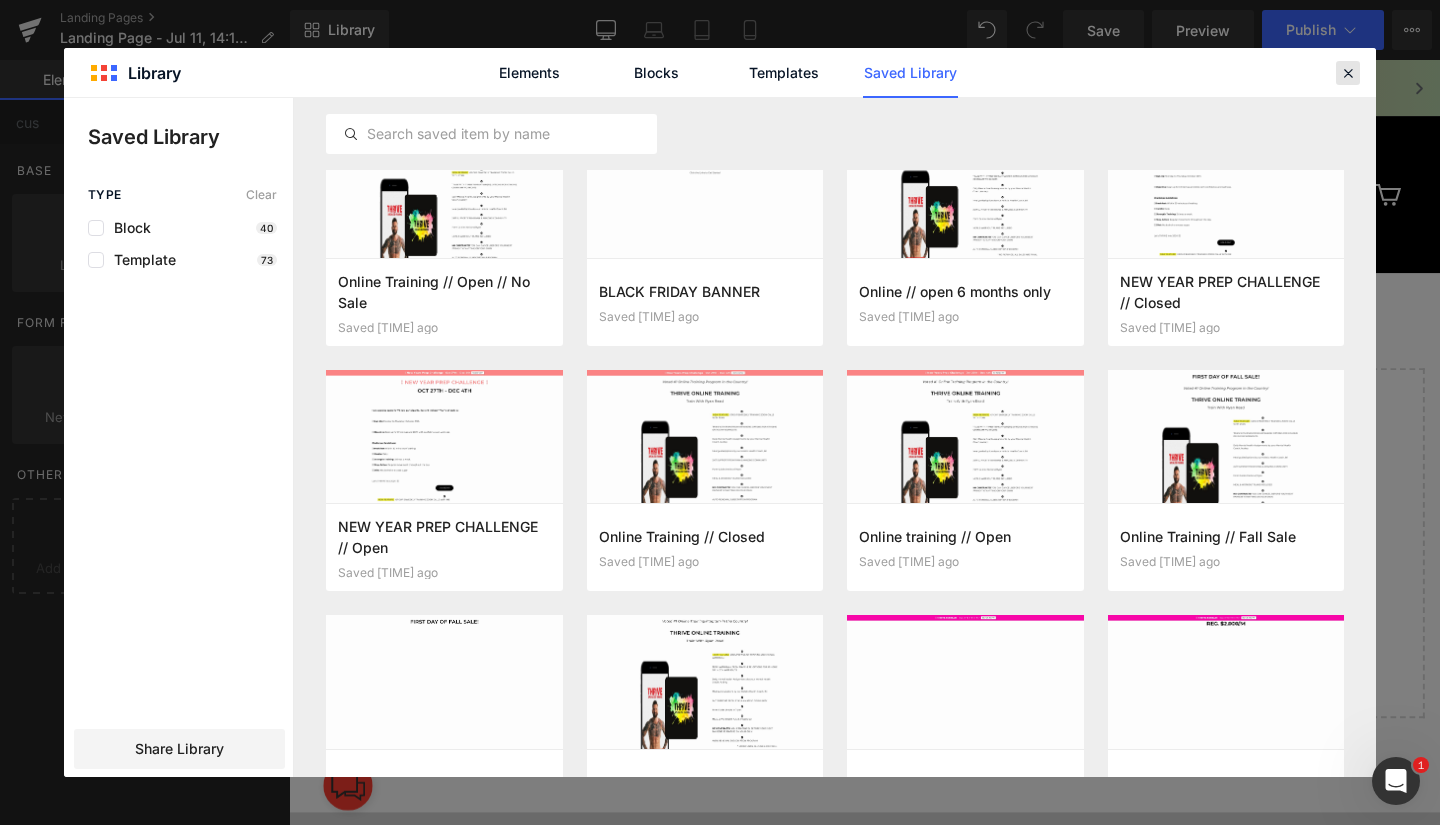 click at bounding box center (1348, 73) 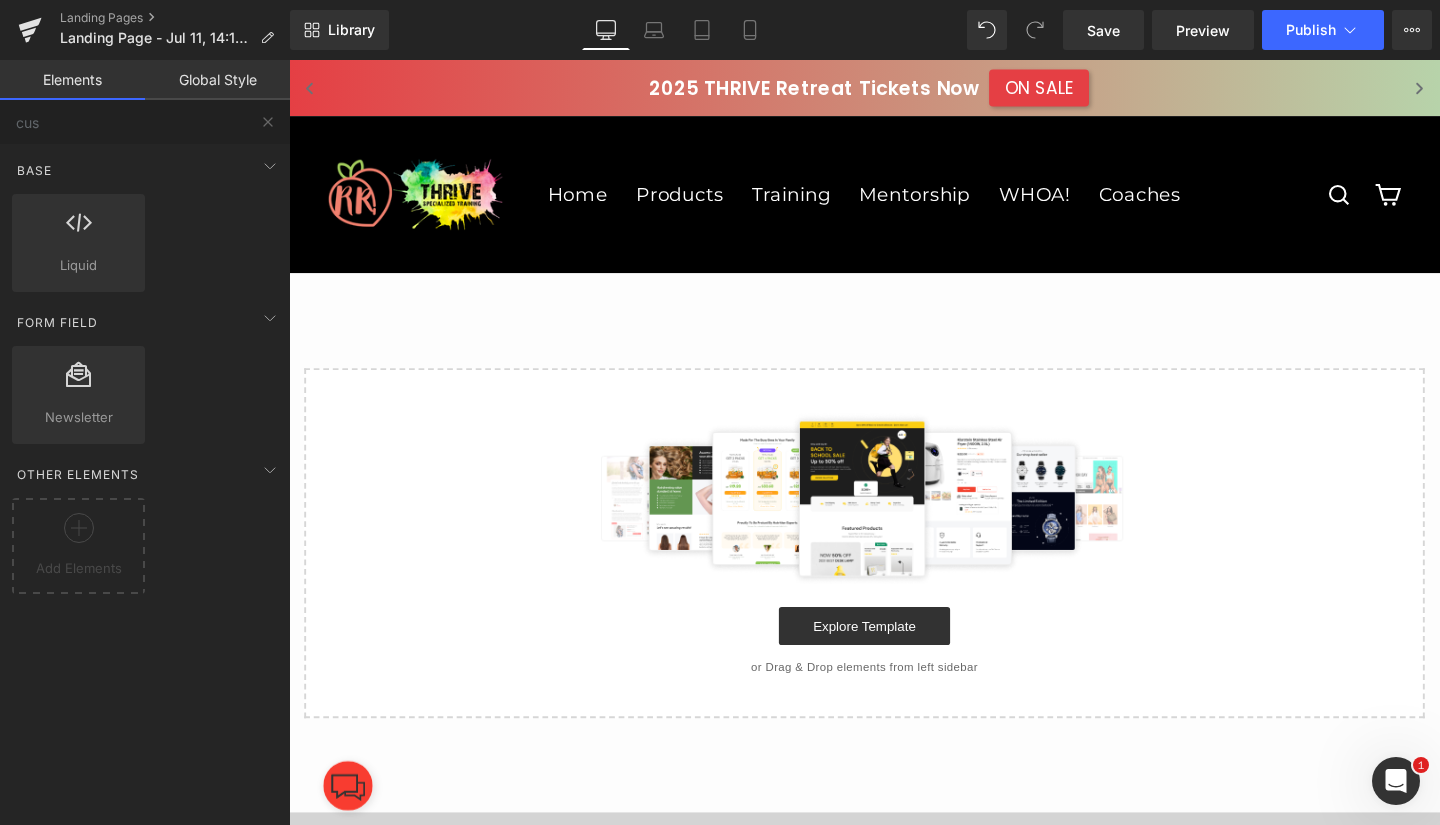 click on "Elements" at bounding box center (72, 80) 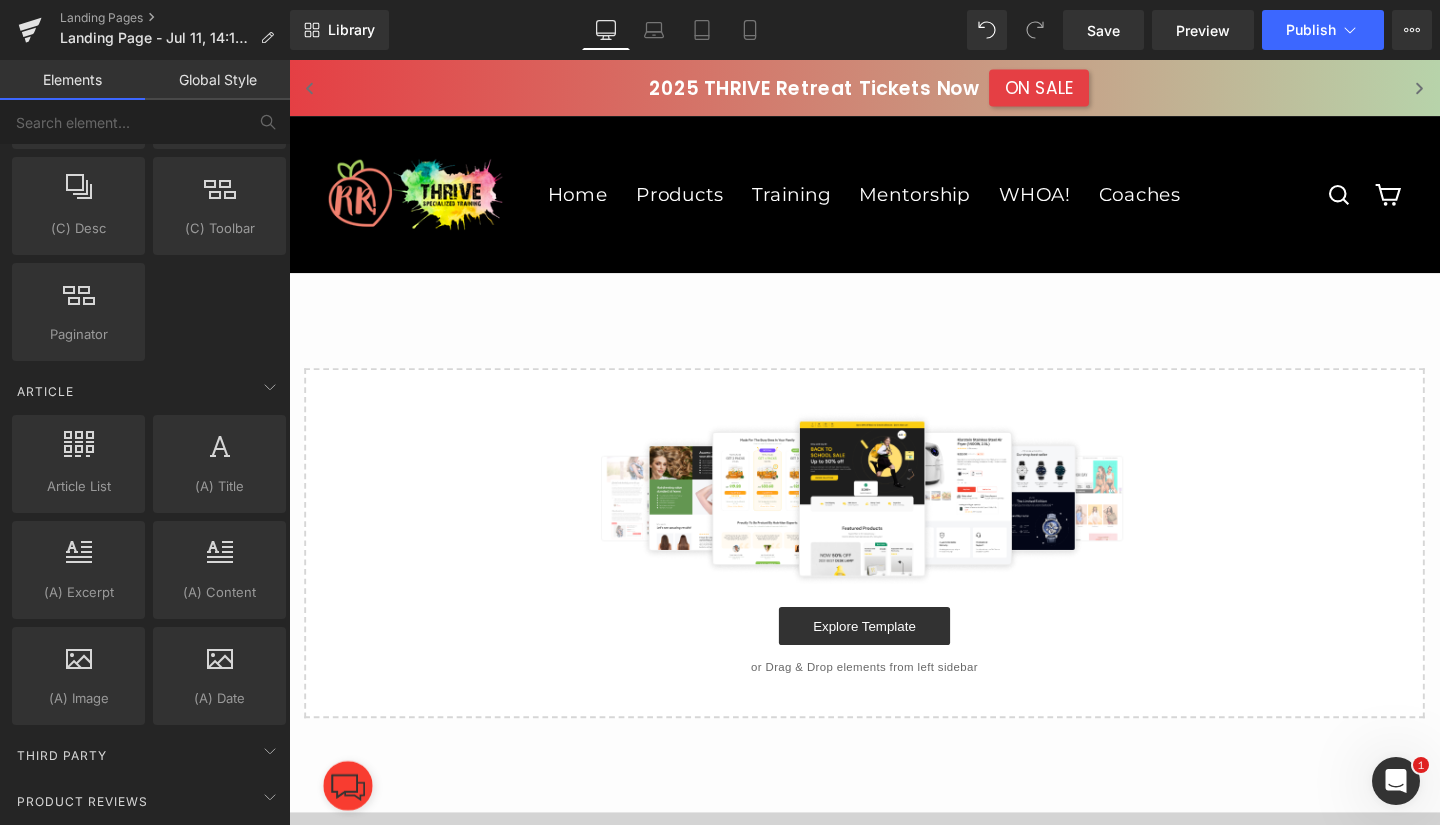 scroll, scrollTop: 3730, scrollLeft: 0, axis: vertical 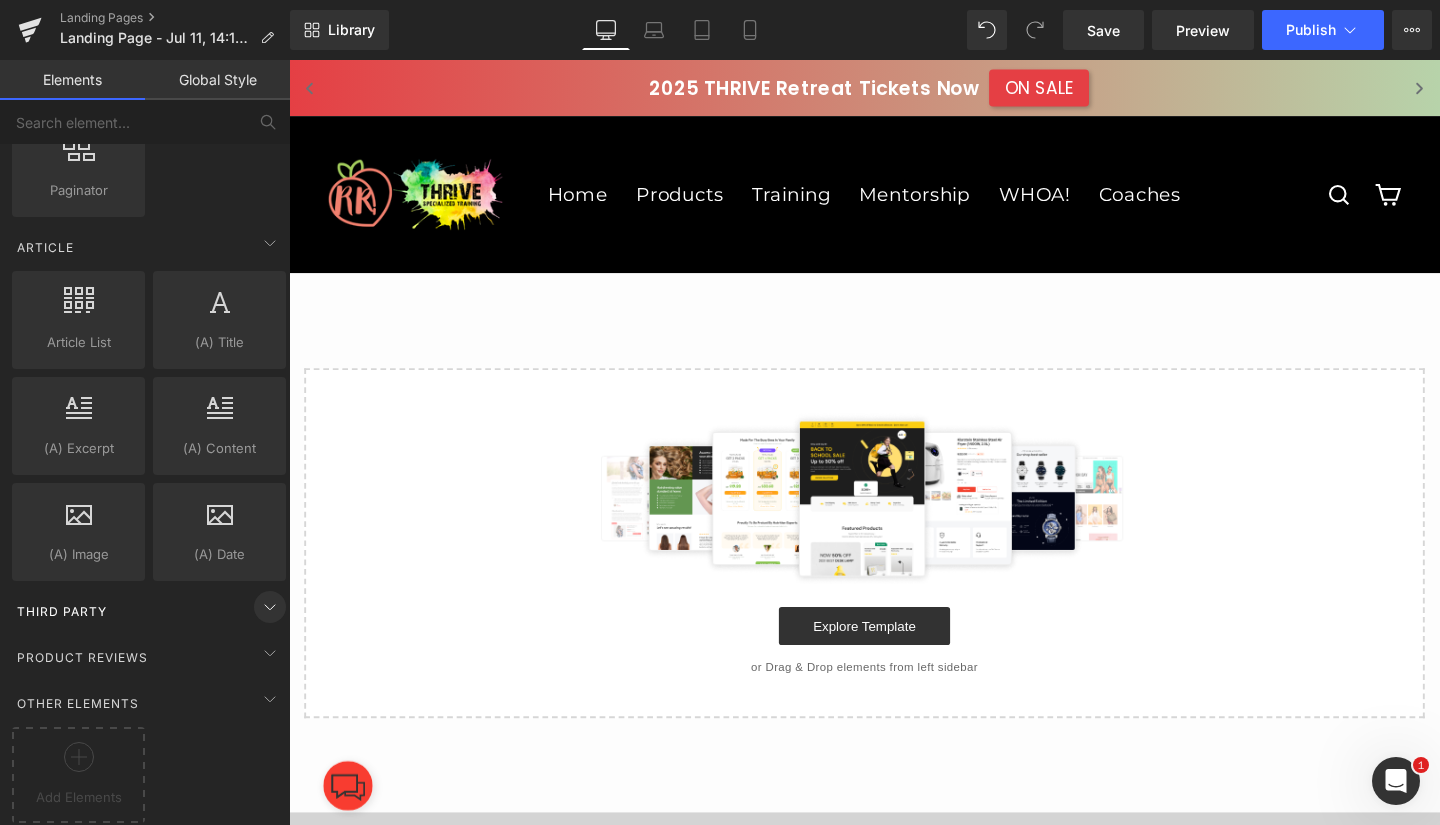 click 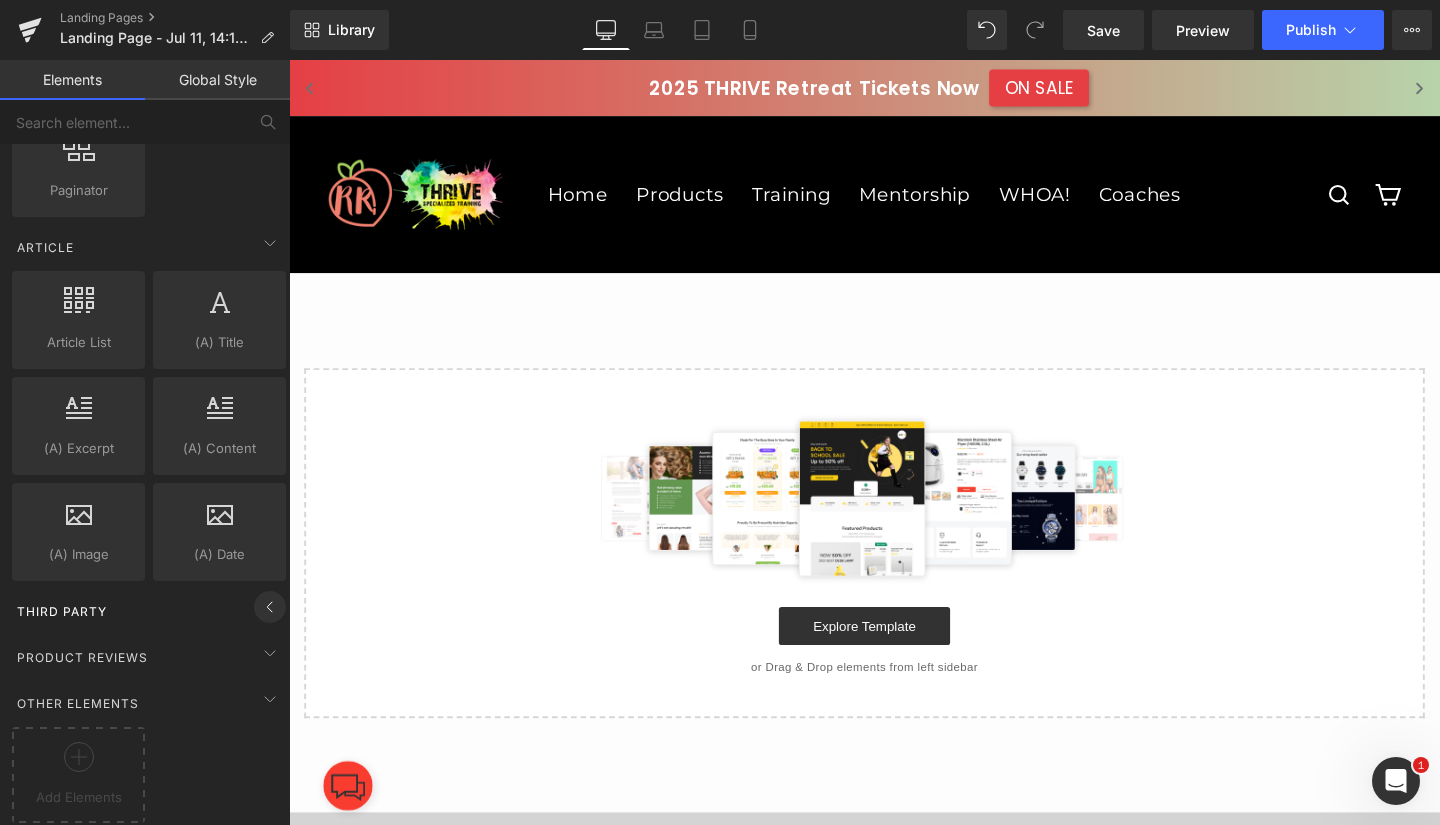 click 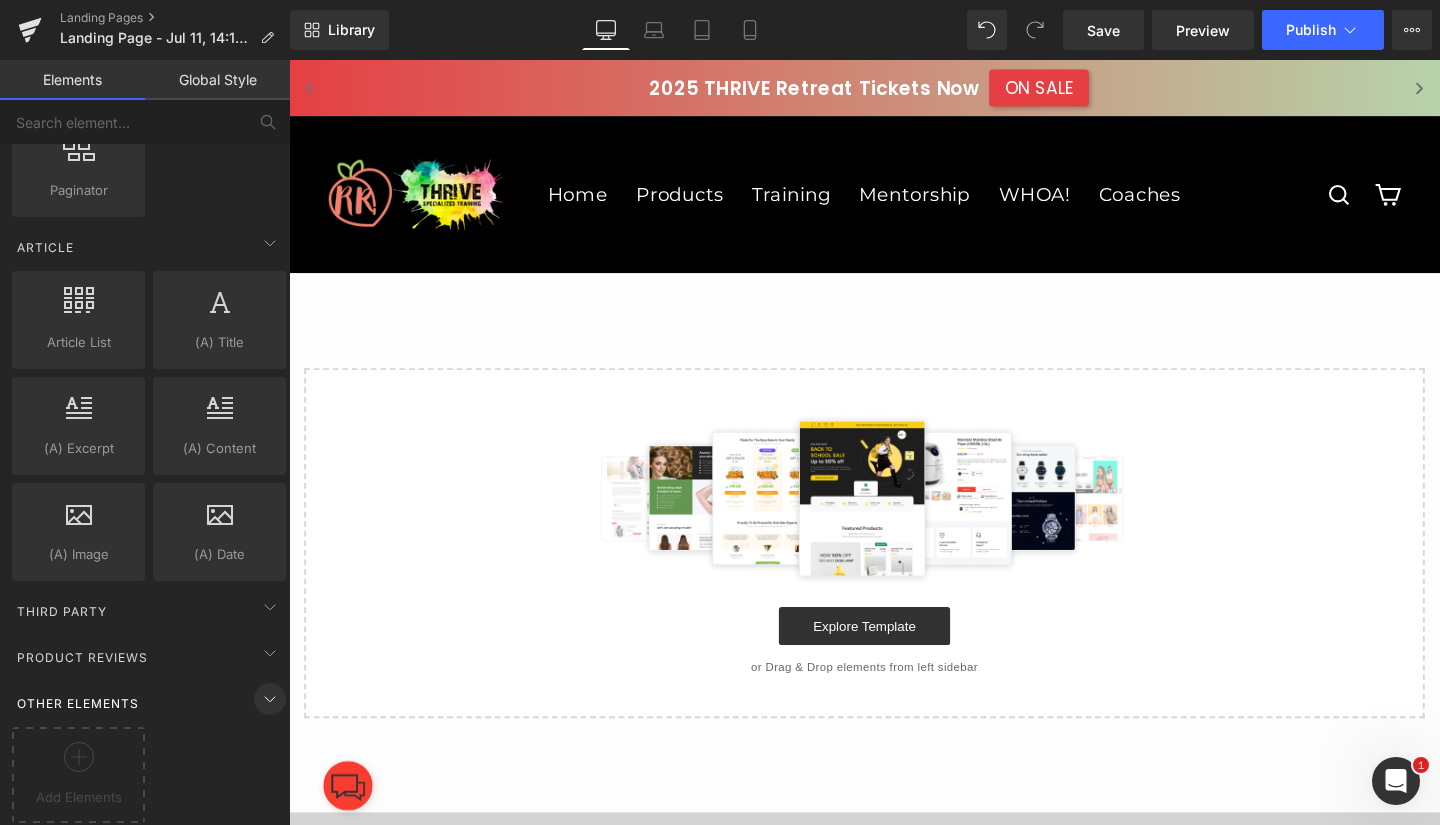 click 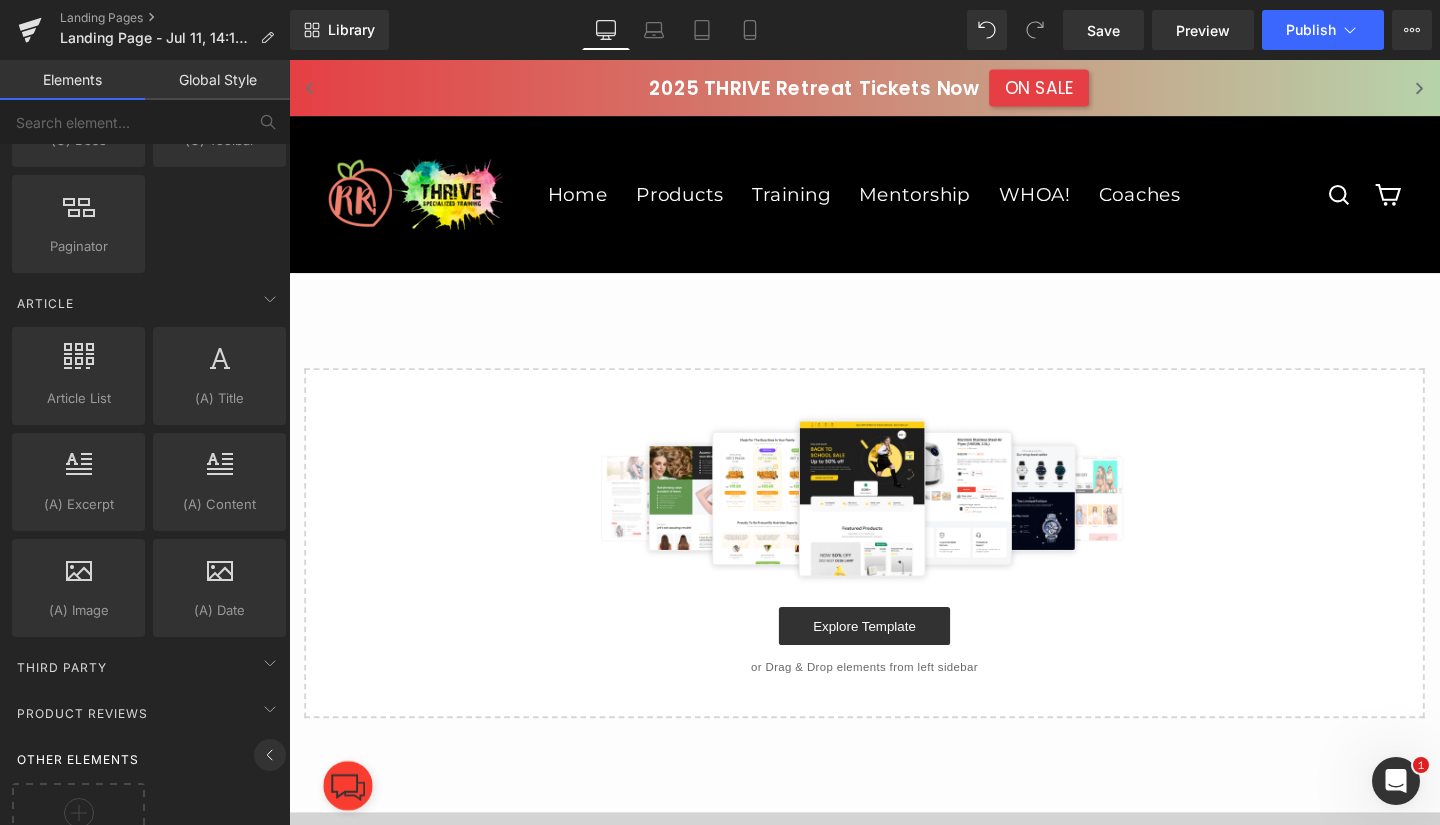 scroll, scrollTop: 3626, scrollLeft: 0, axis: vertical 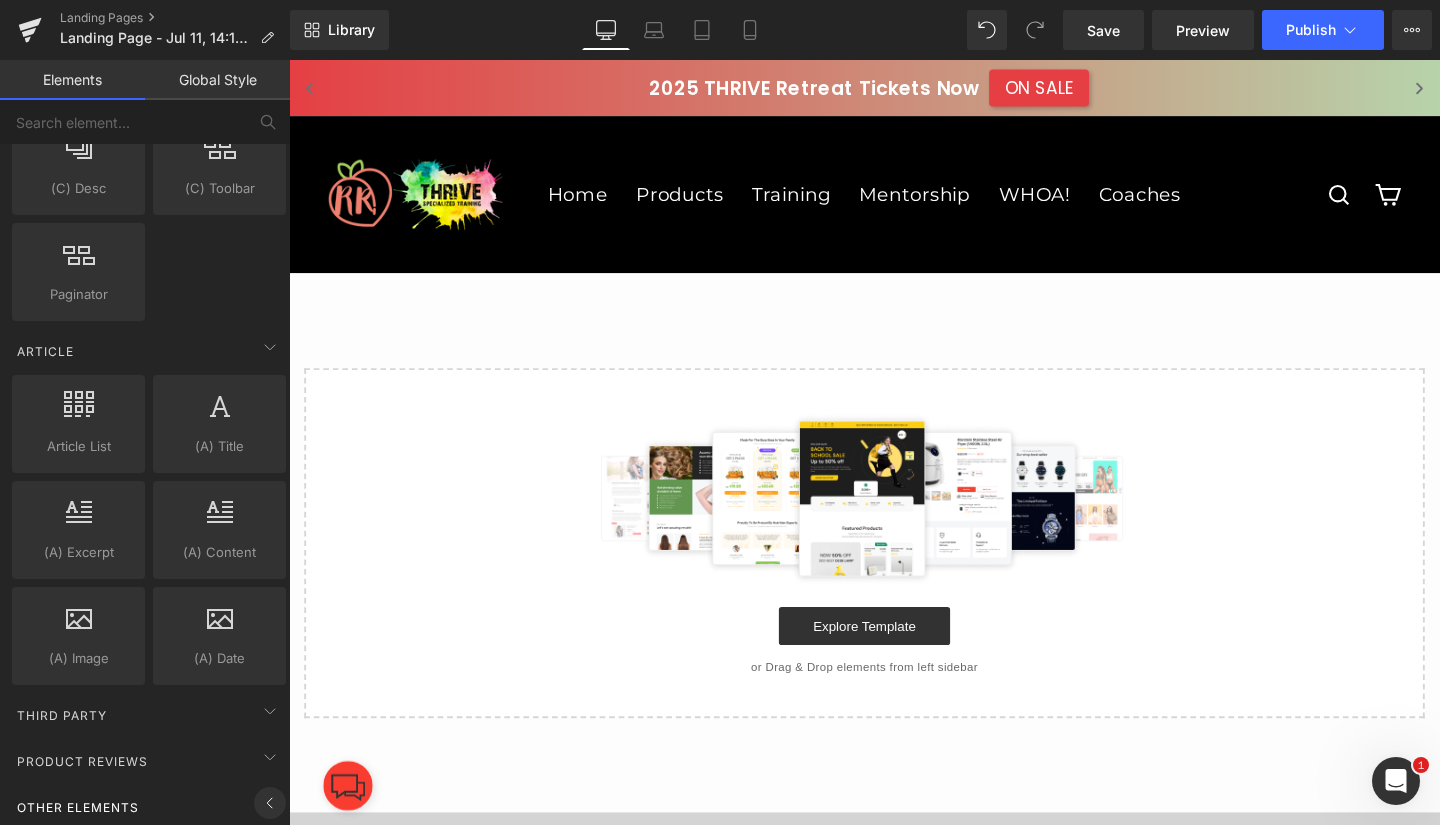 click 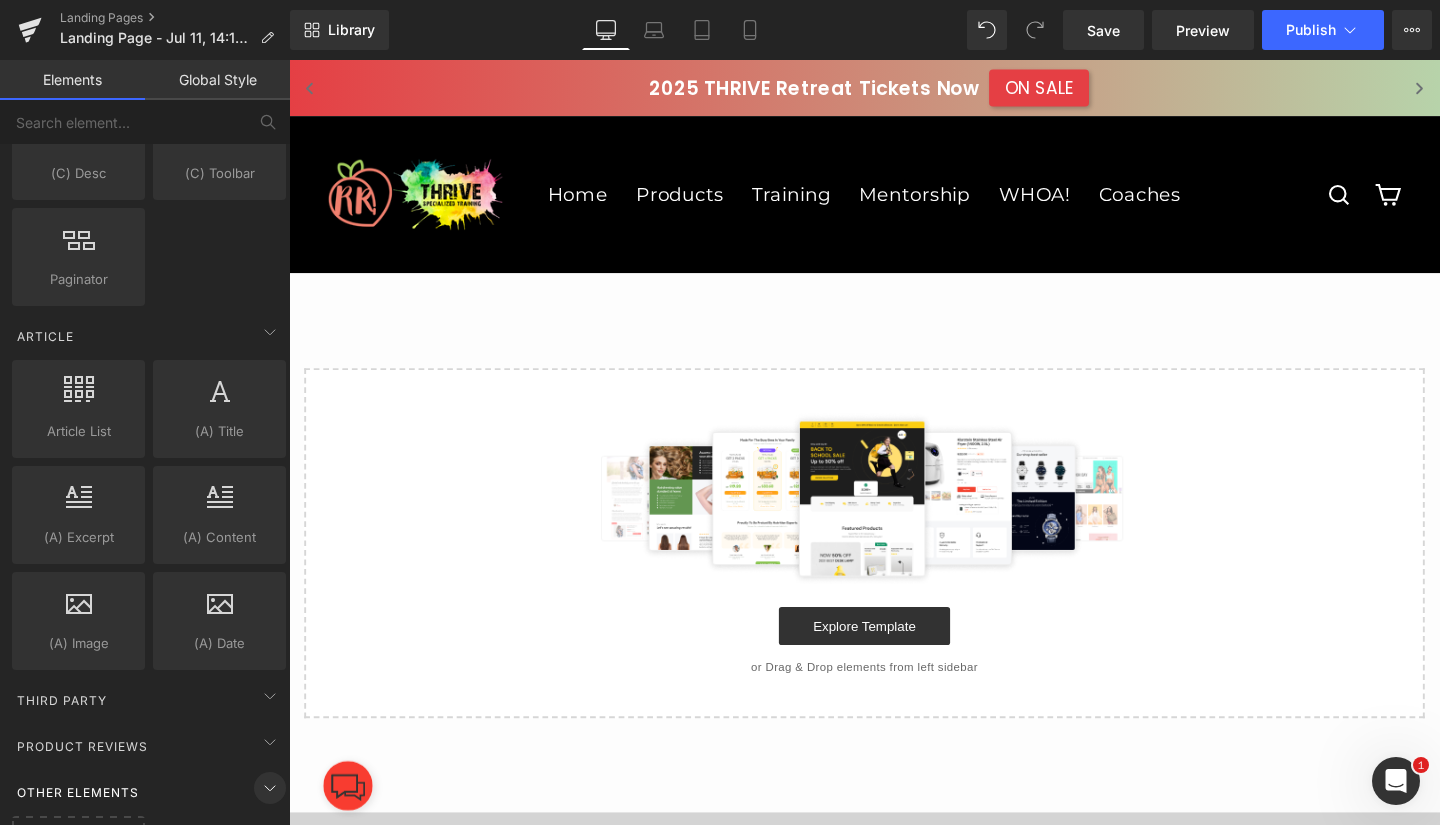 scroll, scrollTop: 3730, scrollLeft: 0, axis: vertical 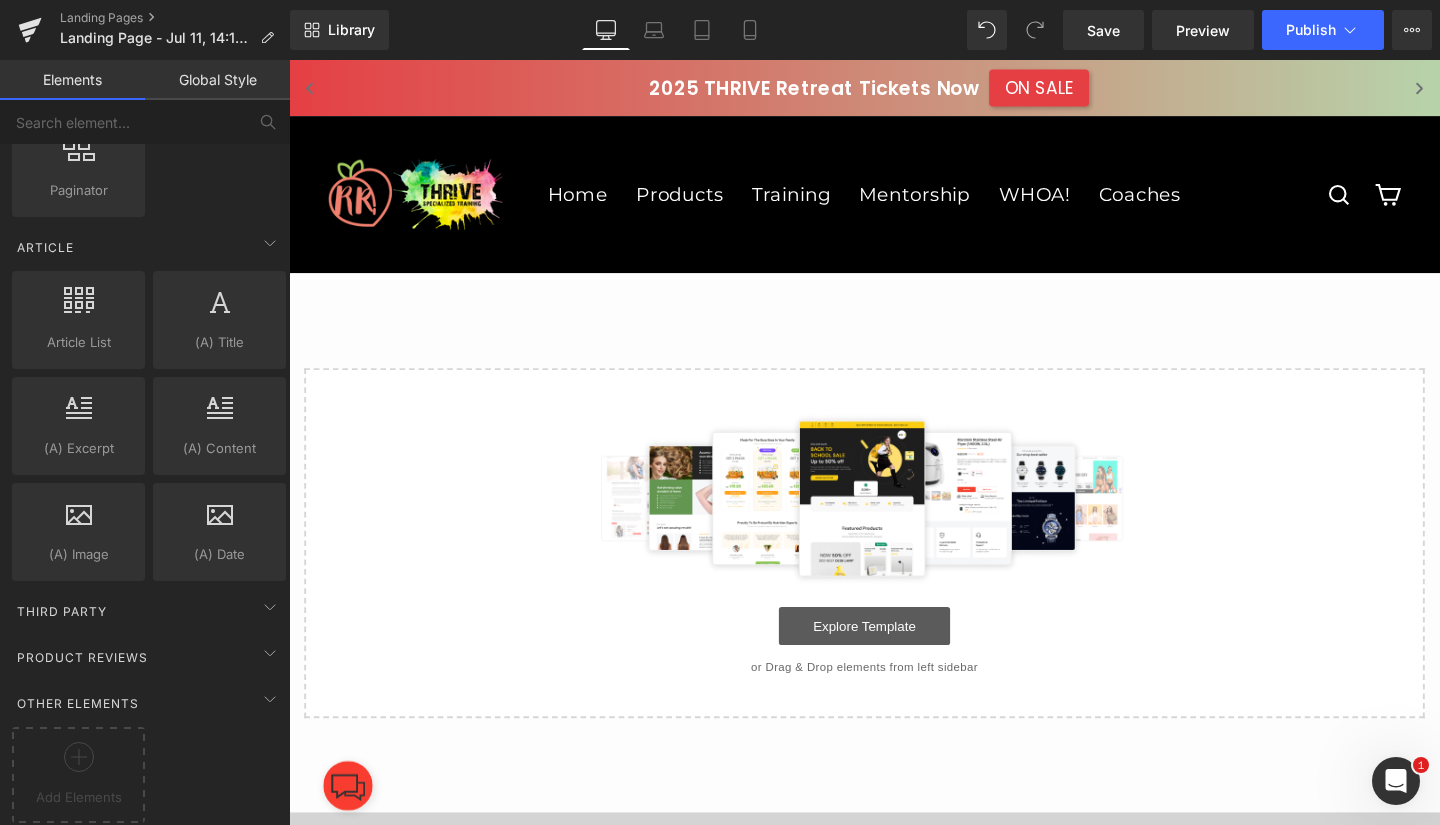 click on "Explore Template" at bounding box center (894, 655) 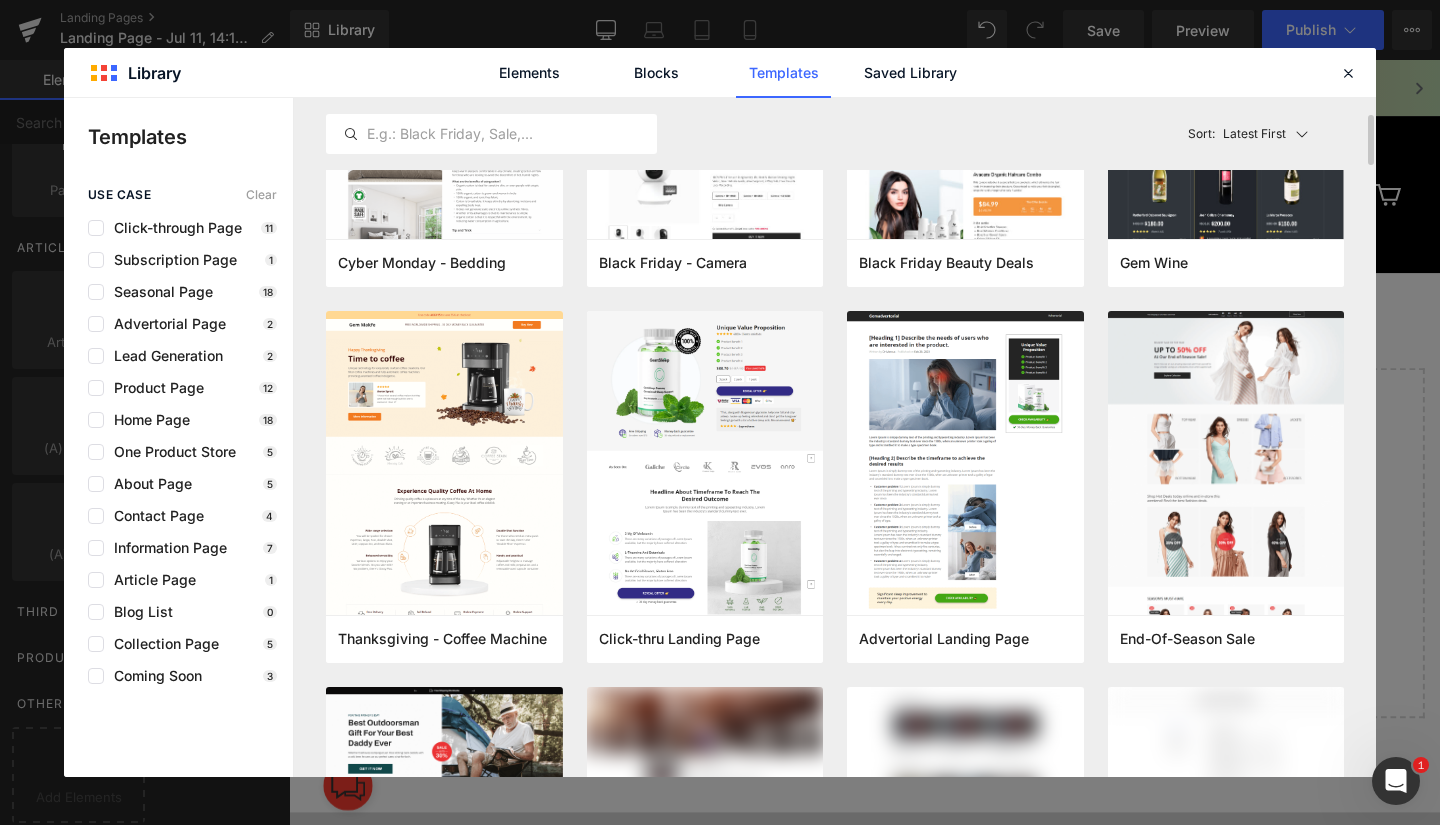 scroll, scrollTop: 0, scrollLeft: 0, axis: both 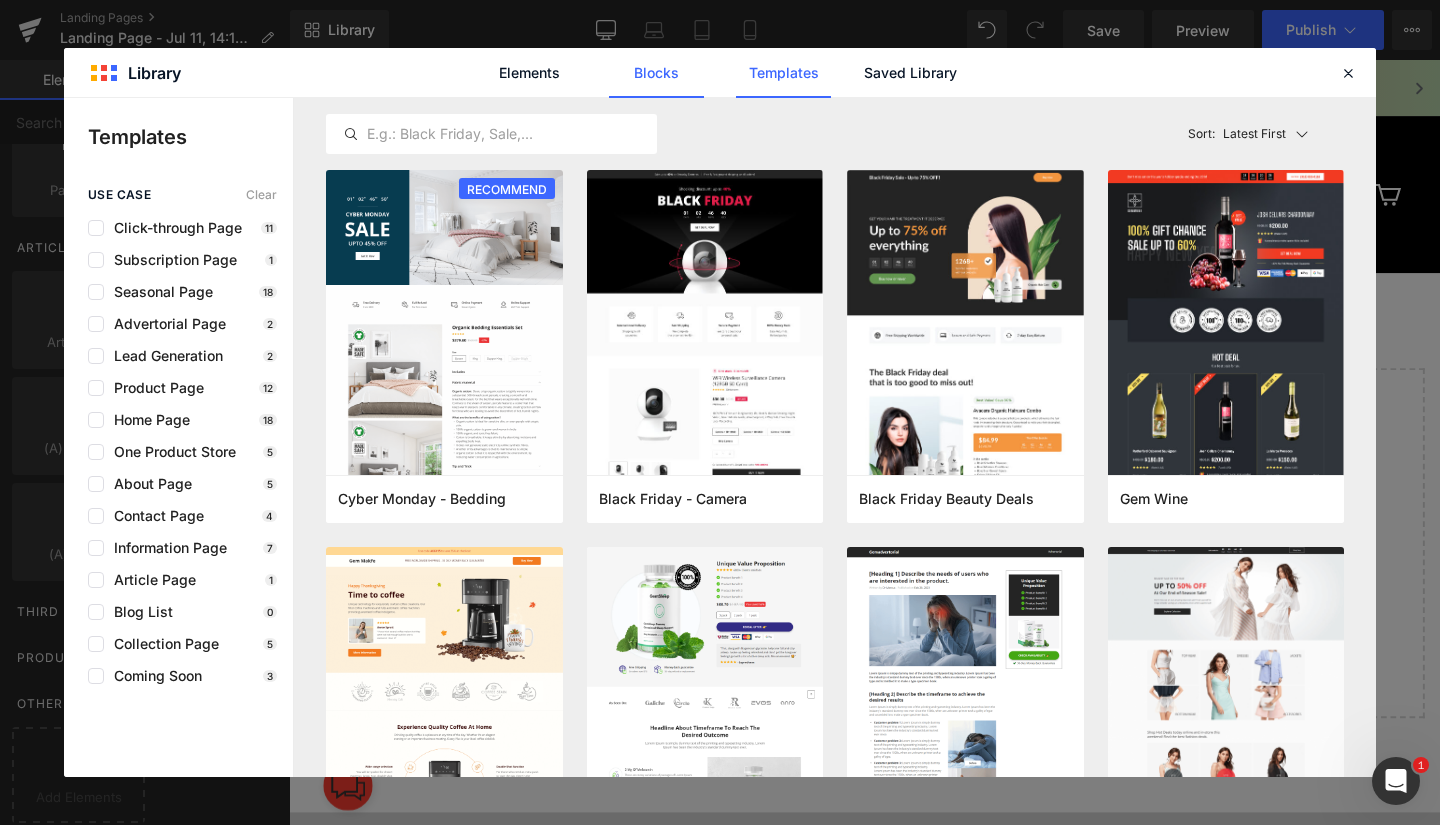 click on "Blocks" 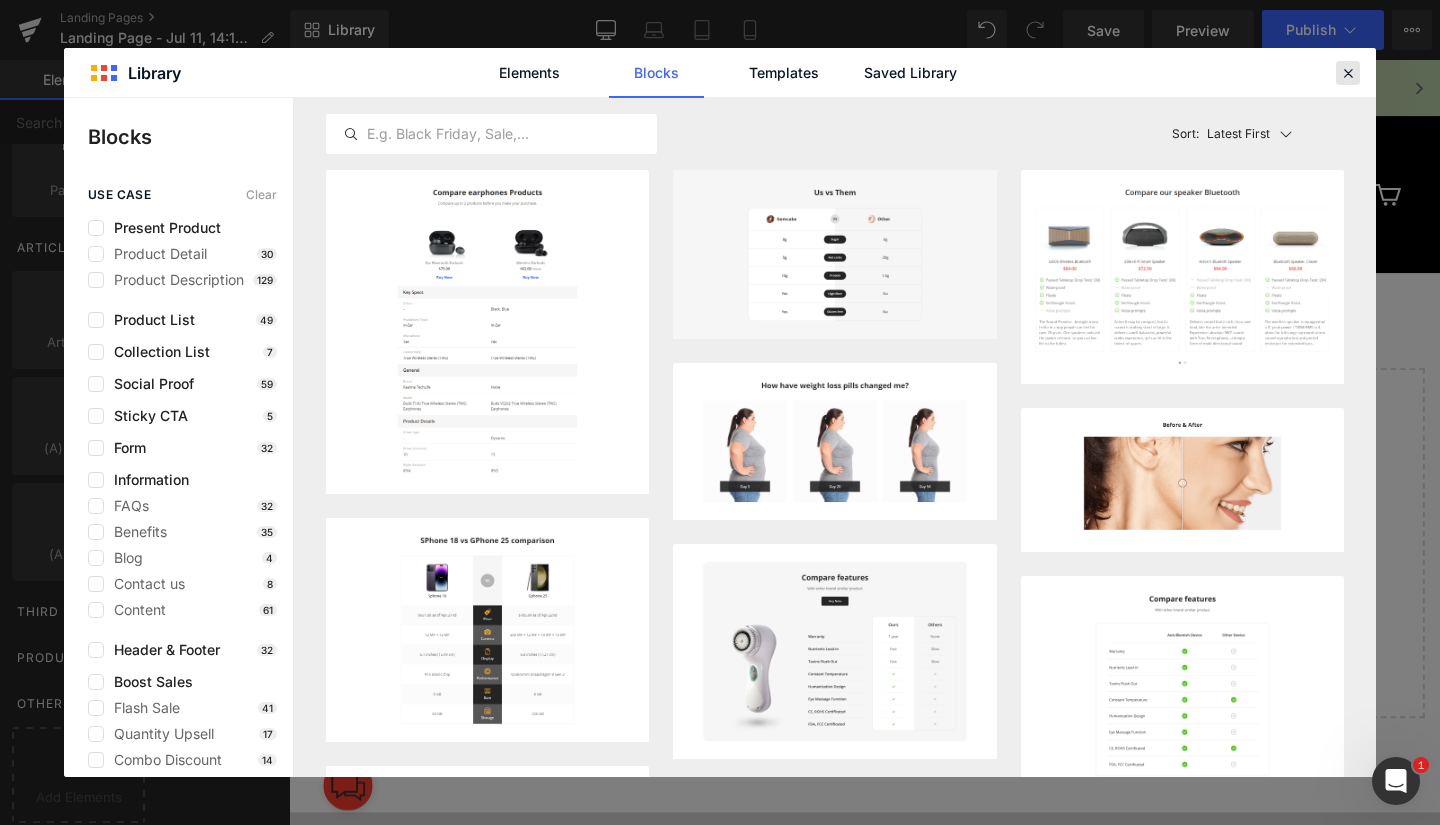 click at bounding box center (1348, 73) 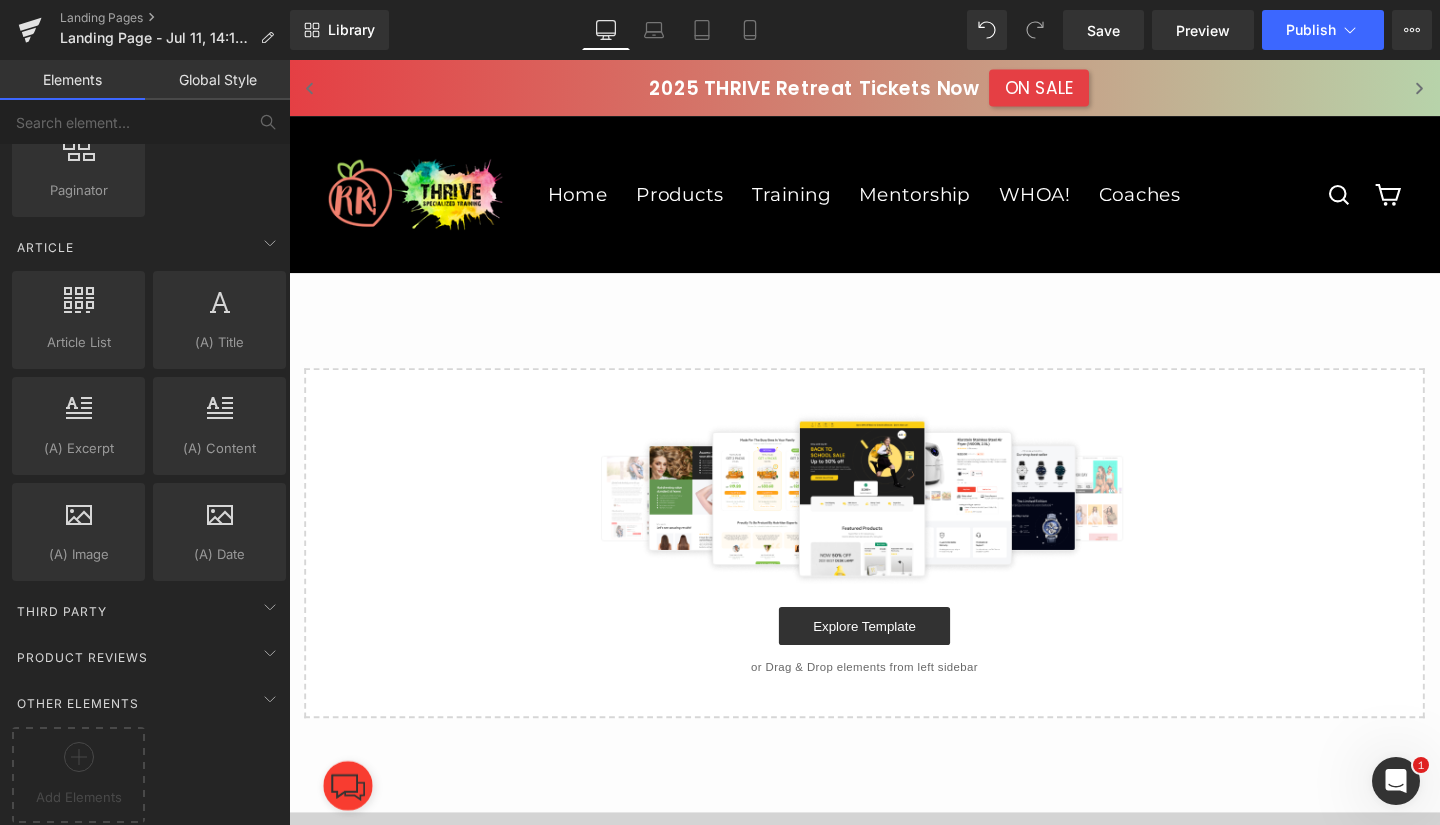 click 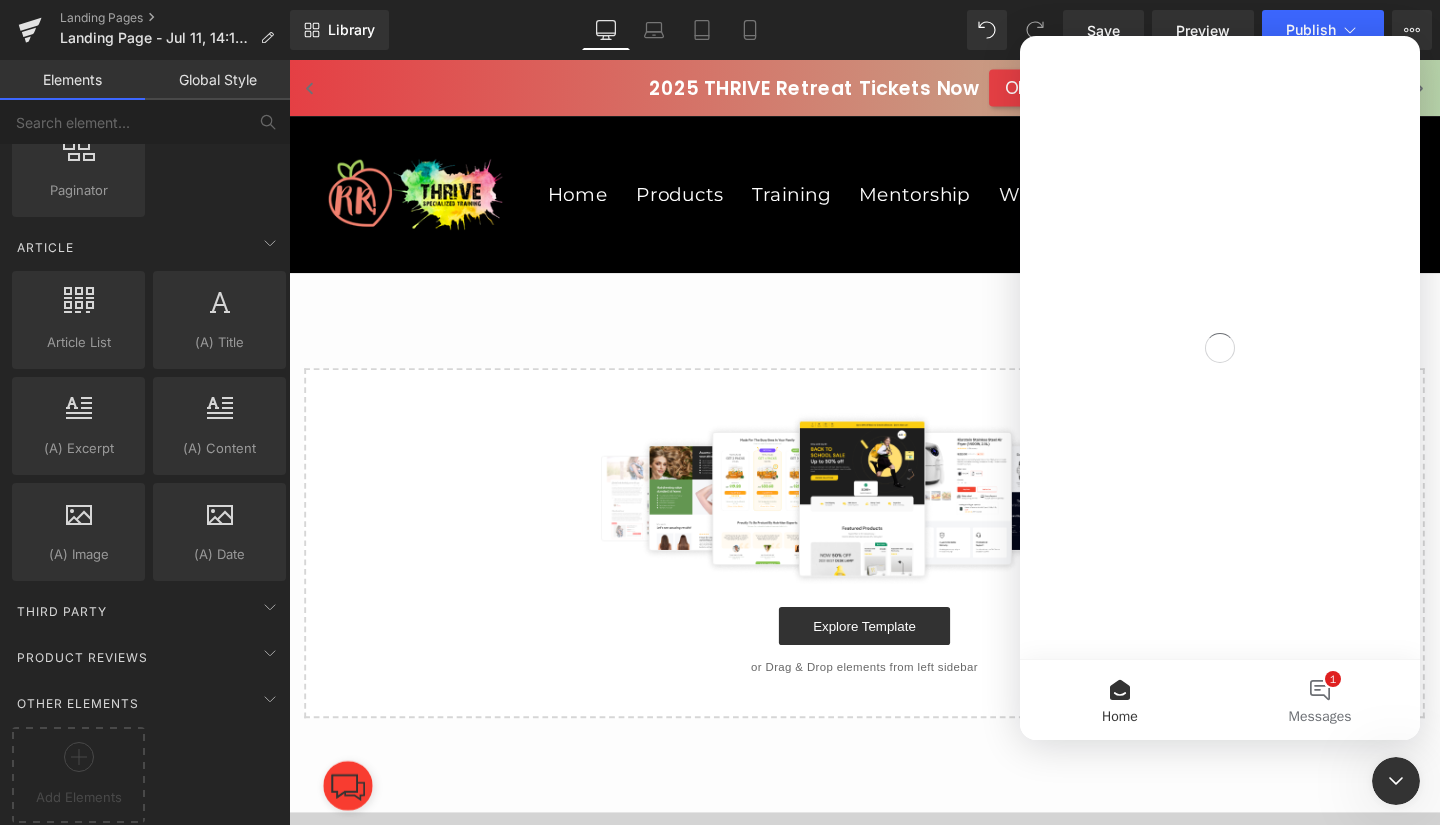 scroll, scrollTop: 0, scrollLeft: 0, axis: both 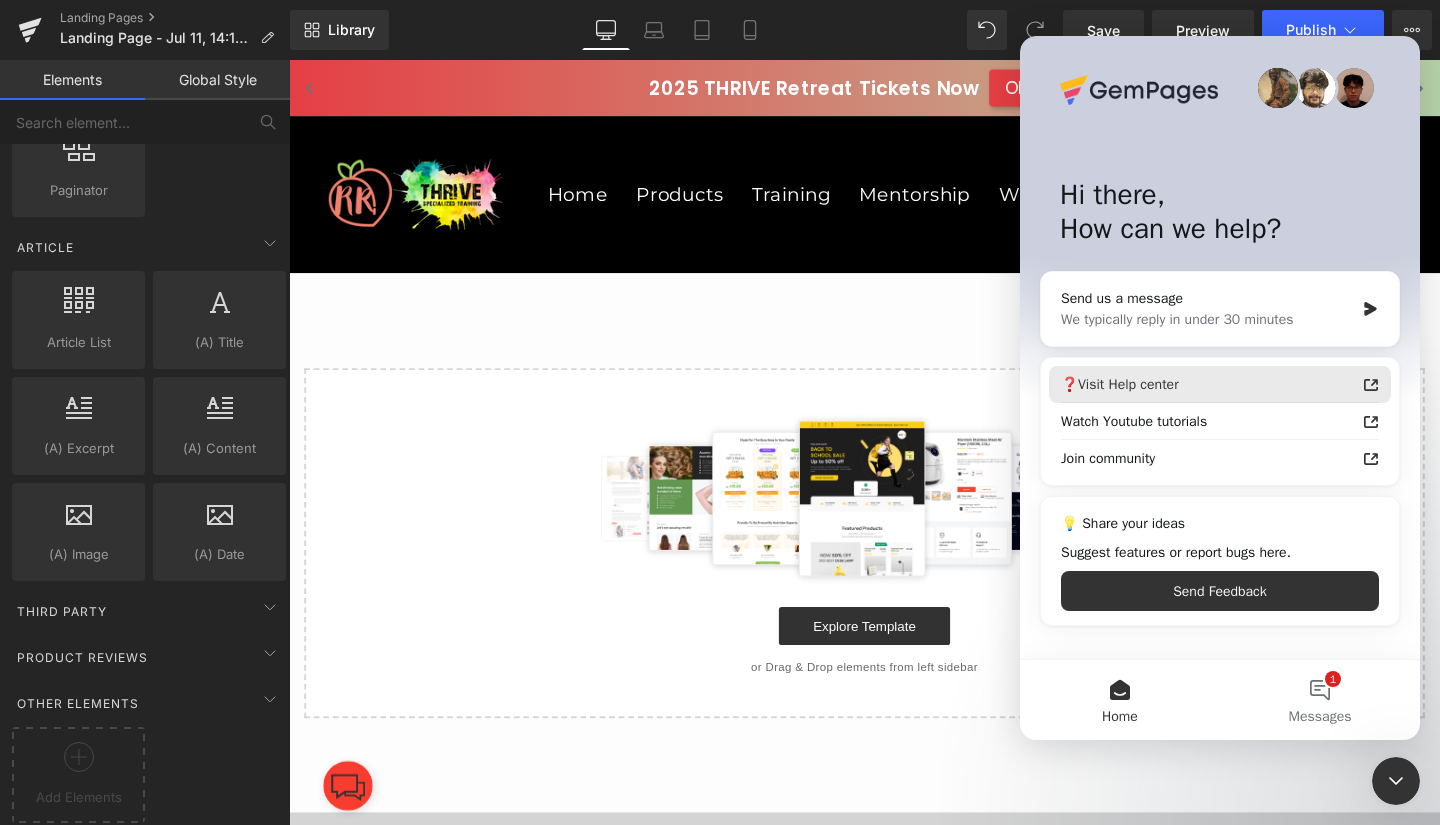 click on "❓Visit Help center" at bounding box center (1208, 384) 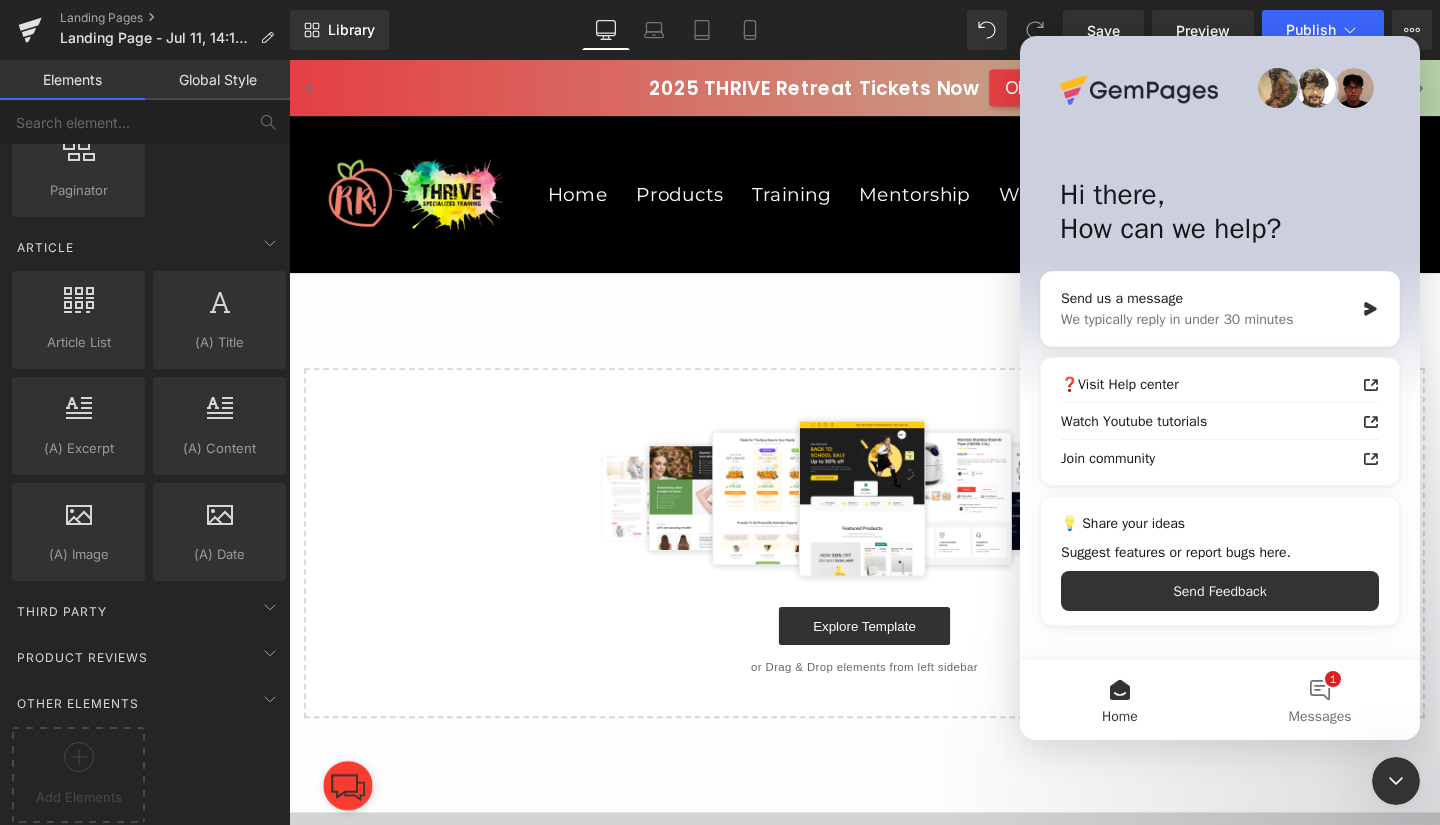 click 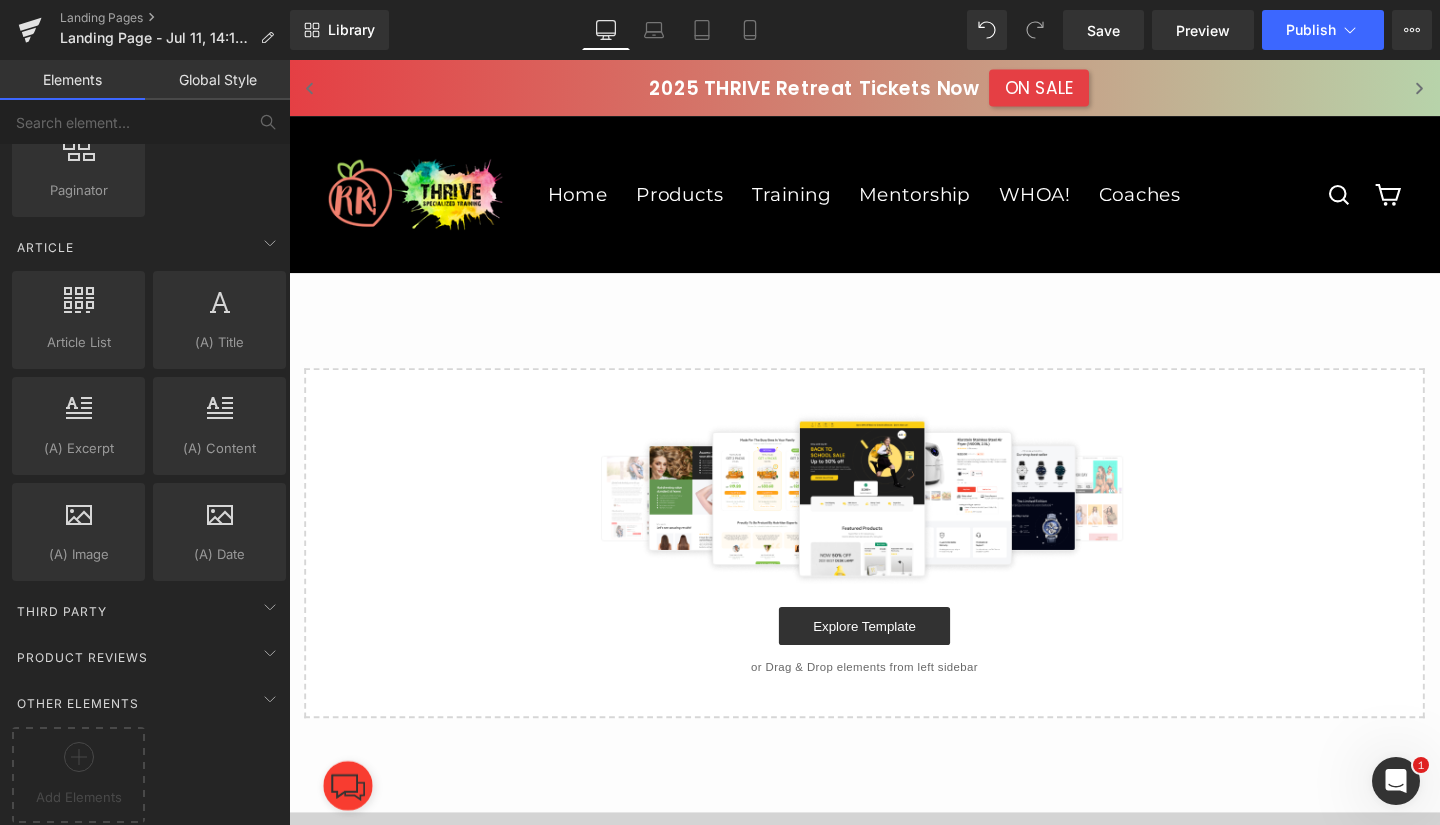 scroll, scrollTop: 0, scrollLeft: 0, axis: both 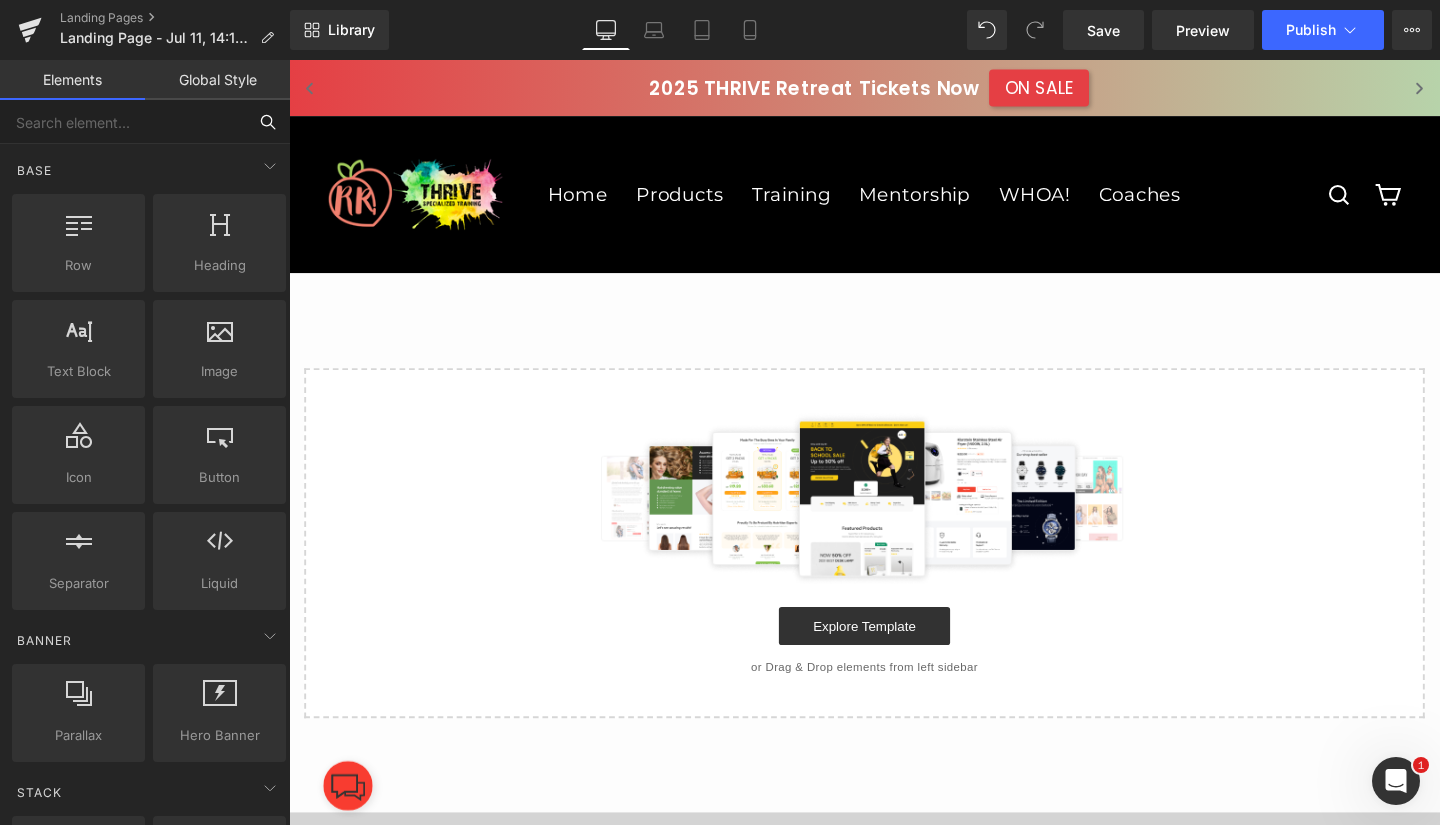 click at bounding box center (123, 122) 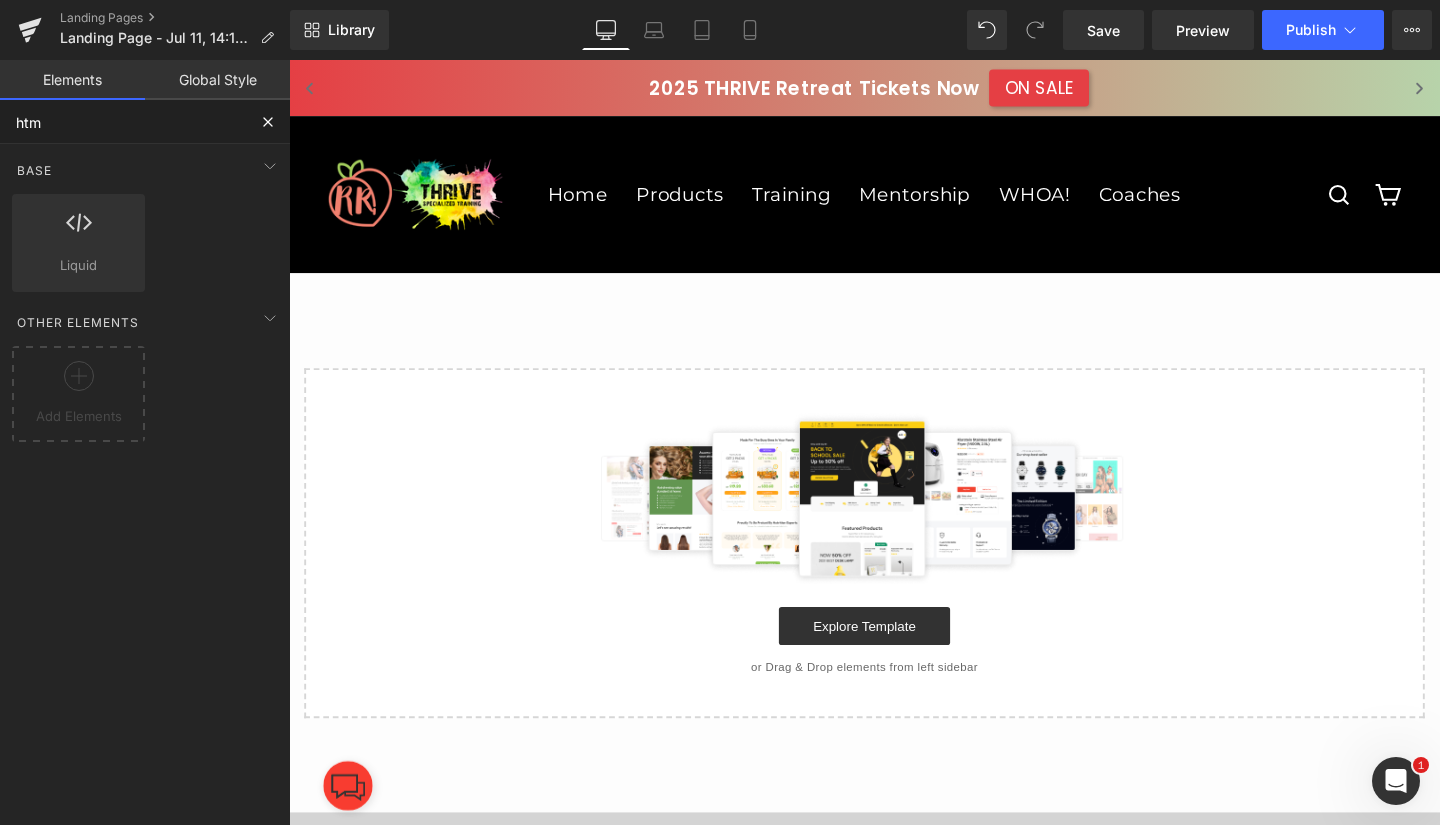 type on "html" 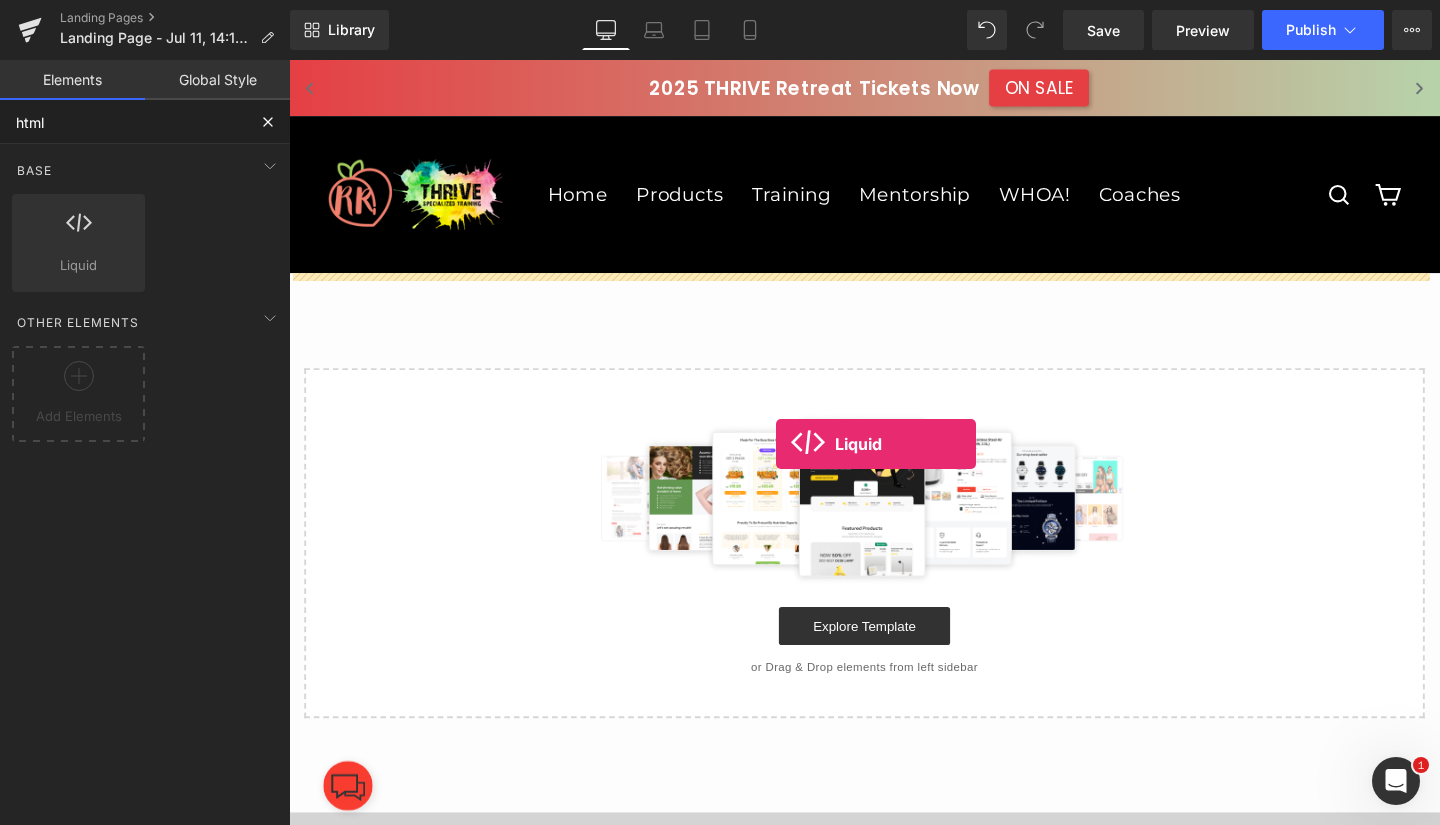 drag, startPoint x: 363, startPoint y: 294, endPoint x: 801, endPoint y: 464, distance: 469.834 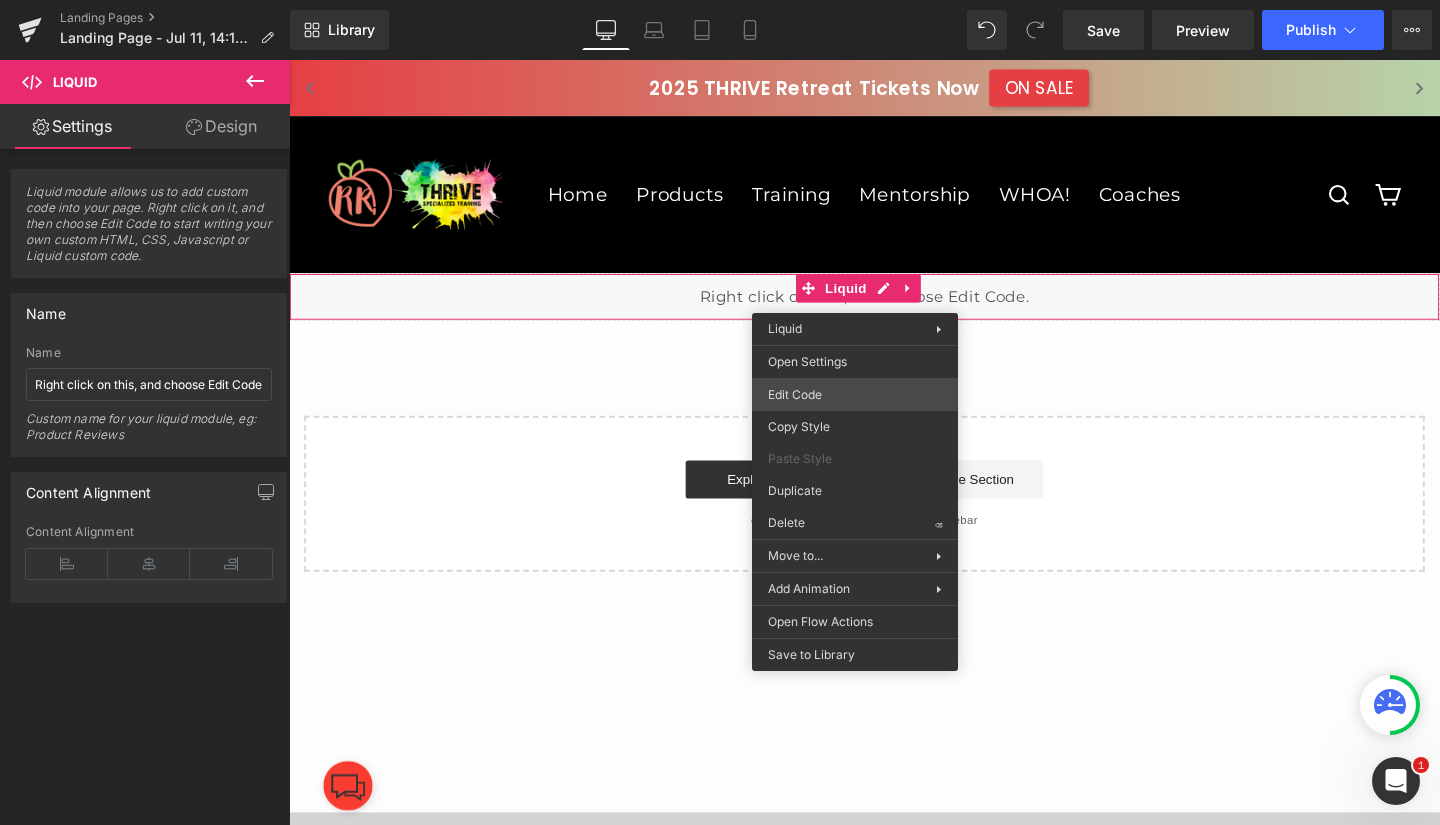 click on "Liquid  You are previewing how the   will restyle your page. You can not edit Elements in Preset Preview Mode.  Landing Pages Landing Page - Jul 11, 14:12:46 Library Desktop Desktop Laptop Tablet Mobile Save Preview Publish Scheduled View Live Page View with current Template Save Template to Library Schedule Publish Publish Settings Shortcuts  Your page can’t be published   You've reached the maximum number of published pages on your plan  (0/0).  You need to upgrade your plan or unpublish all your pages to get 1 publish slot.   Unpublish pages   Upgrade plan  Elements Global Style html Base Row  rows, columns, layouts, div Heading  headings, titles, h1,h2,h3,h4,h5,h6 Text Block  texts, paragraphs, contents, blocks Image  images, photos, alts, uploads Icon  icons, symbols Button  button, call to action, cta Separator  separators, dividers, horizontal lines Liquid  liquid, custom code, html, javascript, css, reviews, apps, applications, embeded, iframe Banner Parallax  Hero Banner  Stack Tabs  Carousel  app" at bounding box center (720, 0) 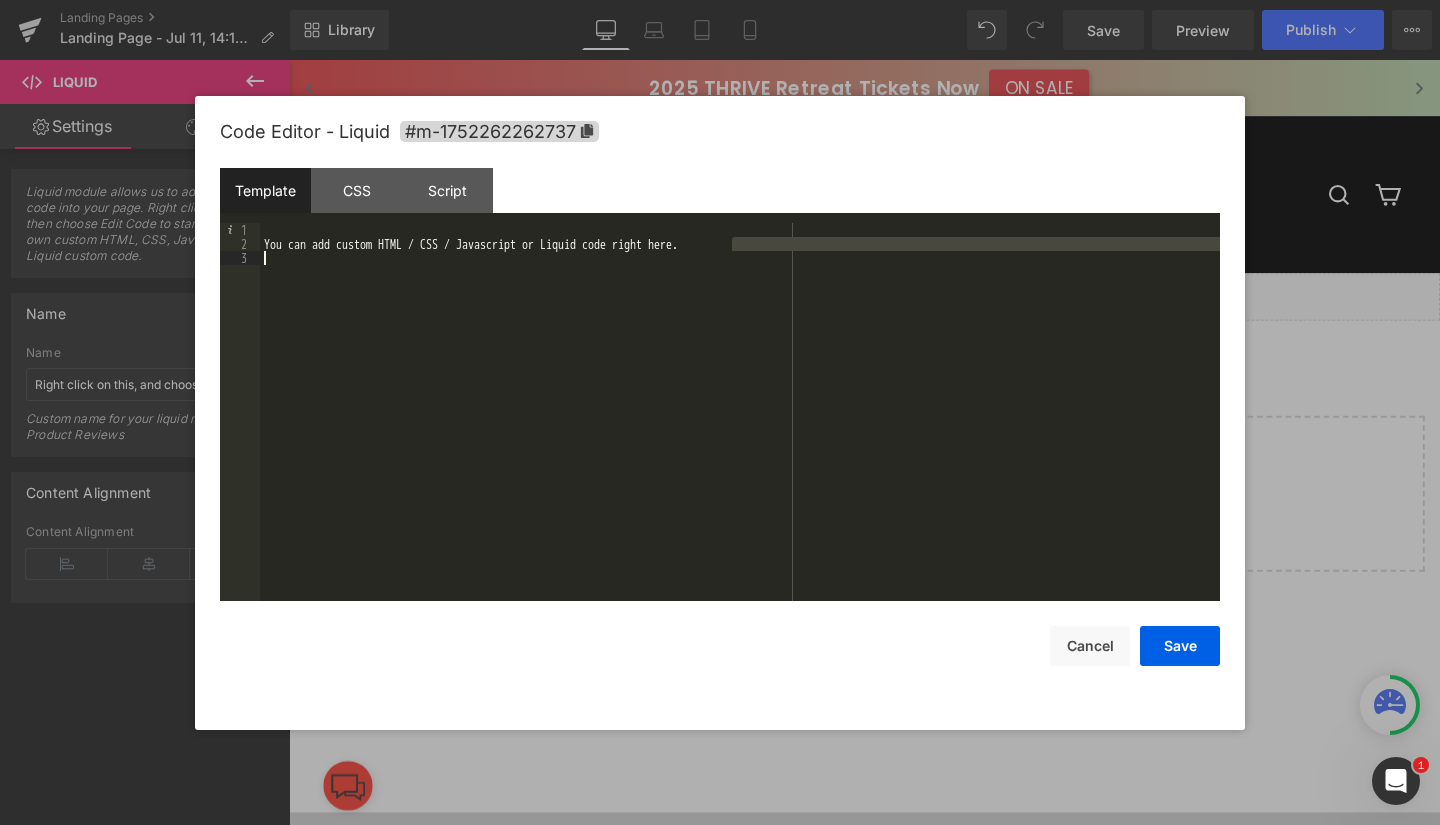 drag, startPoint x: 754, startPoint y: 250, endPoint x: 300, endPoint y: 271, distance: 454.4854 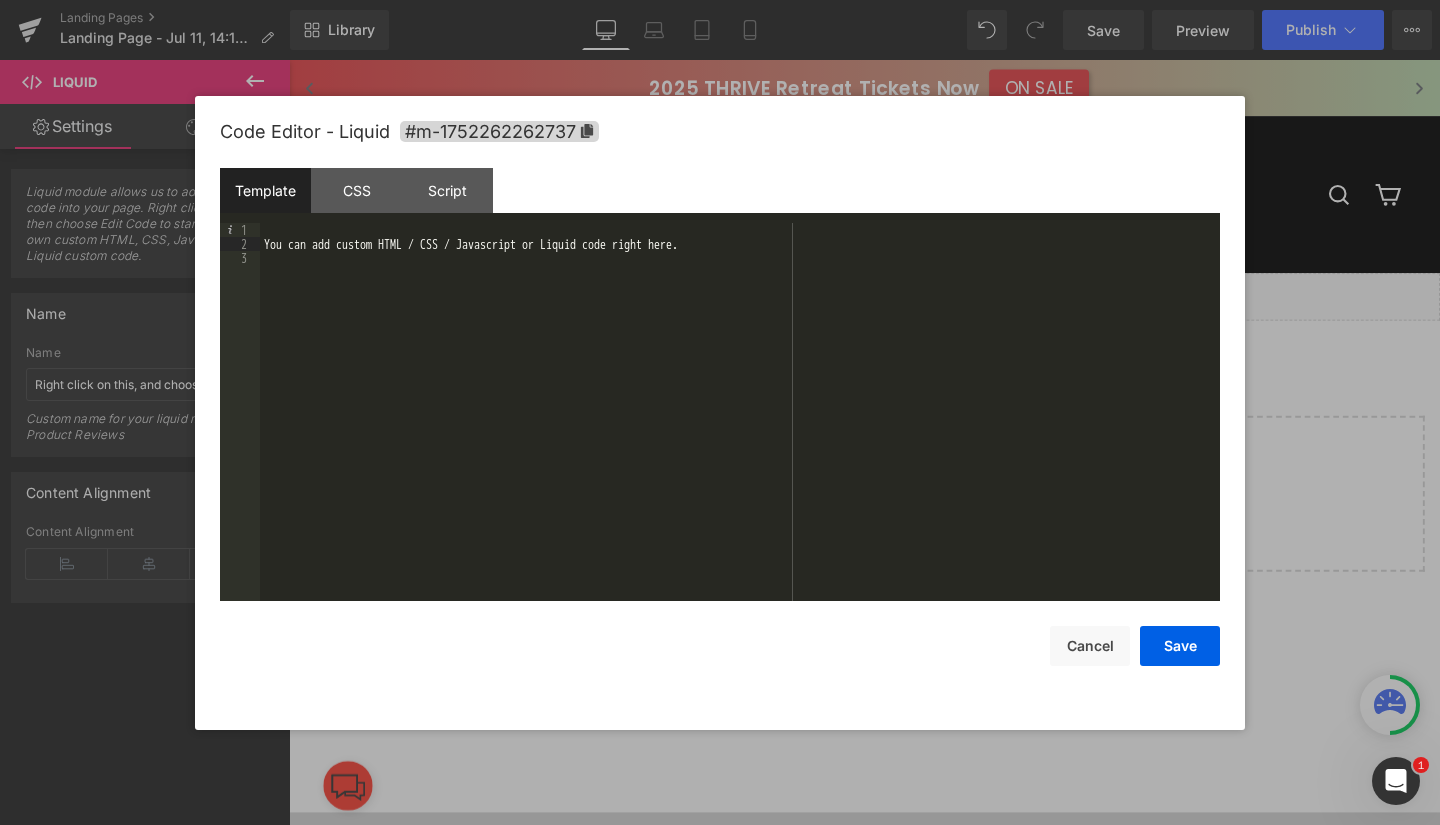 click on "You can add custom HTML / CSS / Javascript or Liquid code right here." at bounding box center (740, 426) 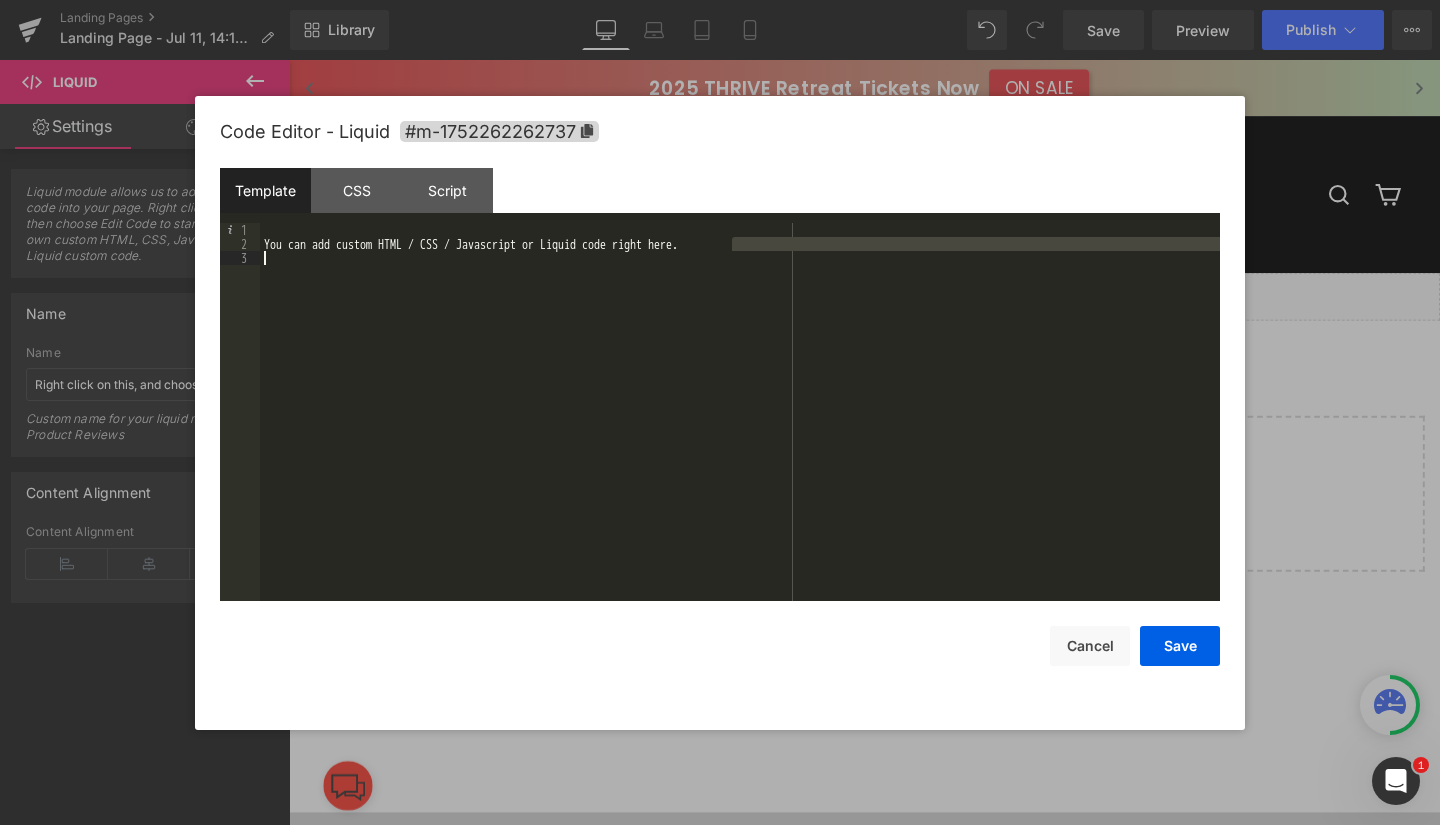 drag, startPoint x: 731, startPoint y: 245, endPoint x: 593, endPoint y: 250, distance: 138.09055 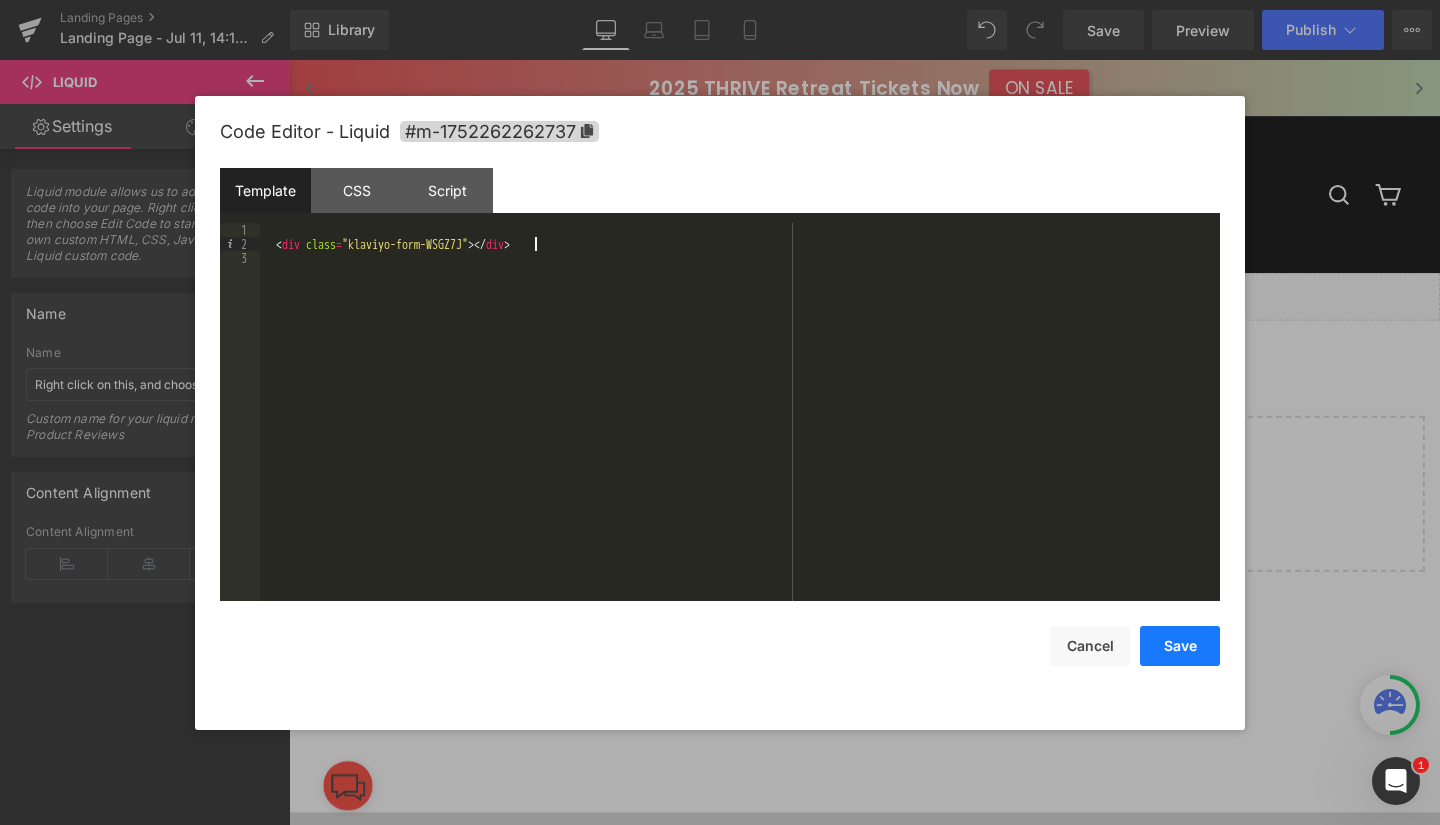 click on "Save" at bounding box center [1180, 646] 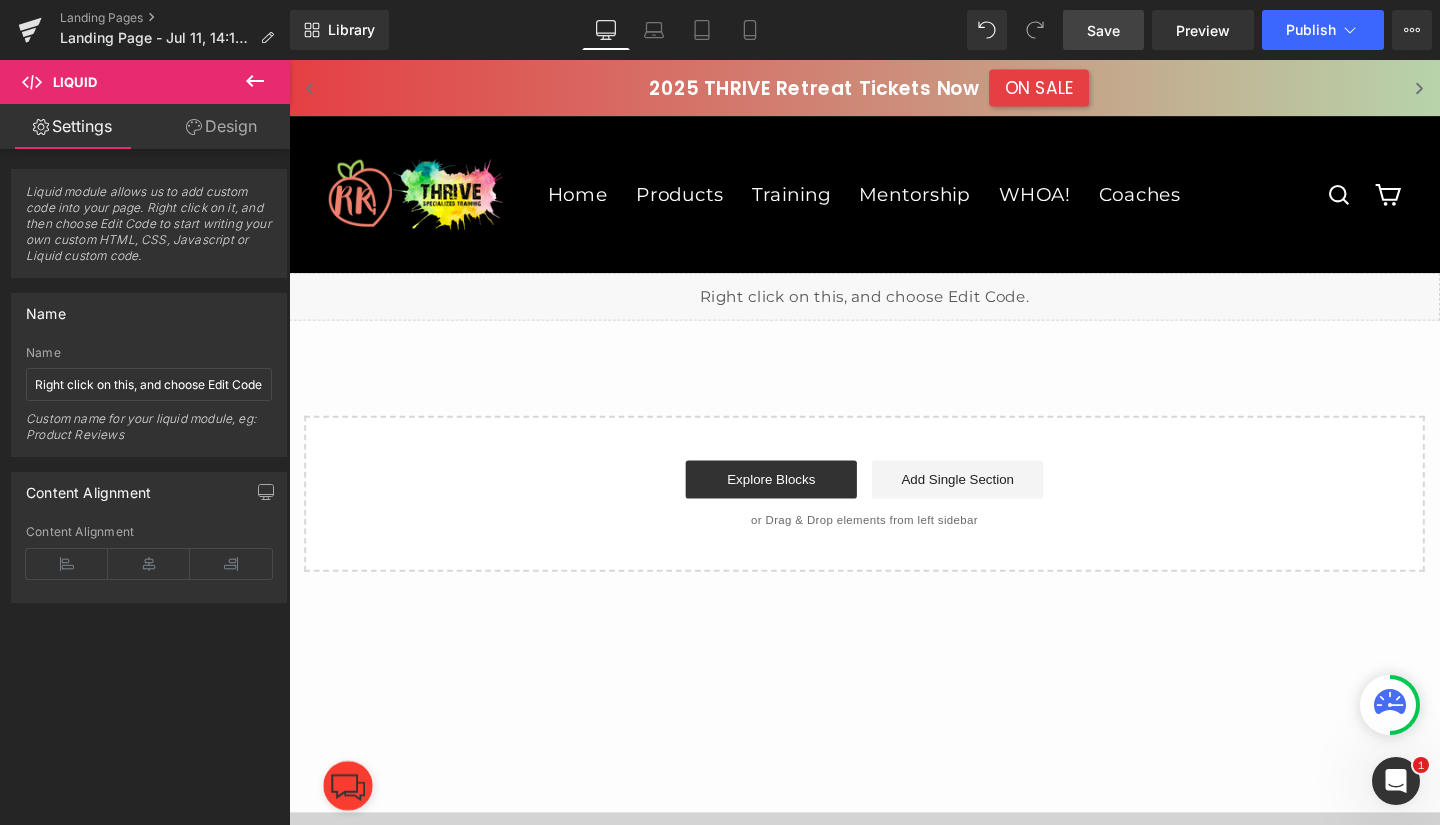 click on "Save" at bounding box center (1103, 30) 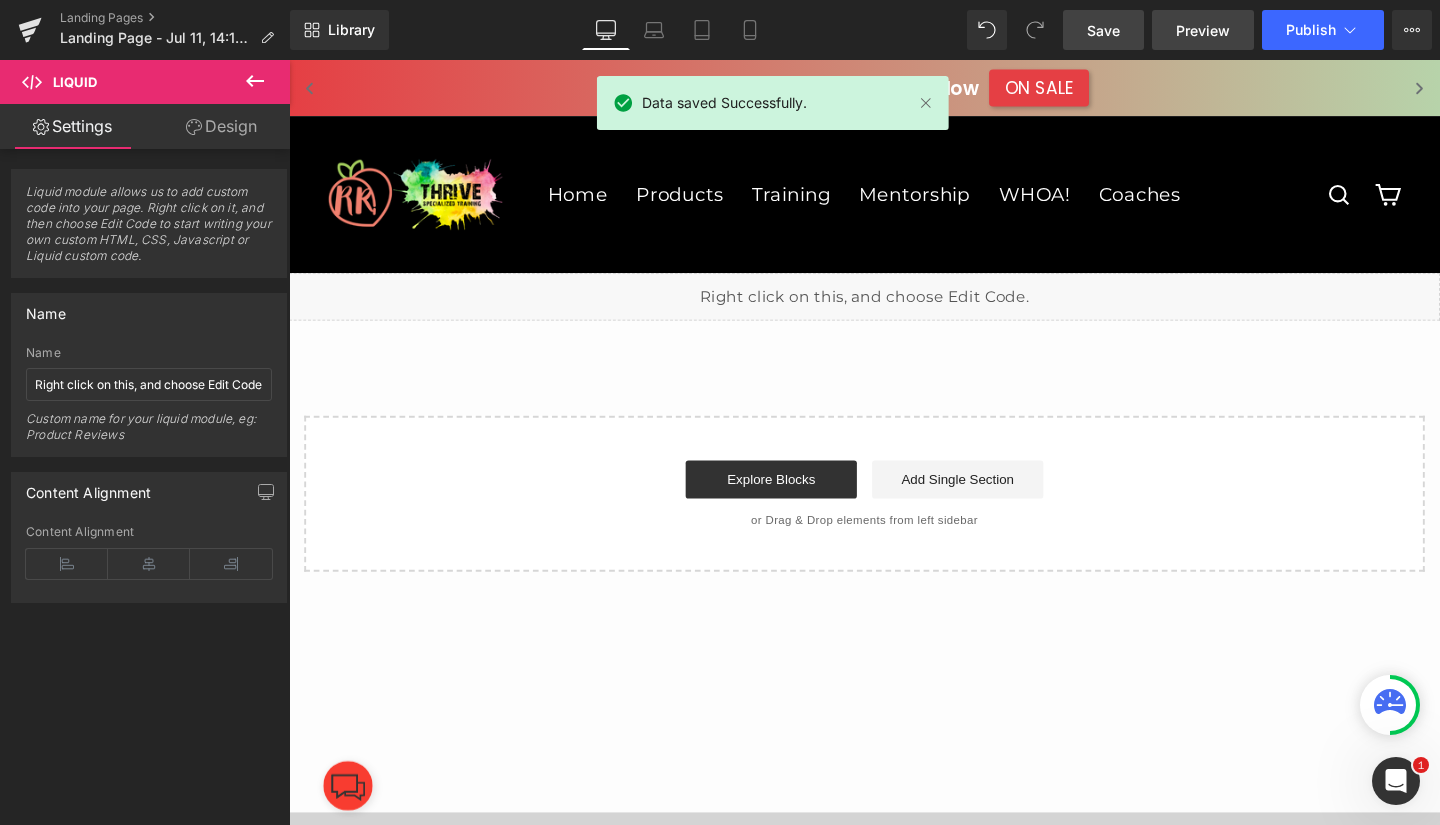 click on "Preview" at bounding box center [1203, 30] 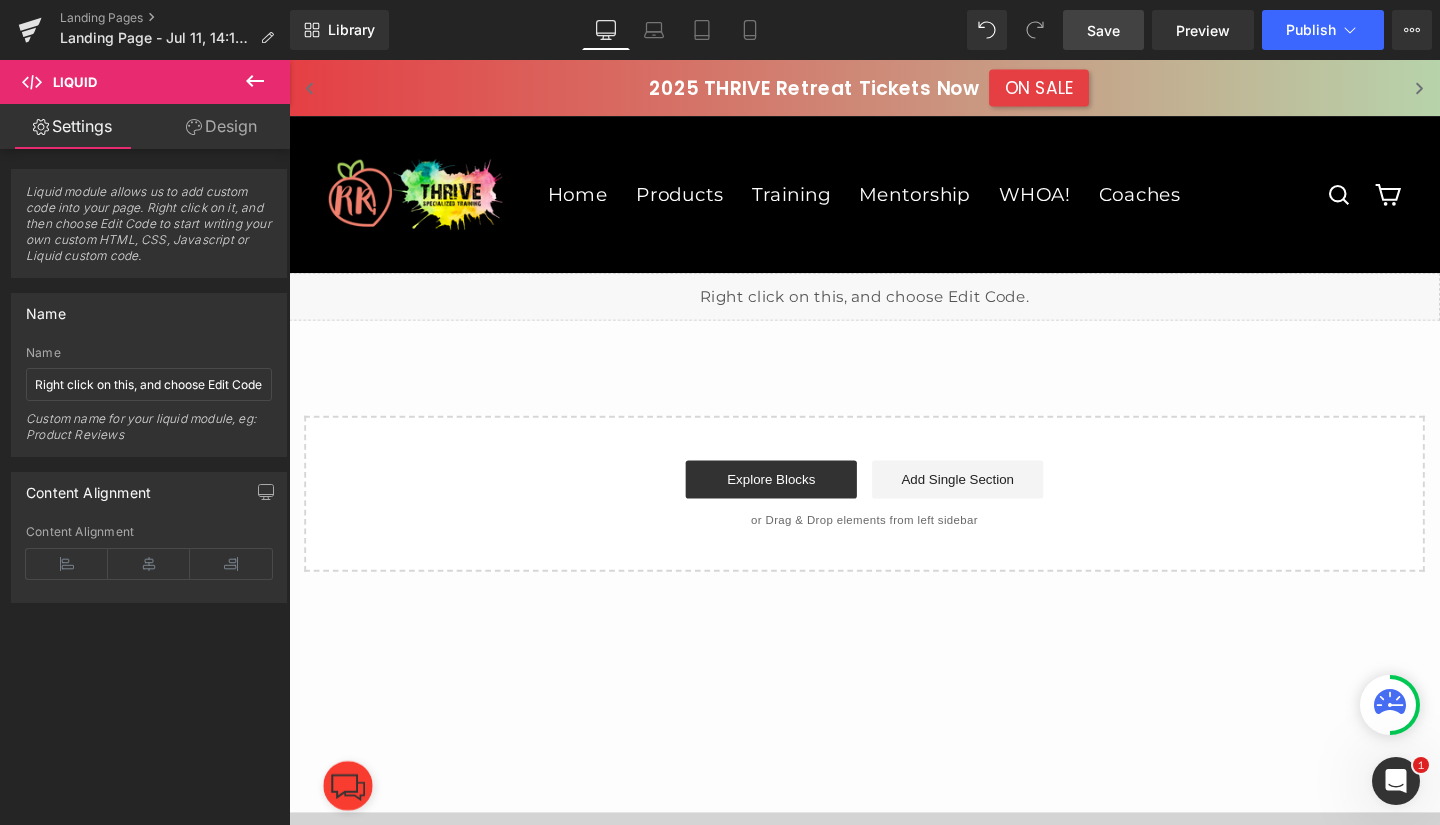 click on "Liquid" at bounding box center (894, 309) 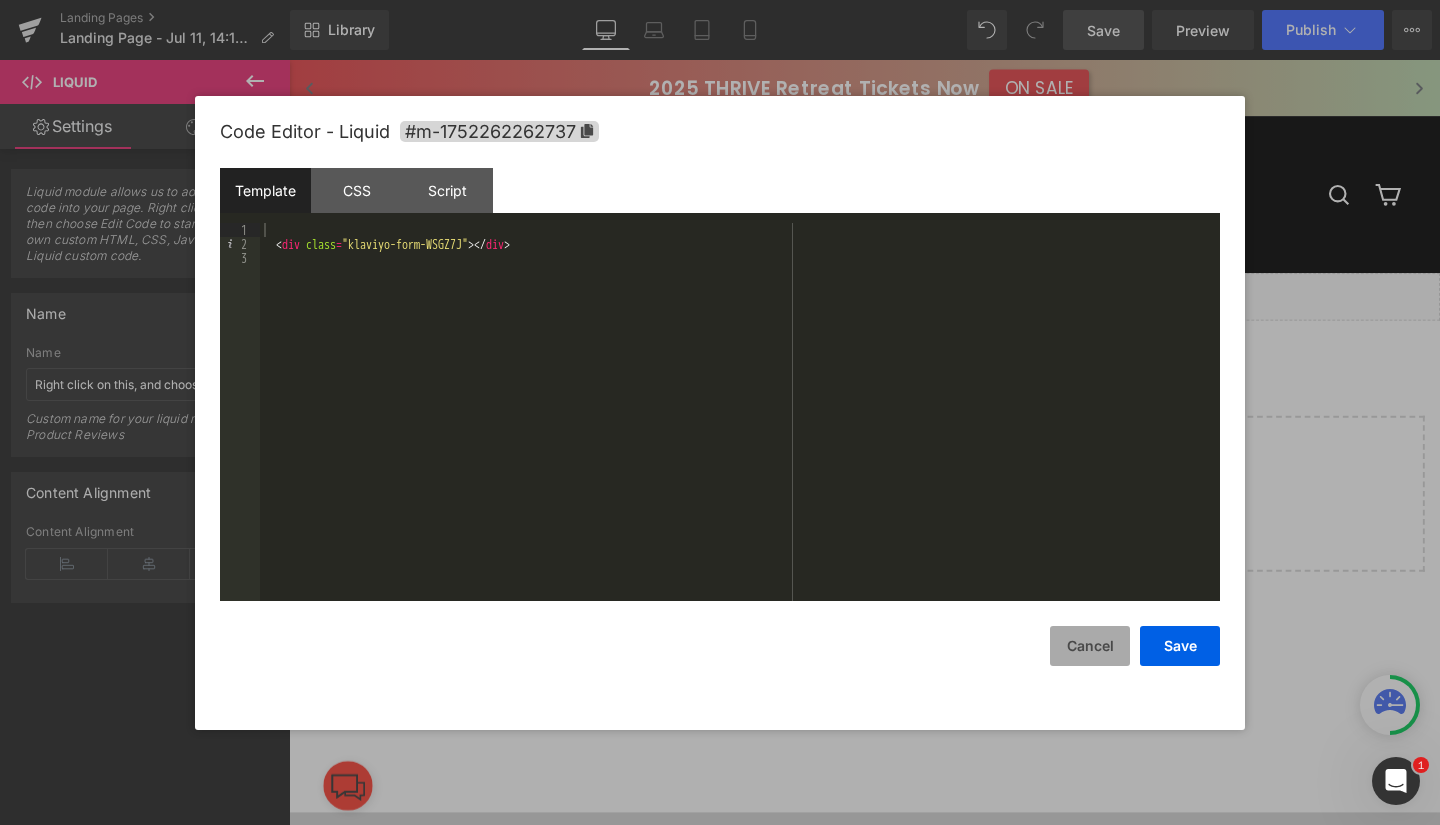 click on "Cancel" at bounding box center (1090, 646) 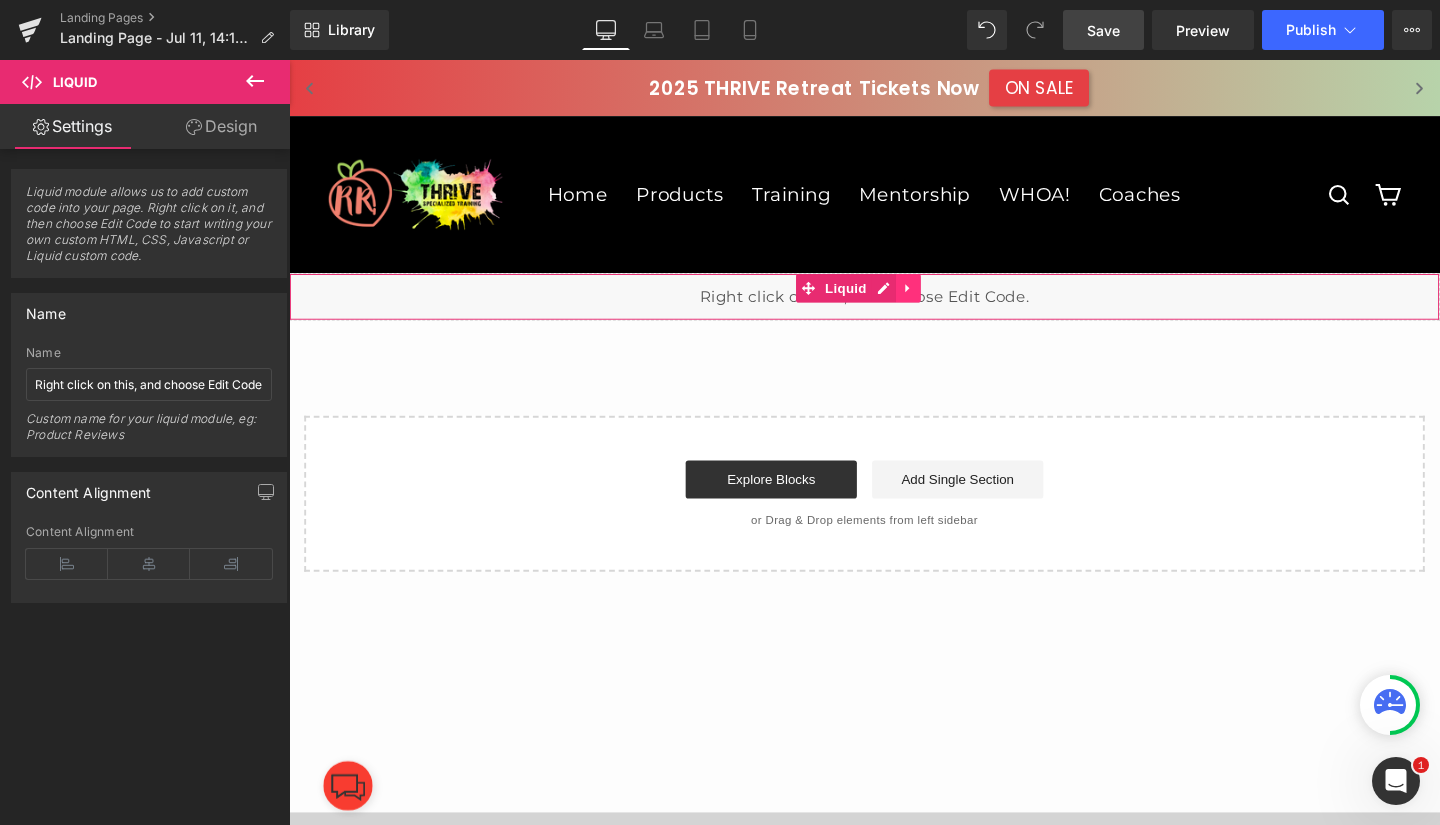click 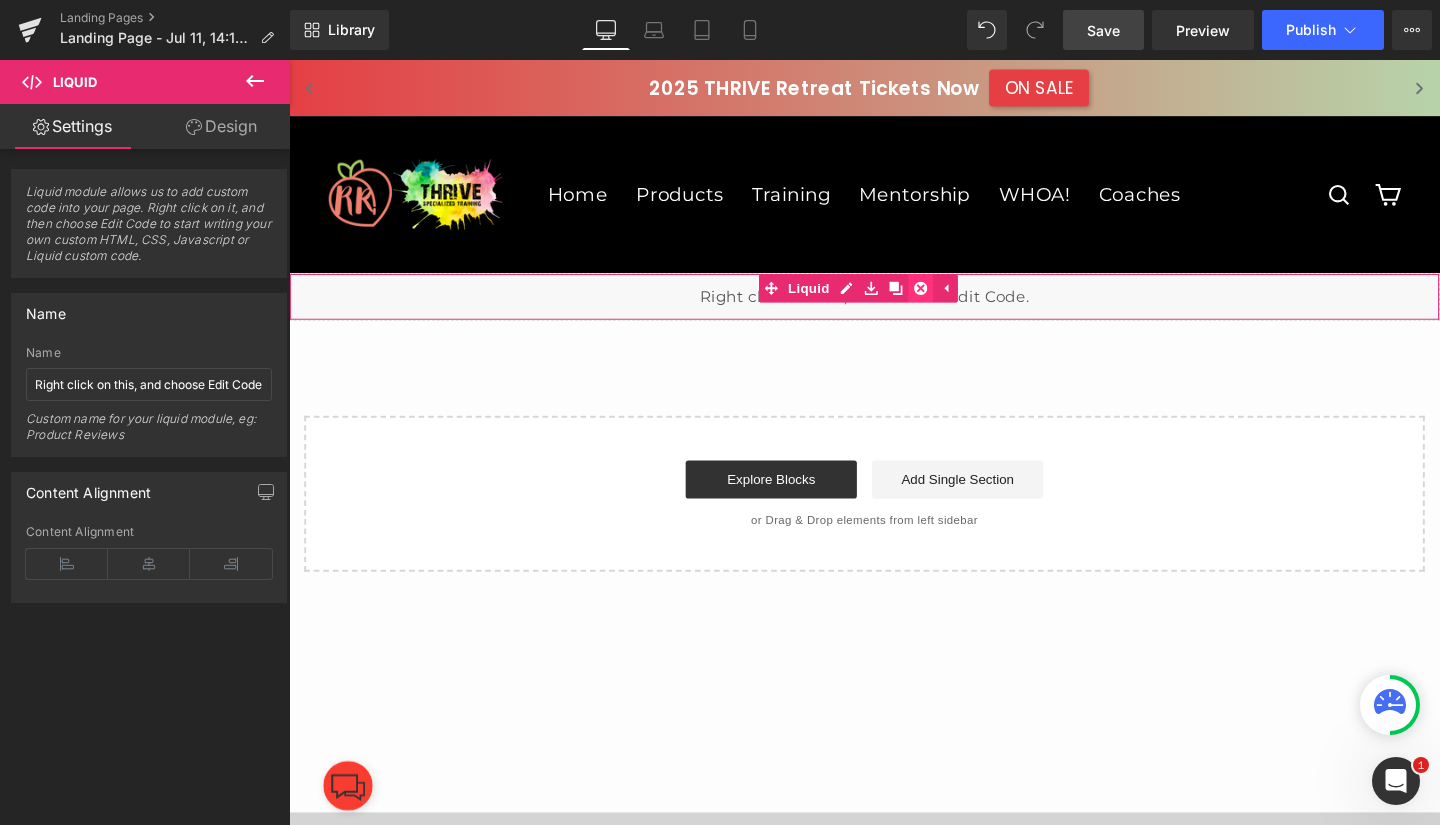 click 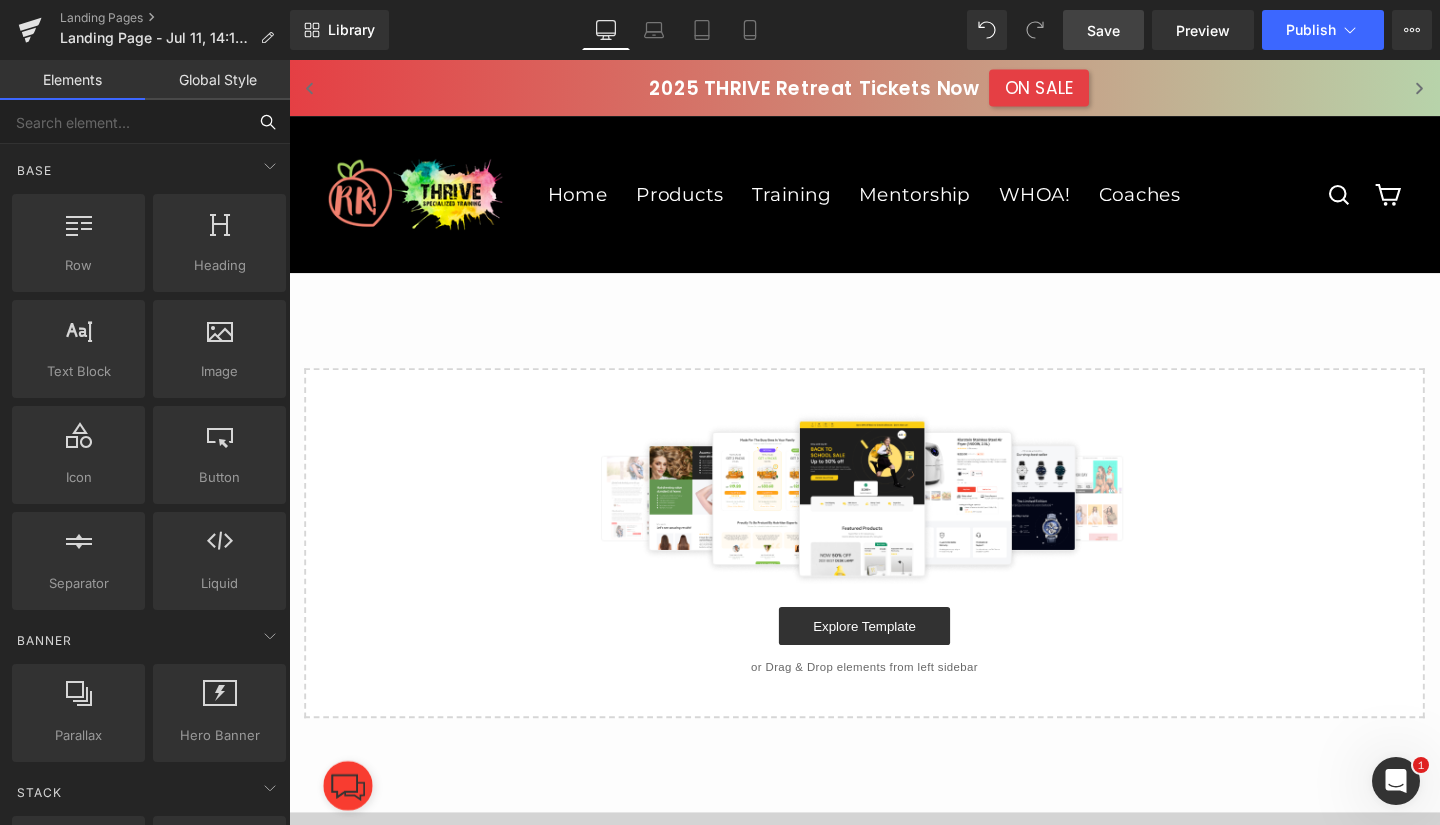 click at bounding box center (123, 122) 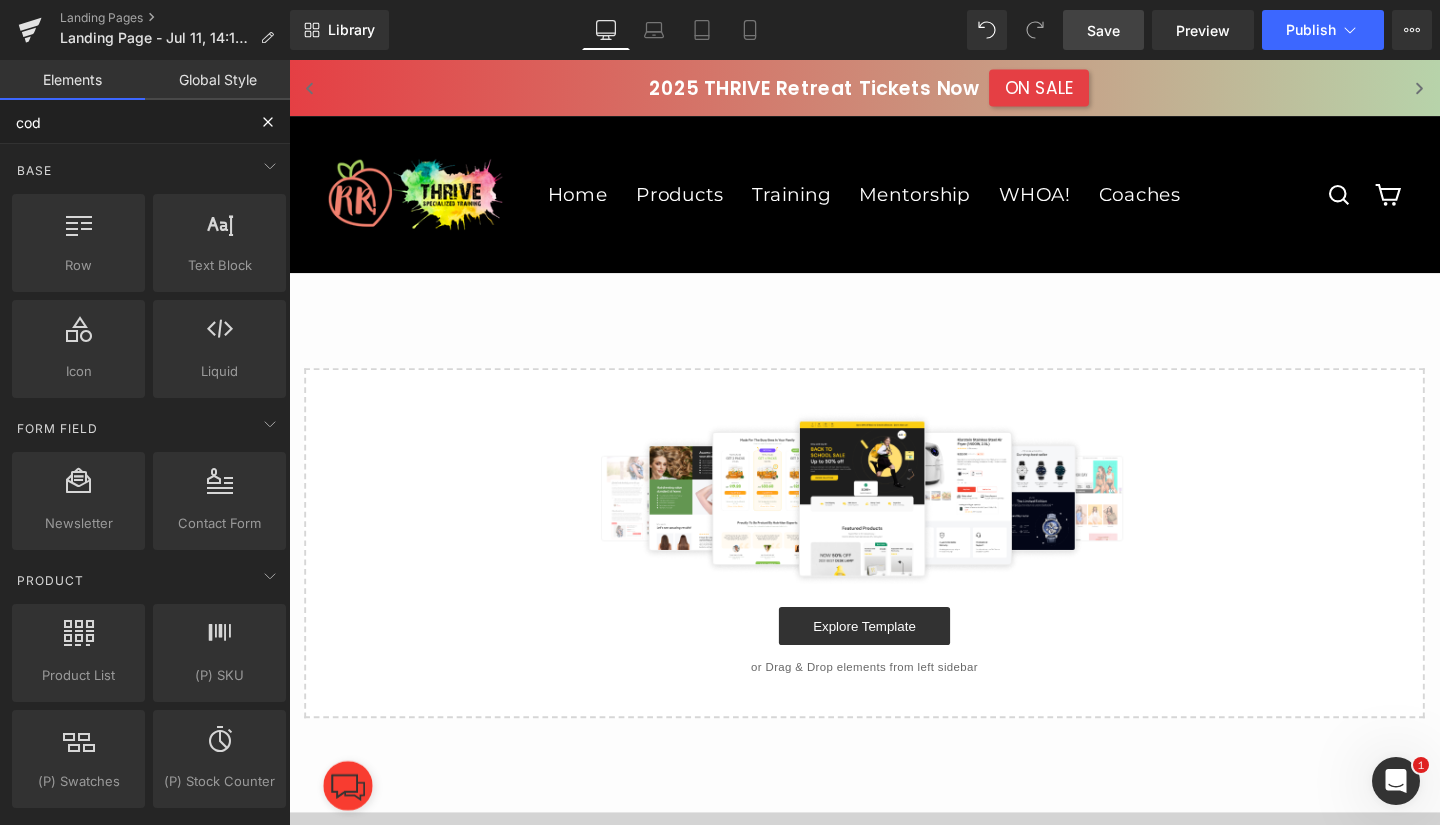 type on "code" 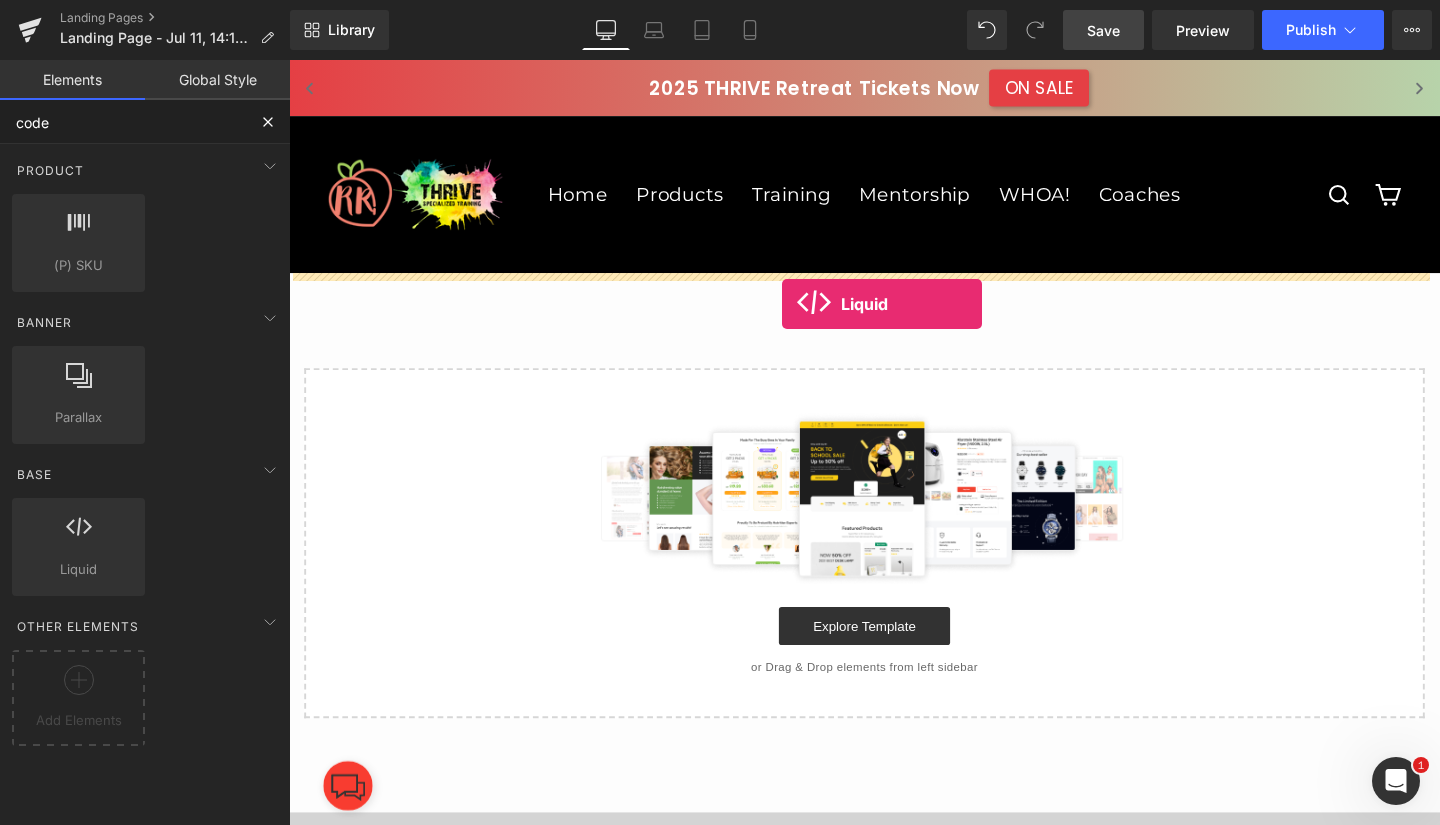drag, startPoint x: 354, startPoint y: 599, endPoint x: 807, endPoint y: 314, distance: 535.1953 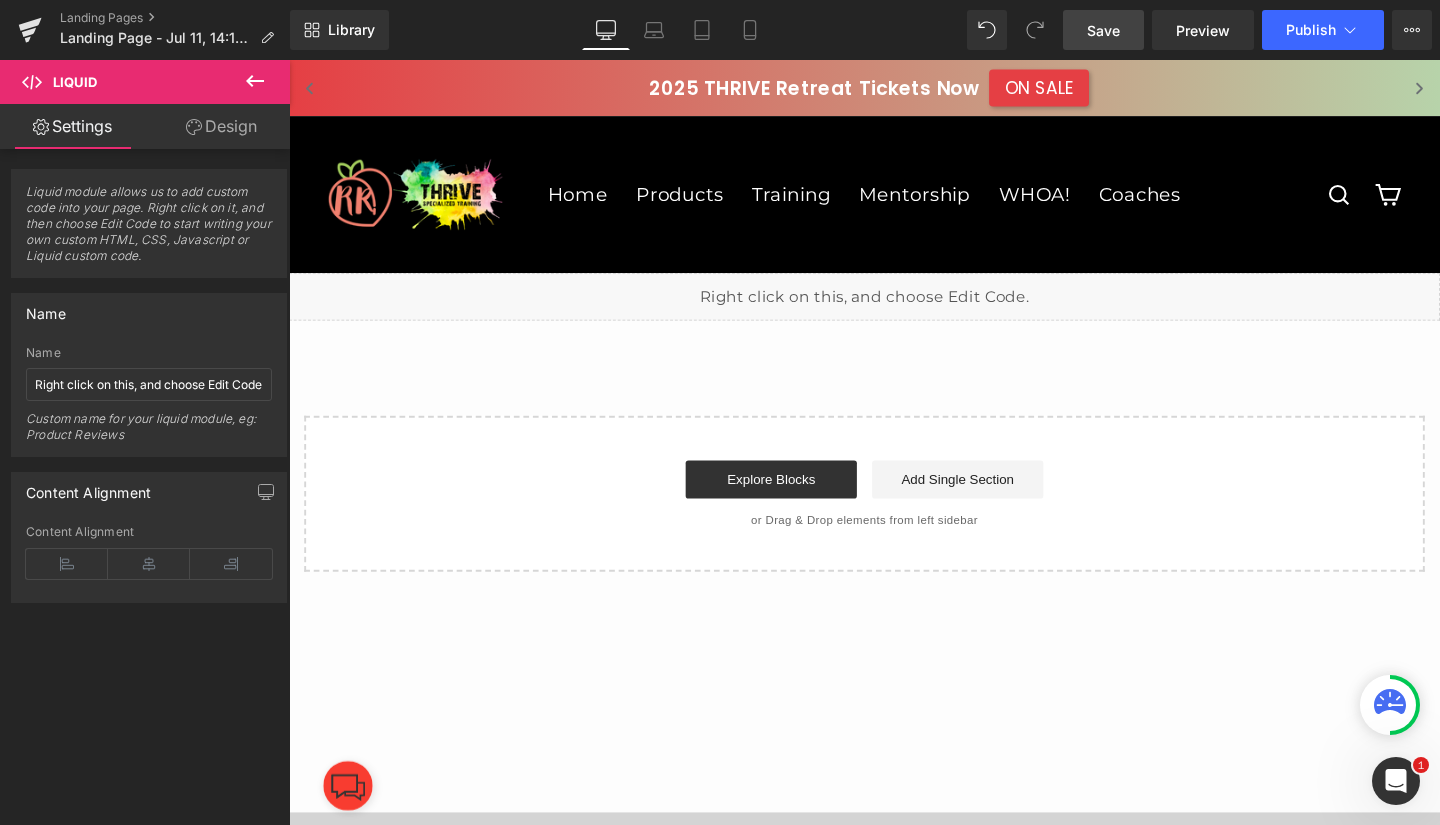 click on "Liquid" at bounding box center (894, 309) 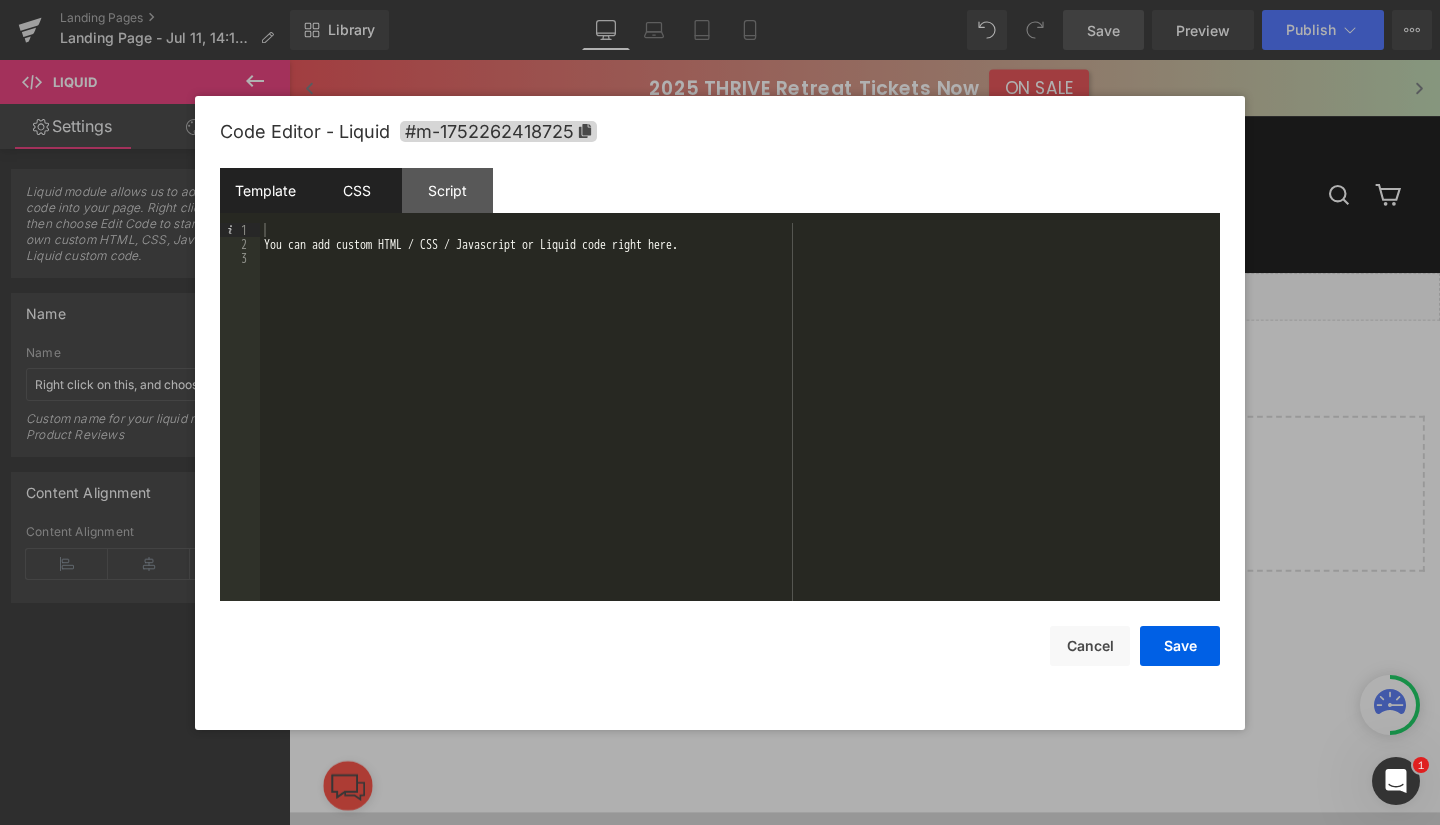 click on "CSS" at bounding box center [356, 190] 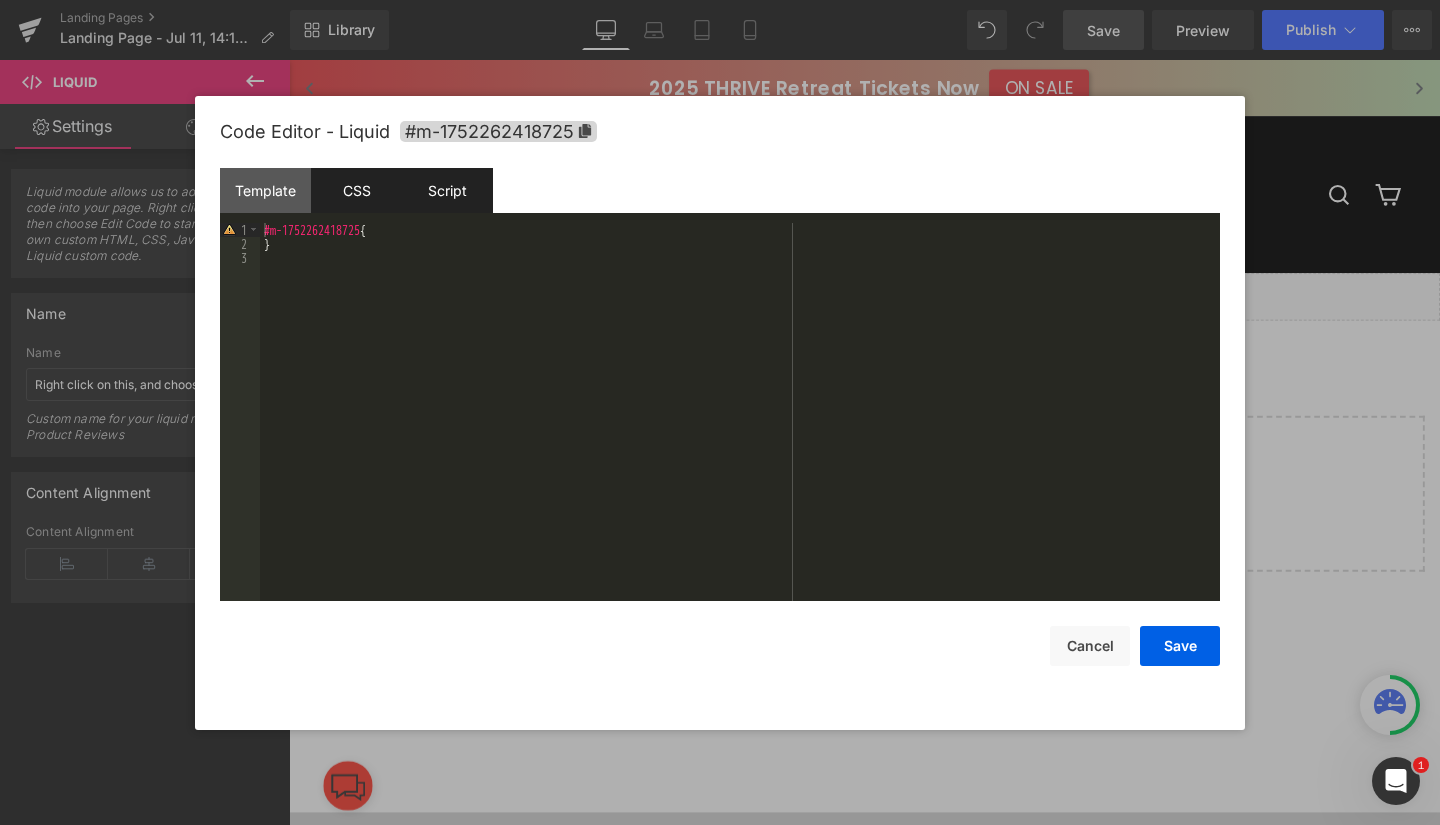 click on "Script" at bounding box center (447, 190) 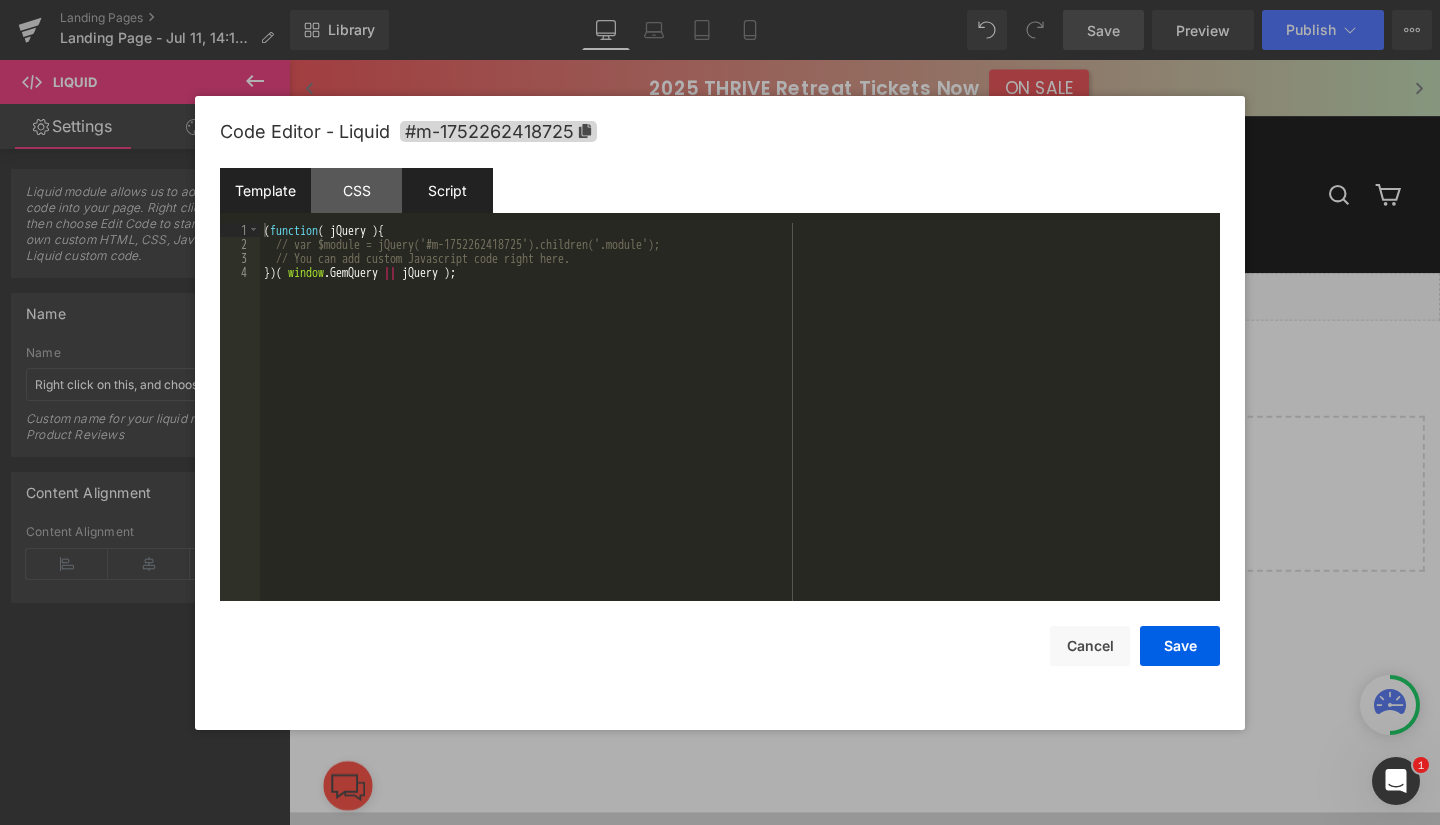 click on "Template" at bounding box center [265, 190] 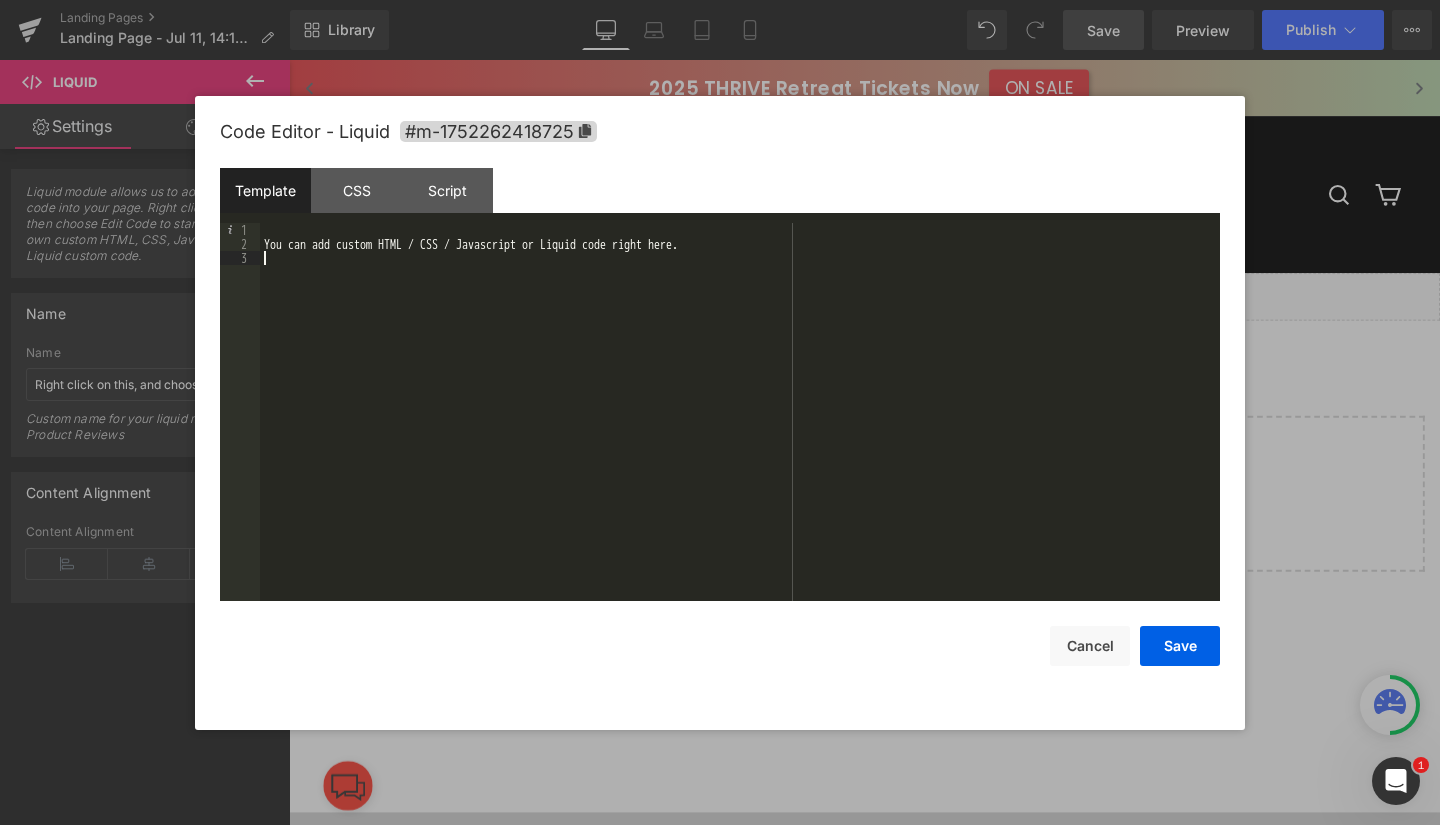 click on "You can add custom HTML / CSS / Javascript or Liquid code right here." at bounding box center (740, 426) 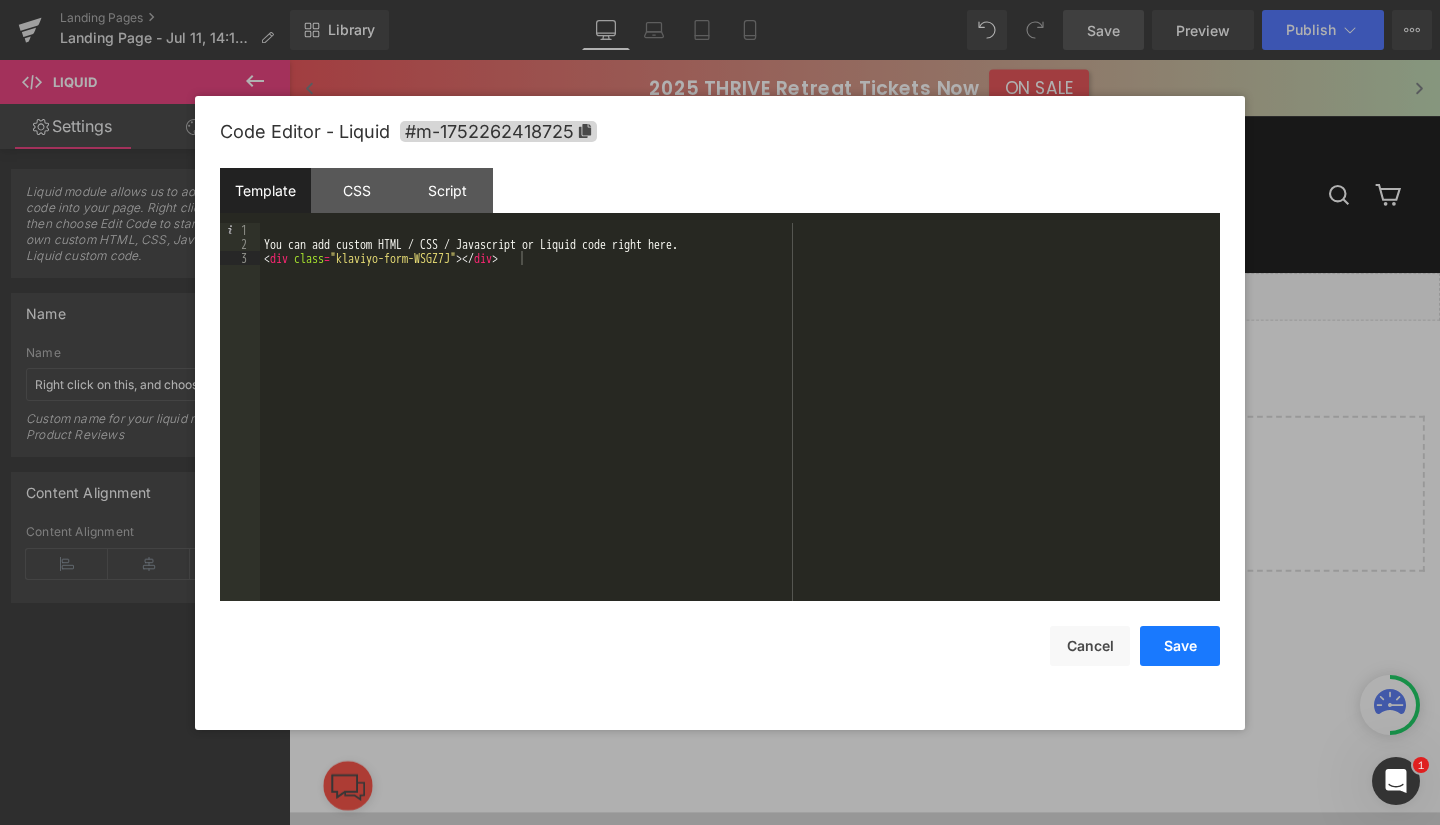 click on "Save" at bounding box center (1180, 646) 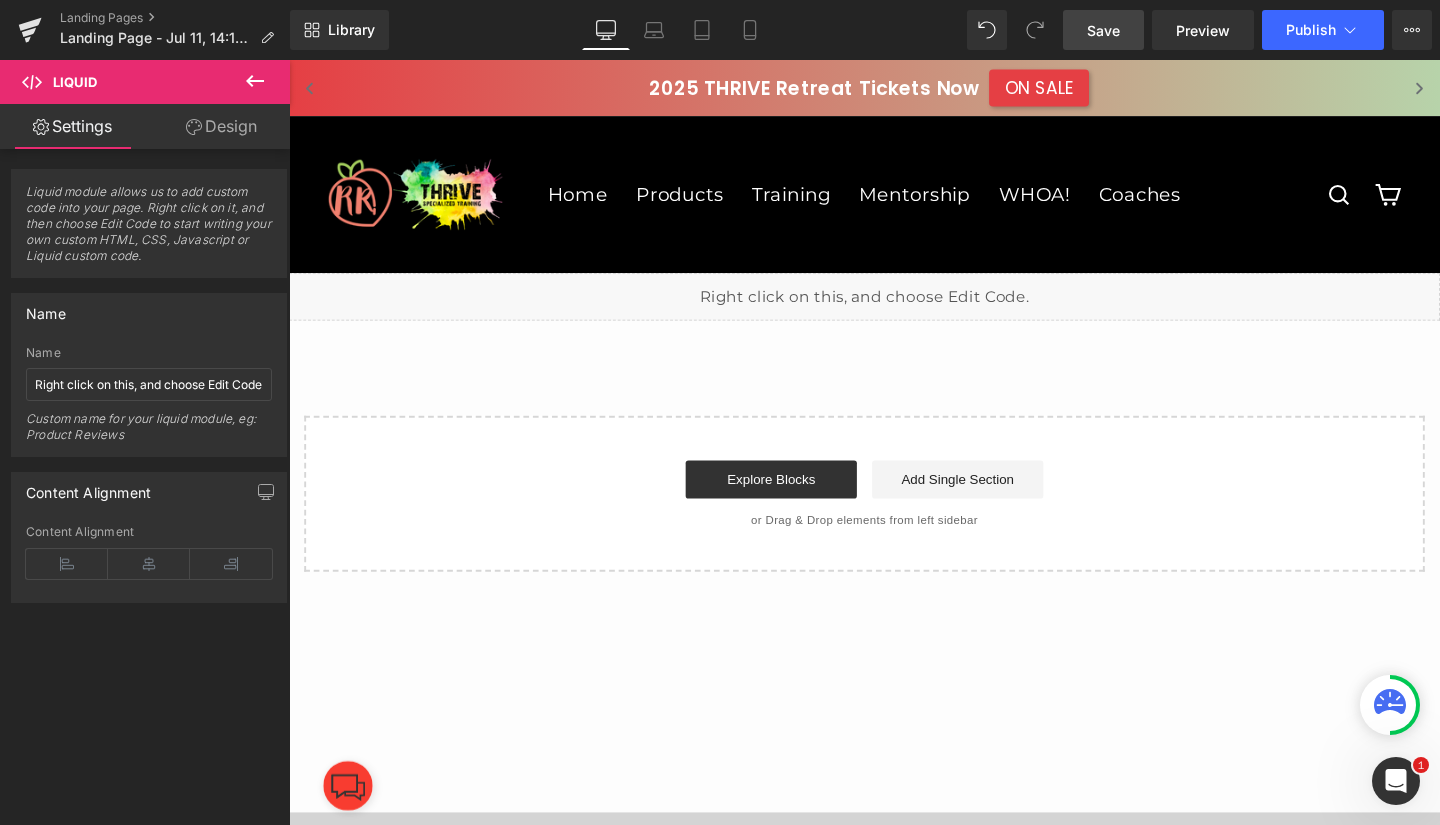 click on "Save" at bounding box center [1103, 30] 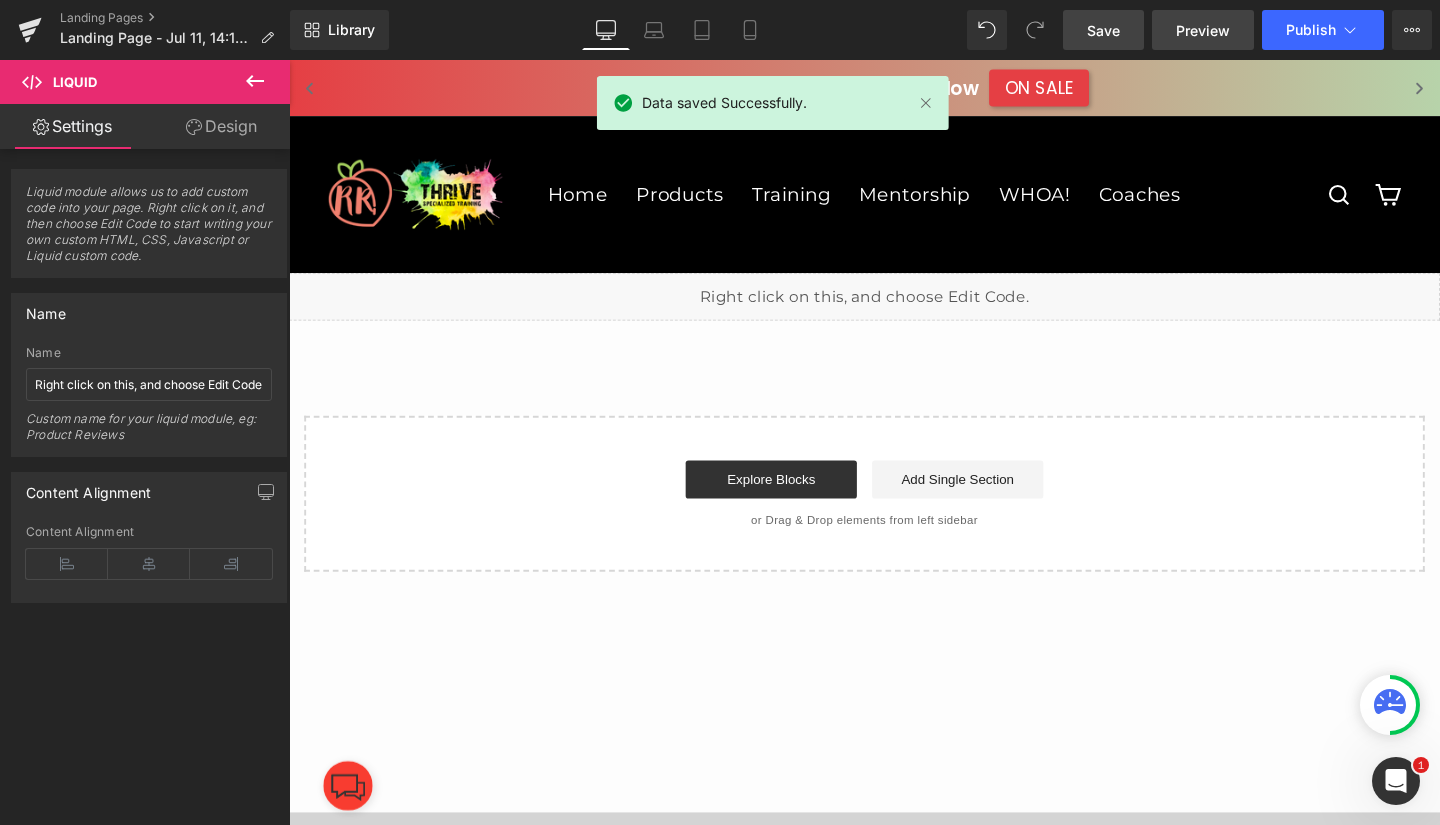 click on "Preview" at bounding box center (1203, 30) 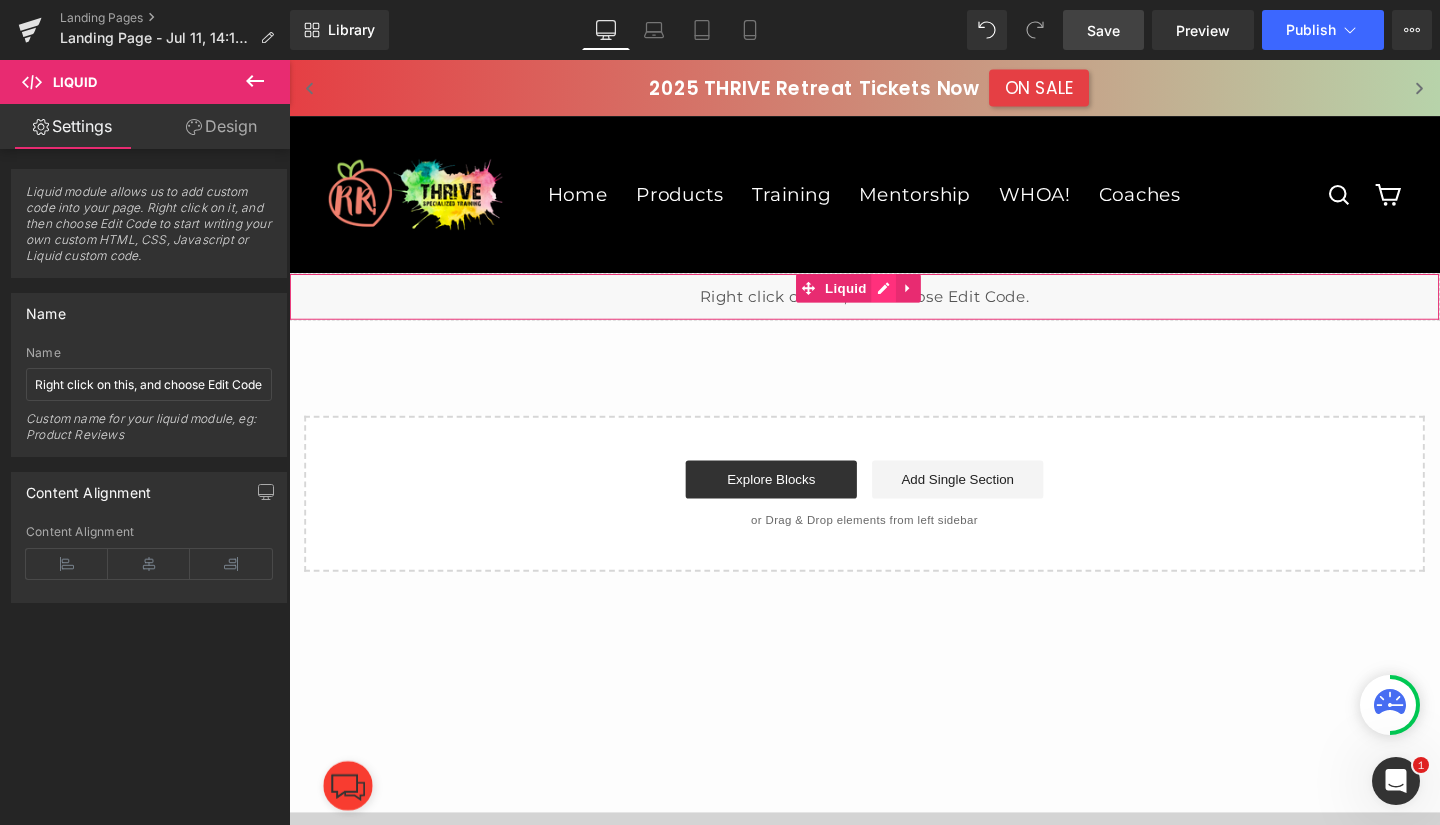 click on "Liquid" at bounding box center [894, 309] 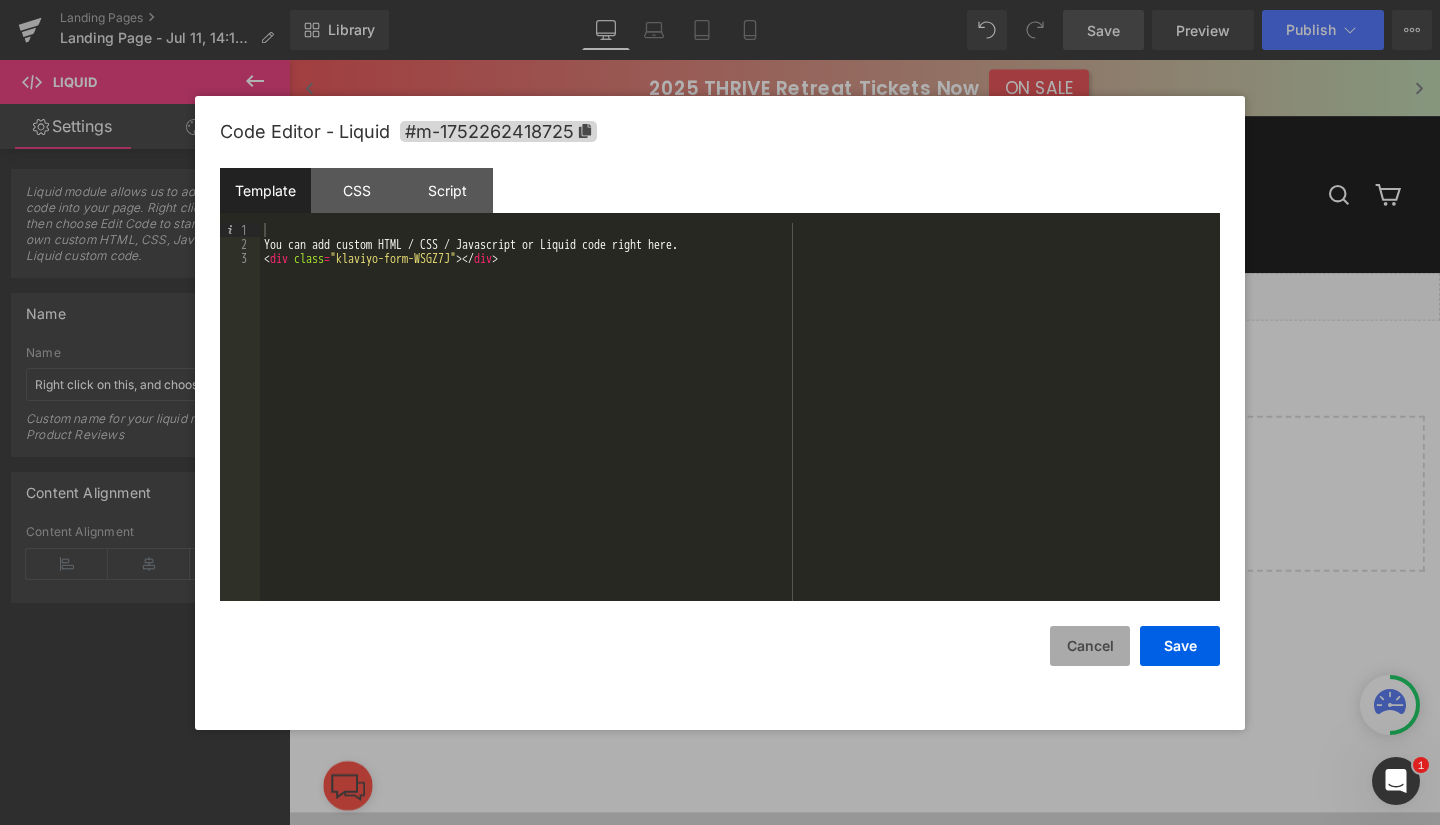click on "Cancel" at bounding box center [1090, 646] 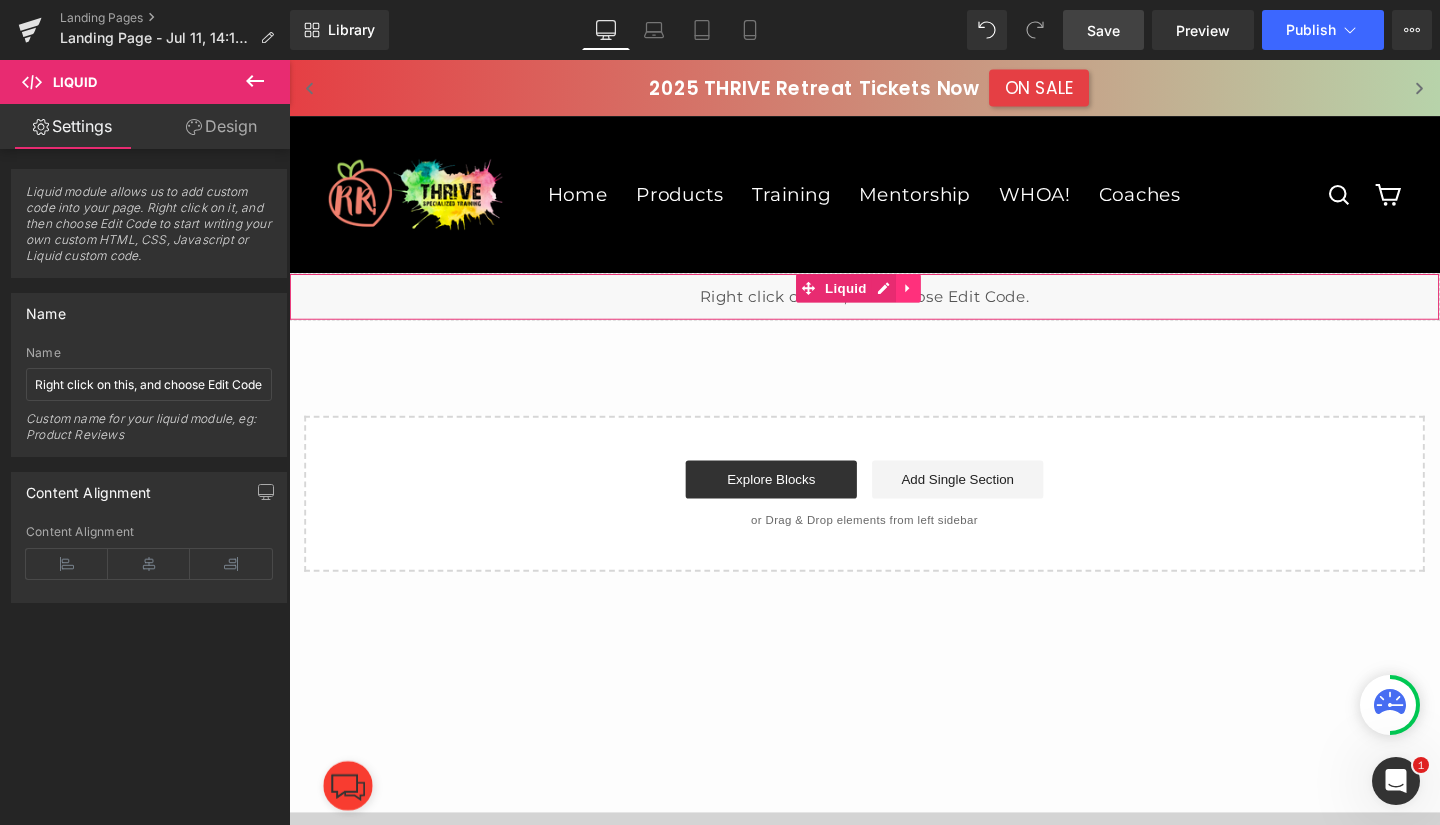 click 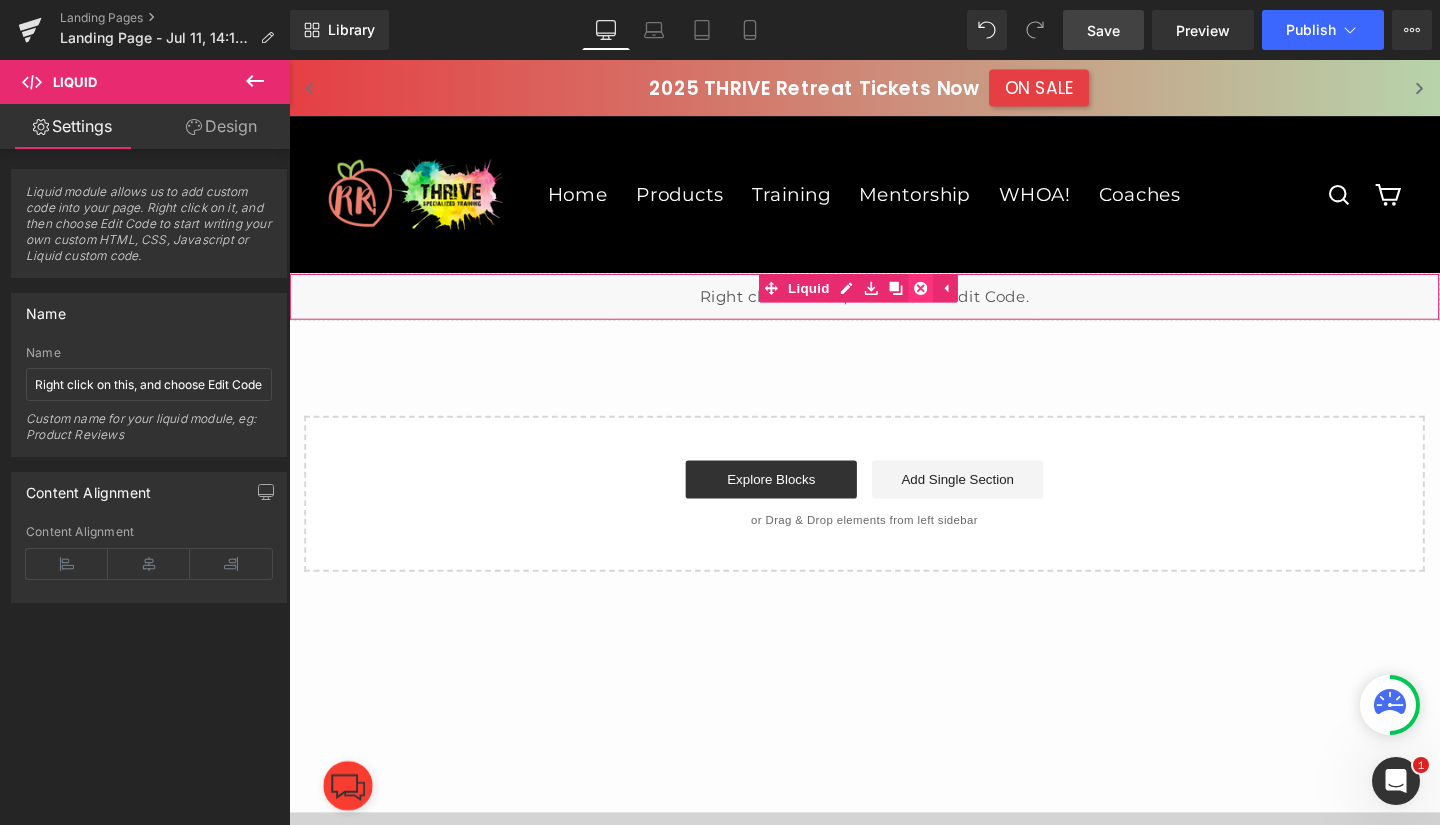 click 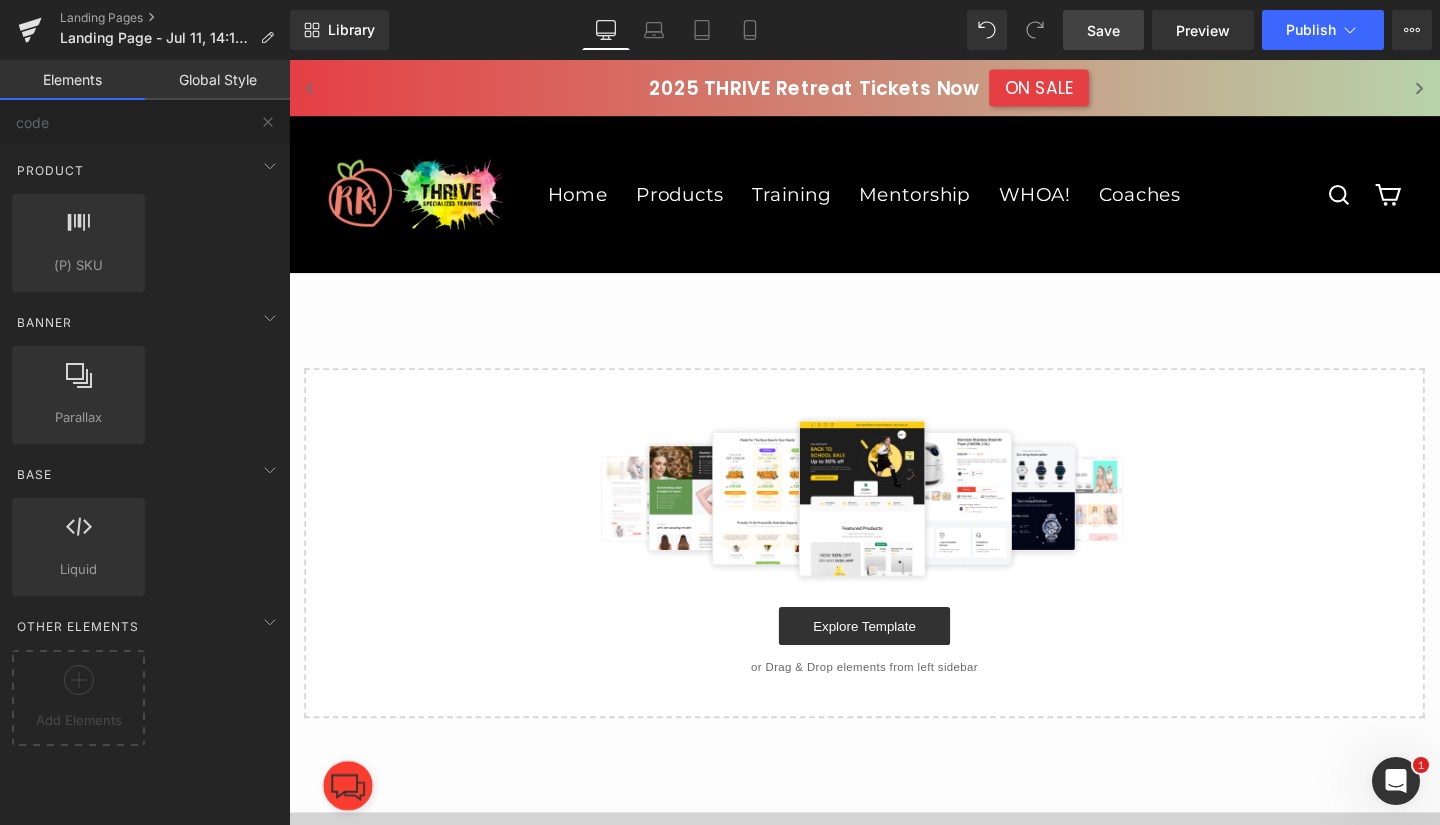 type 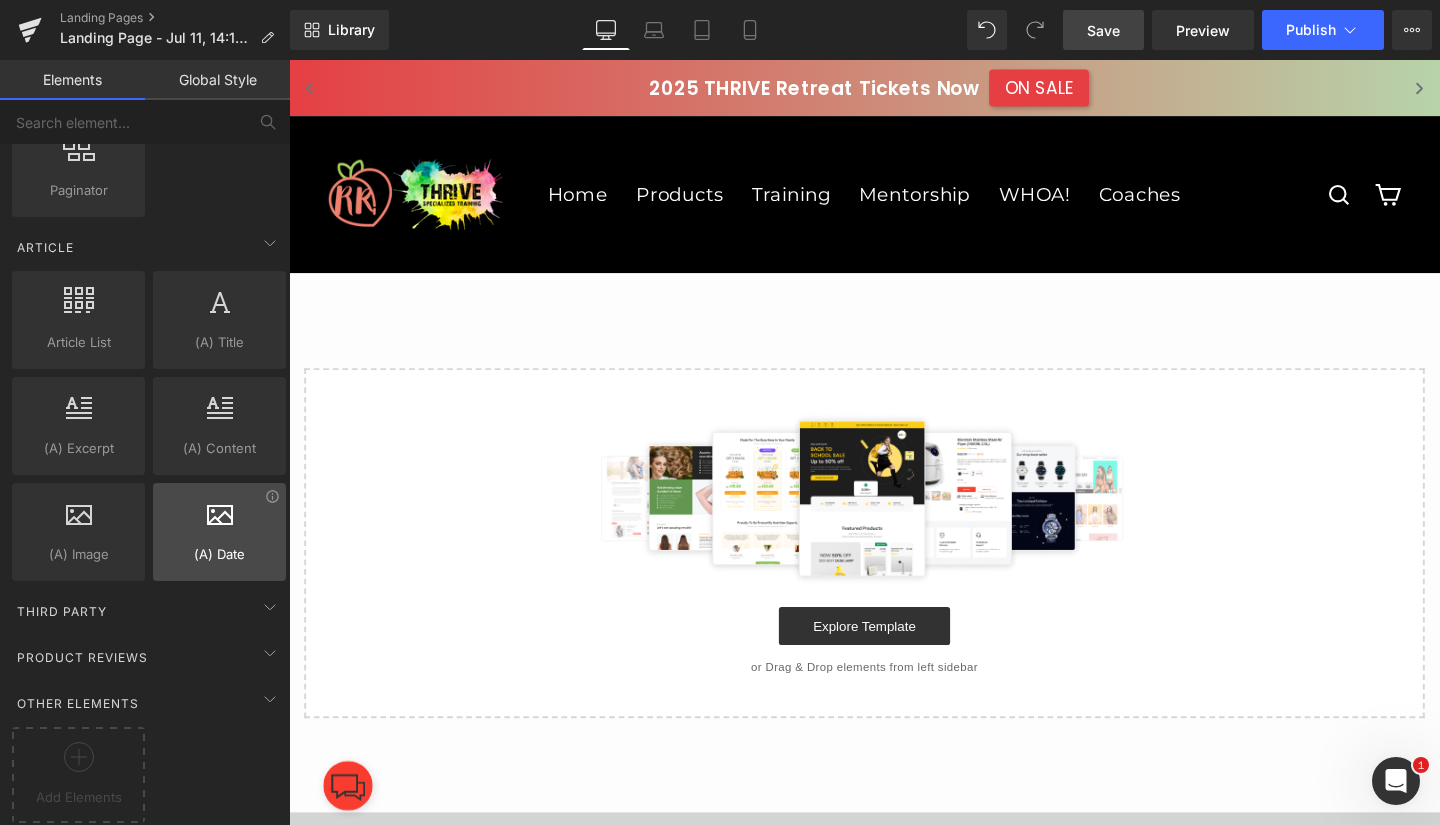 scroll, scrollTop: 3730, scrollLeft: 0, axis: vertical 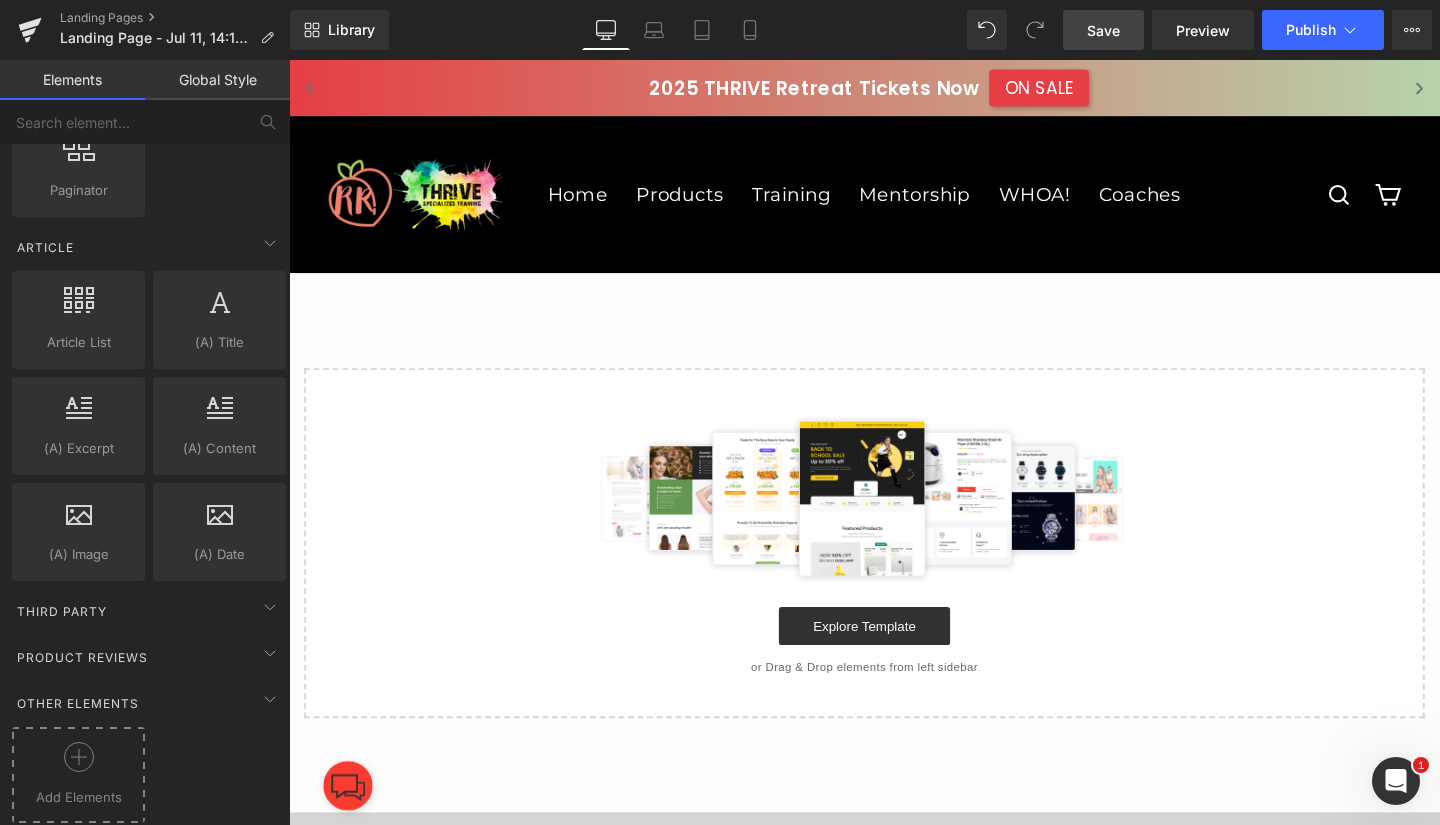 click 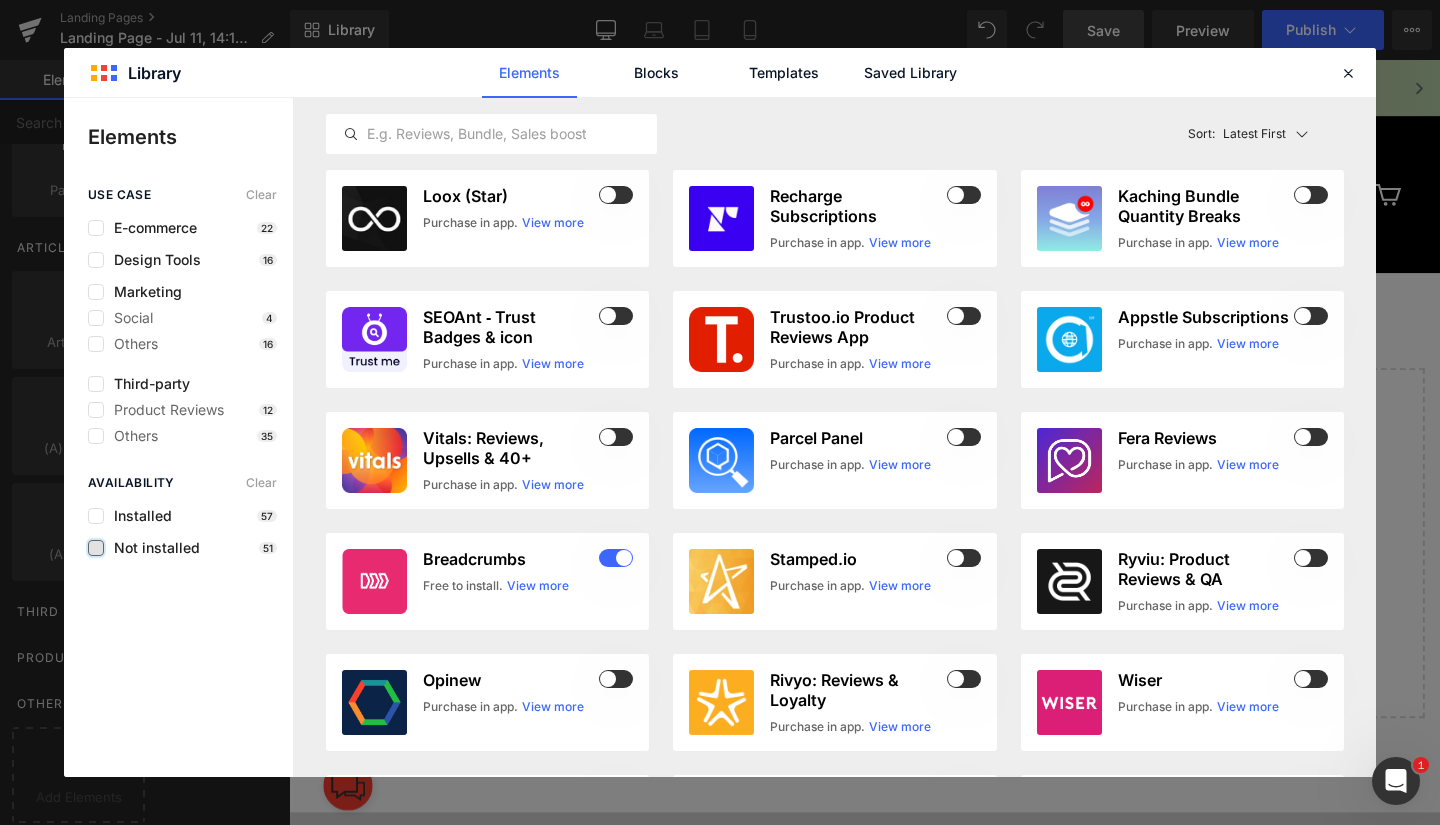 click at bounding box center (96, 548) 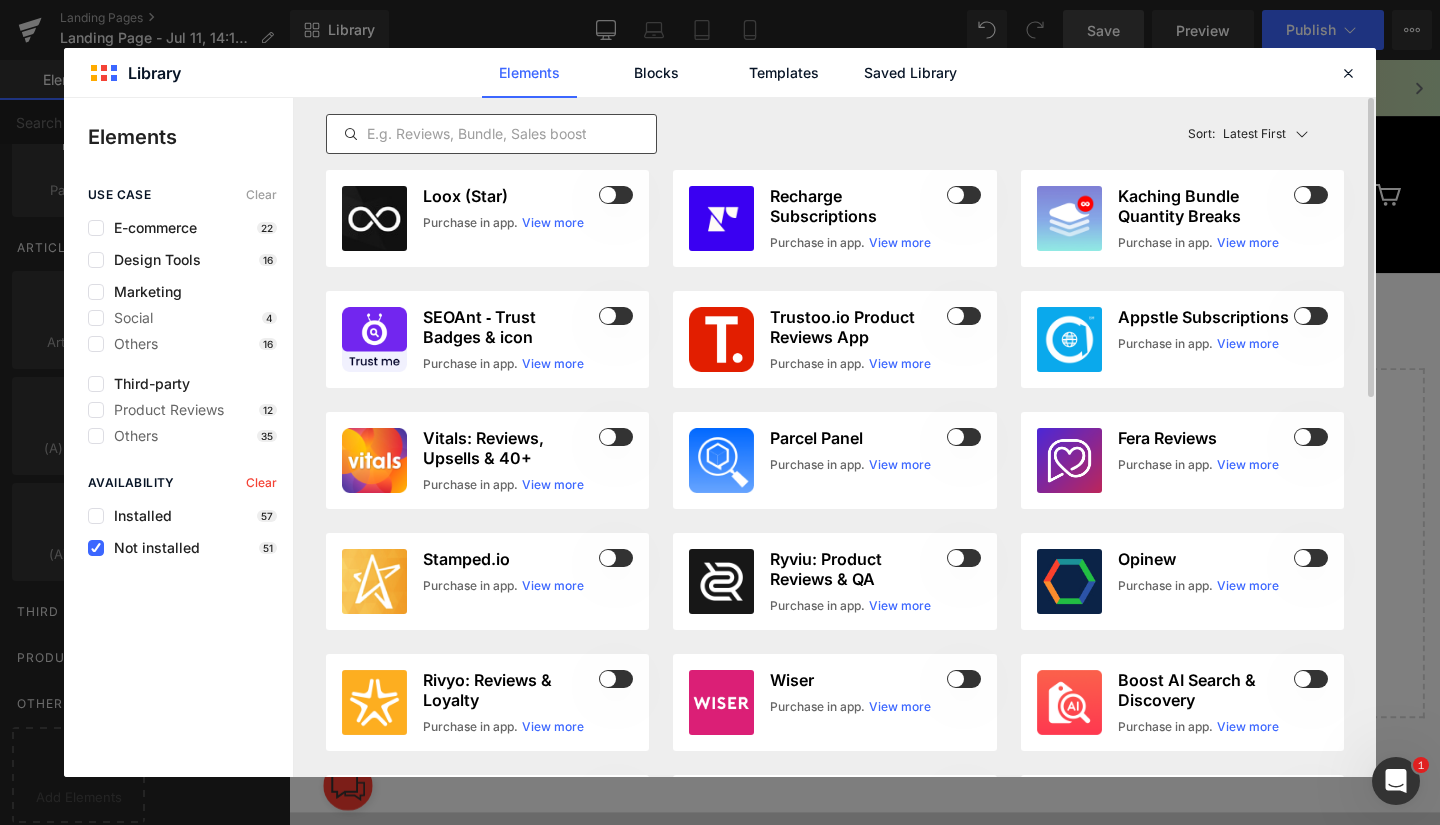 click at bounding box center (491, 134) 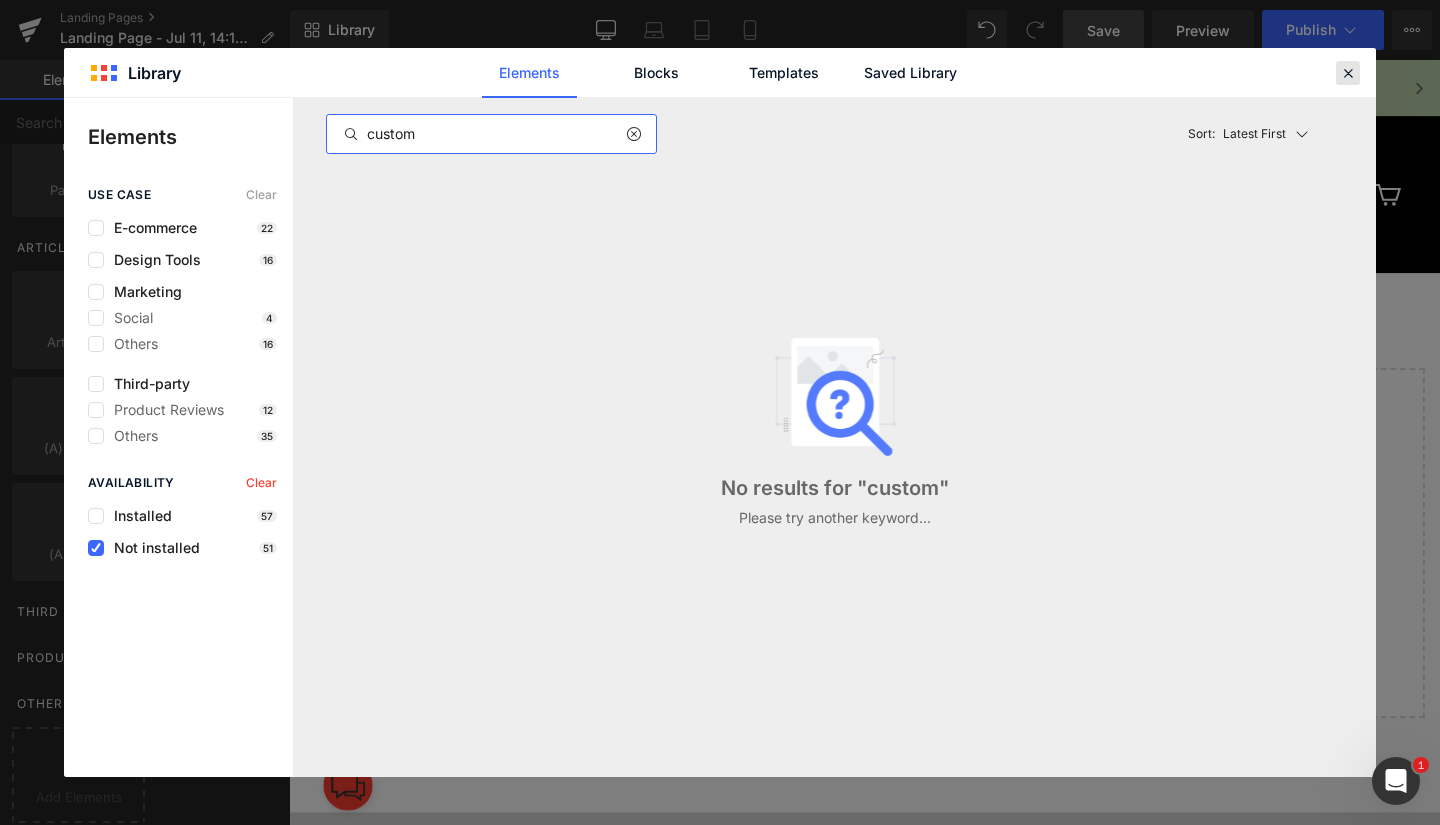 type on "custom" 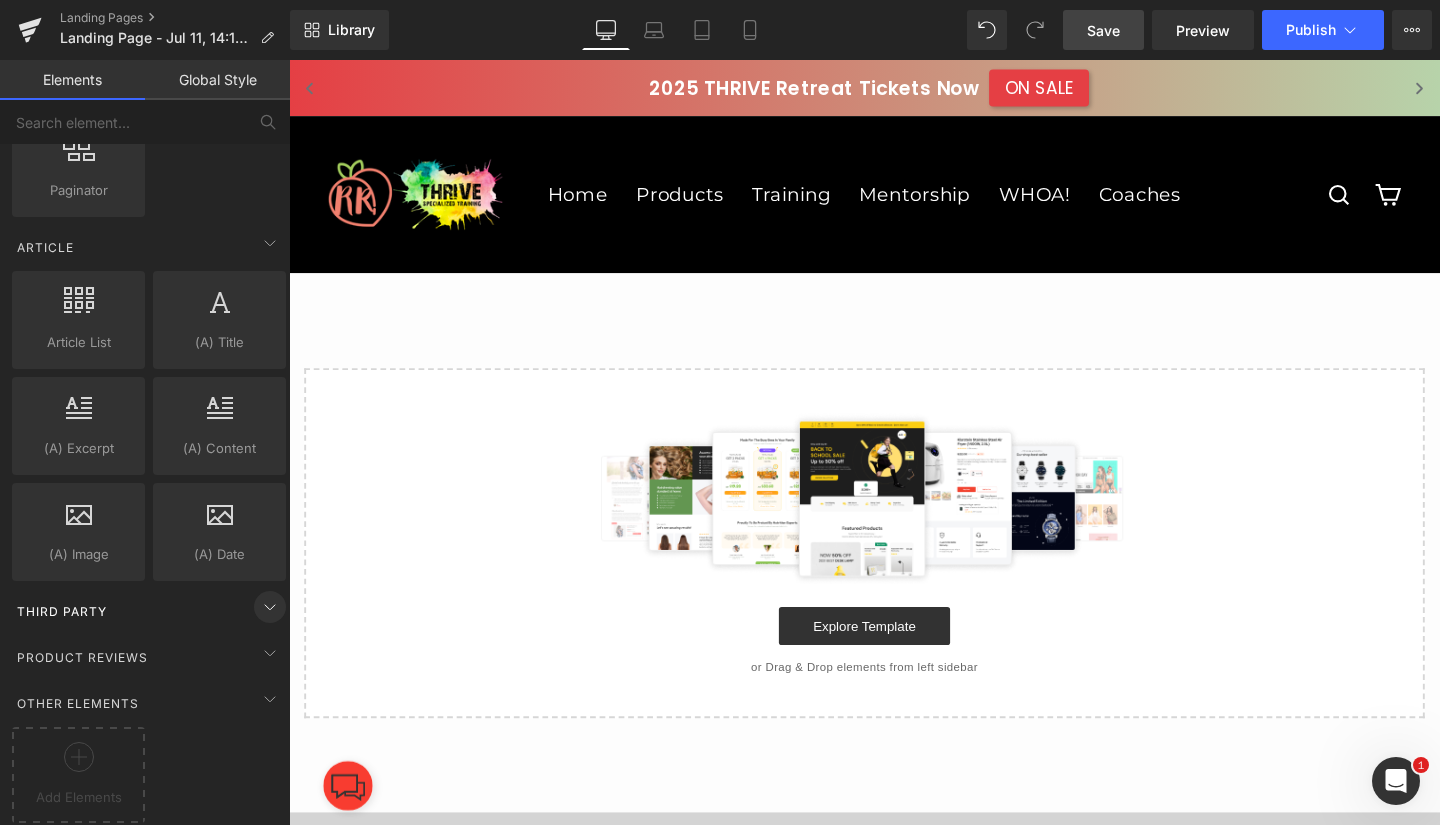 click 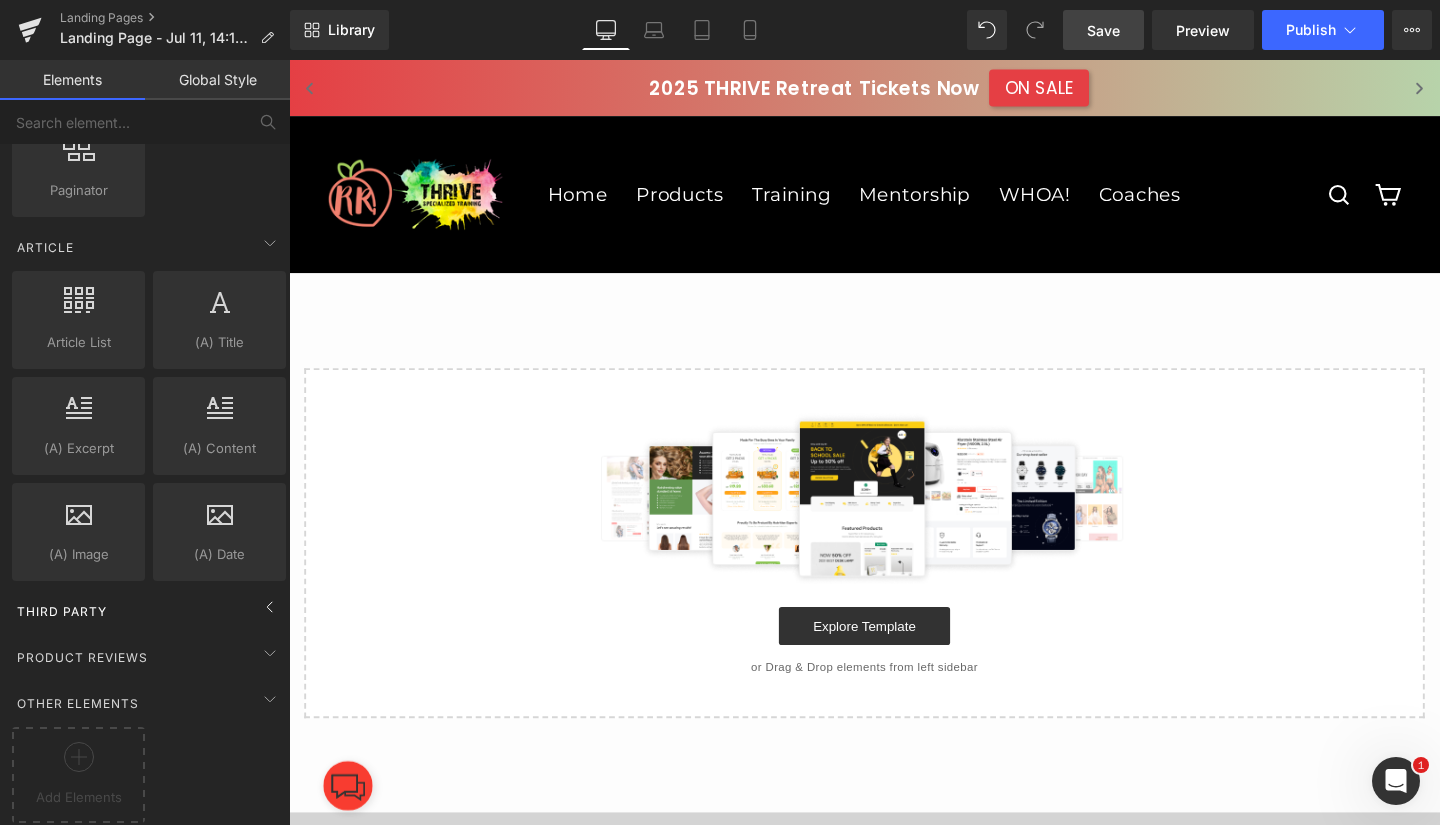 click on "Third Party" at bounding box center (149, 611) 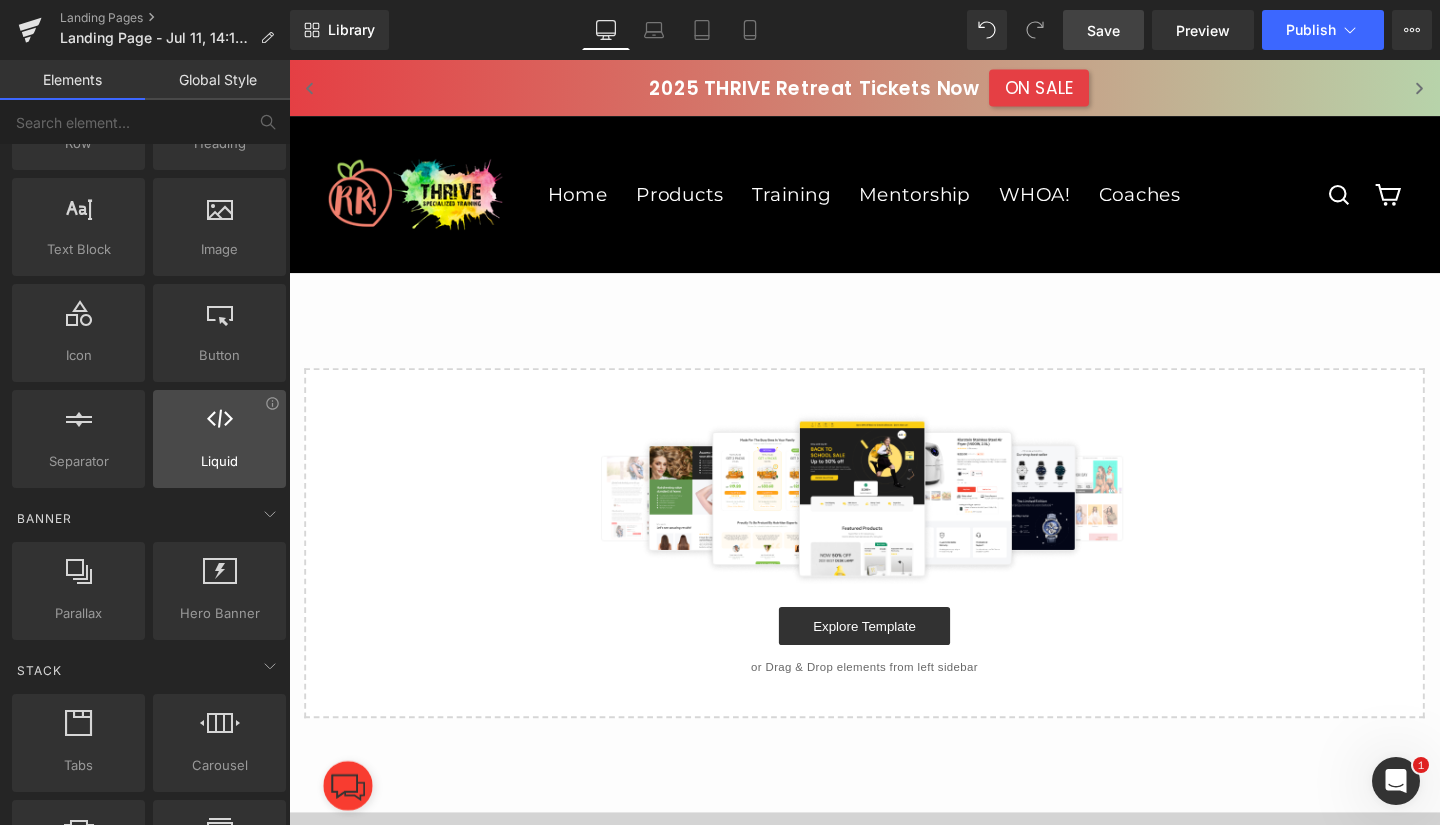 scroll, scrollTop: 124, scrollLeft: 0, axis: vertical 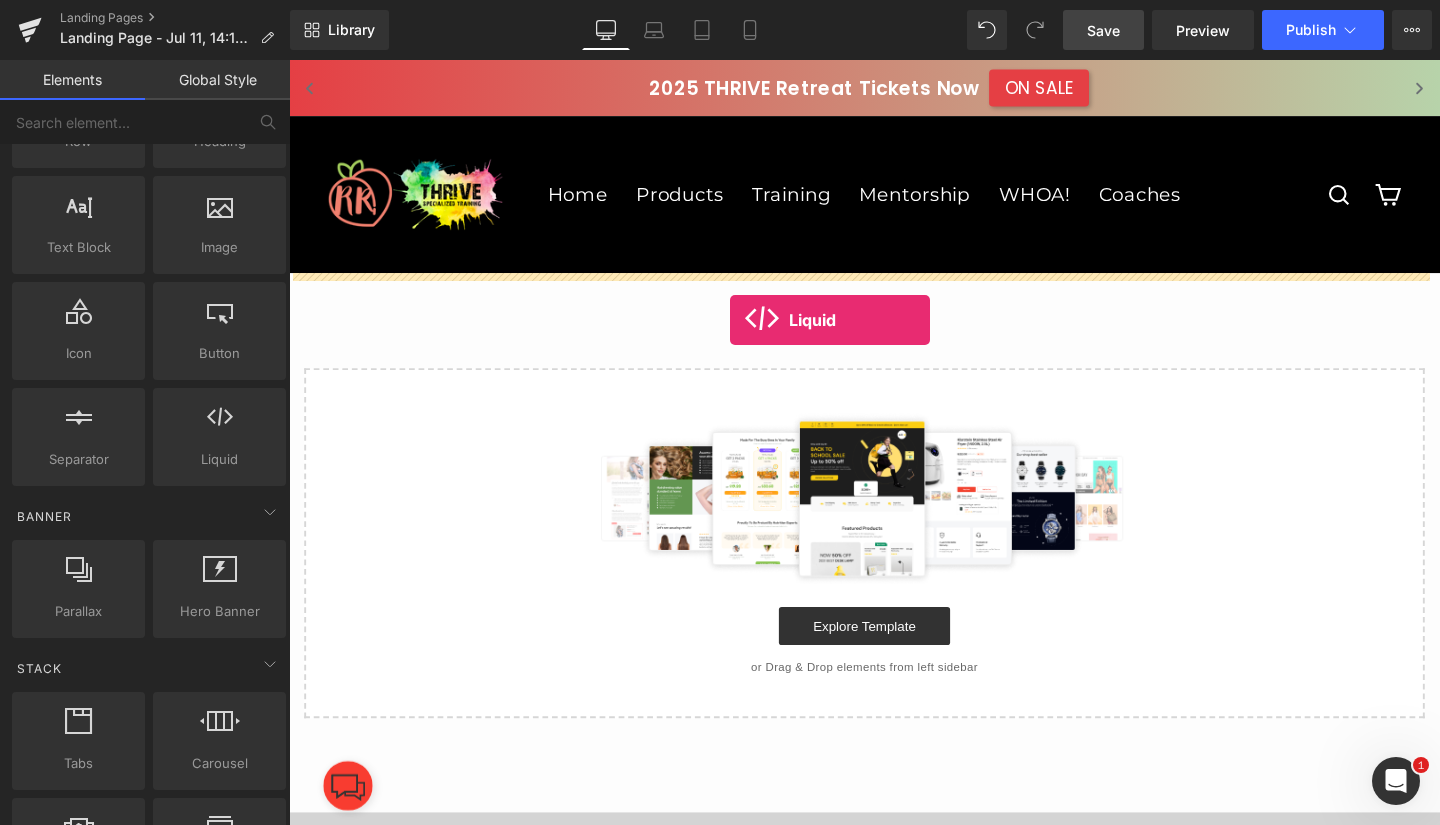 drag, startPoint x: 498, startPoint y: 497, endPoint x: 753, endPoint y: 331, distance: 304.27127 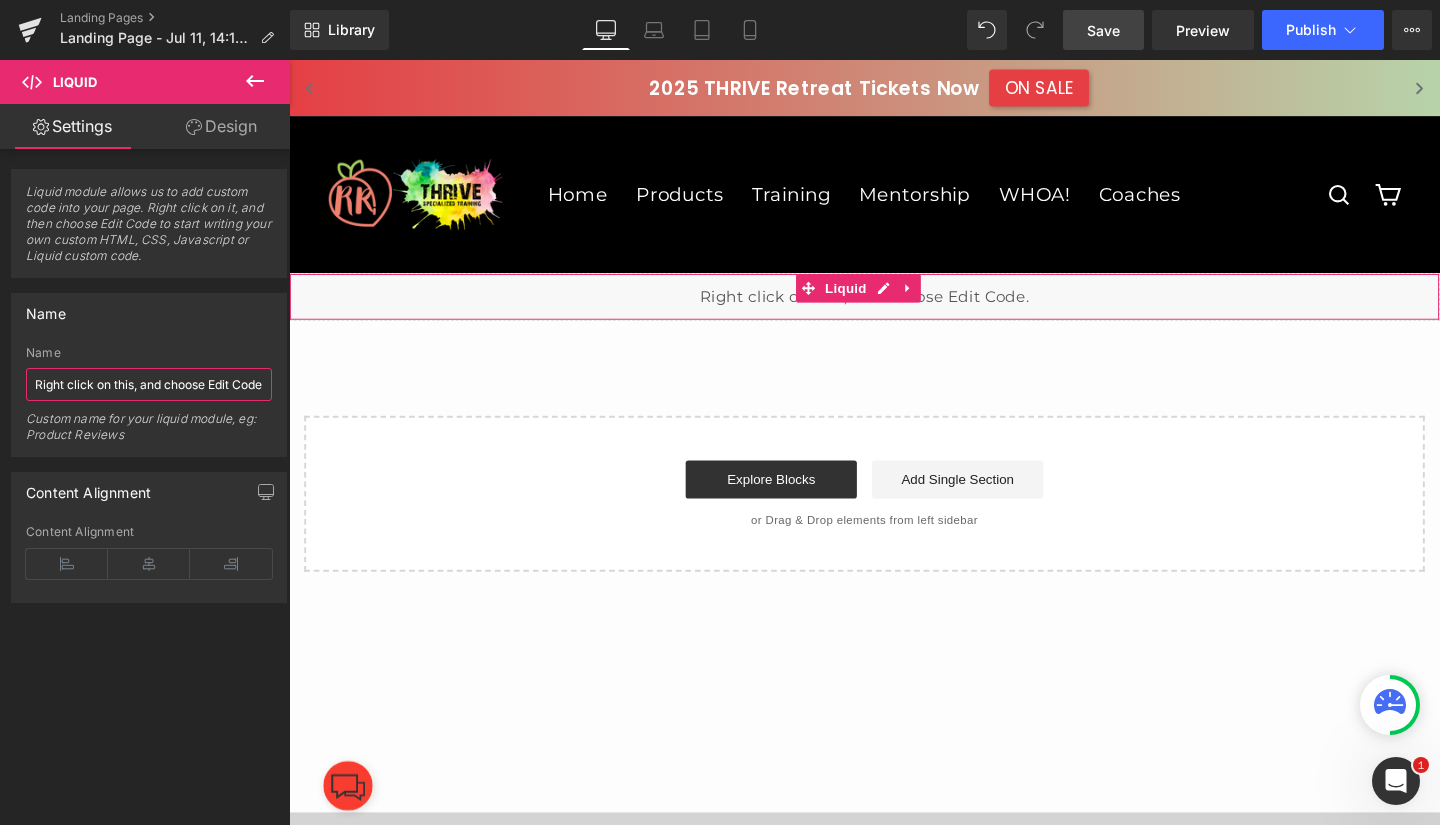 scroll, scrollTop: 0, scrollLeft: 15, axis: horizontal 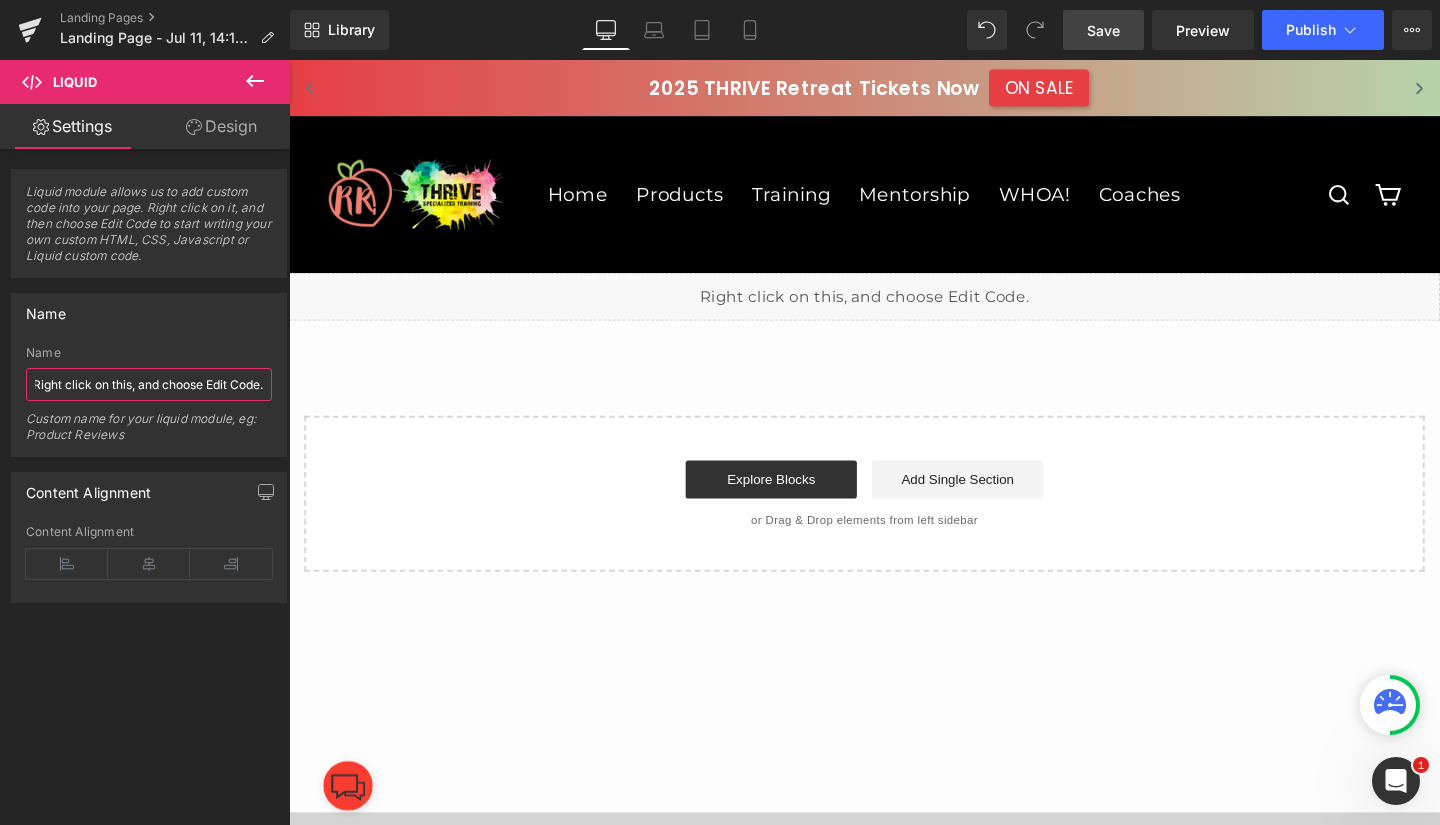 drag, startPoint x: 325, startPoint y: 442, endPoint x: 300, endPoint y: 426, distance: 29.681644 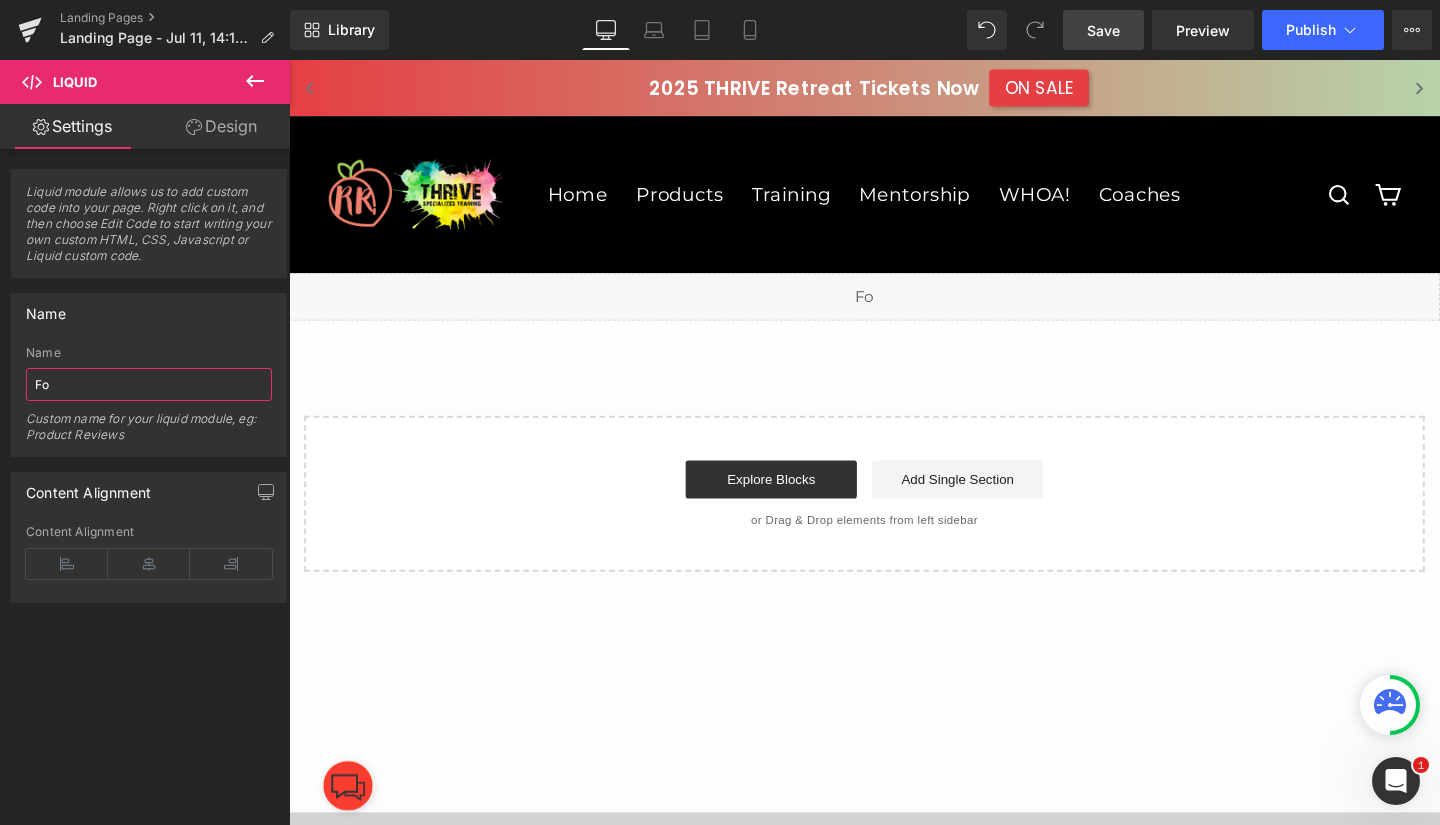 scroll, scrollTop: 0, scrollLeft: 0, axis: both 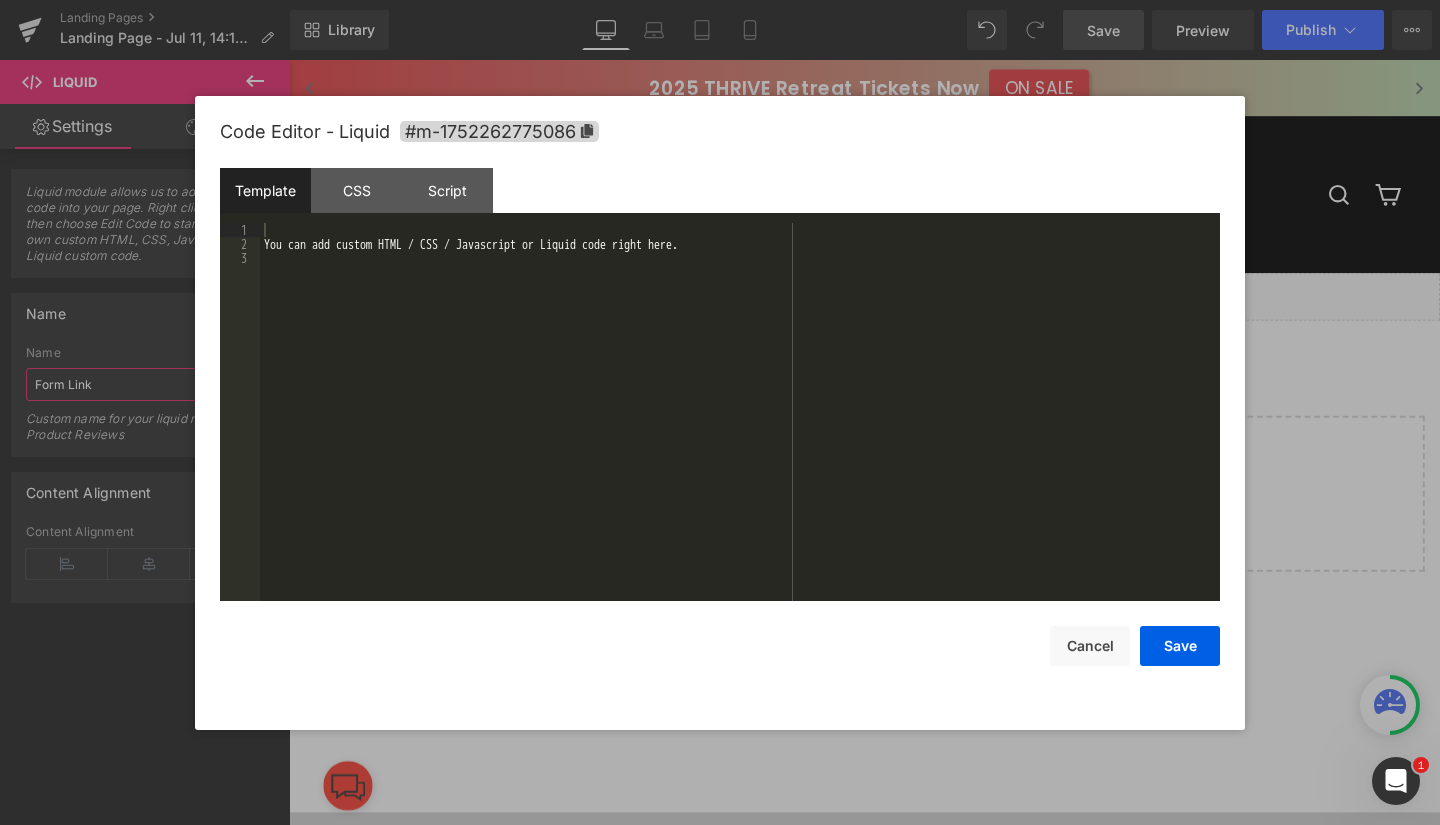click on "Liquid" at bounding box center [894, 309] 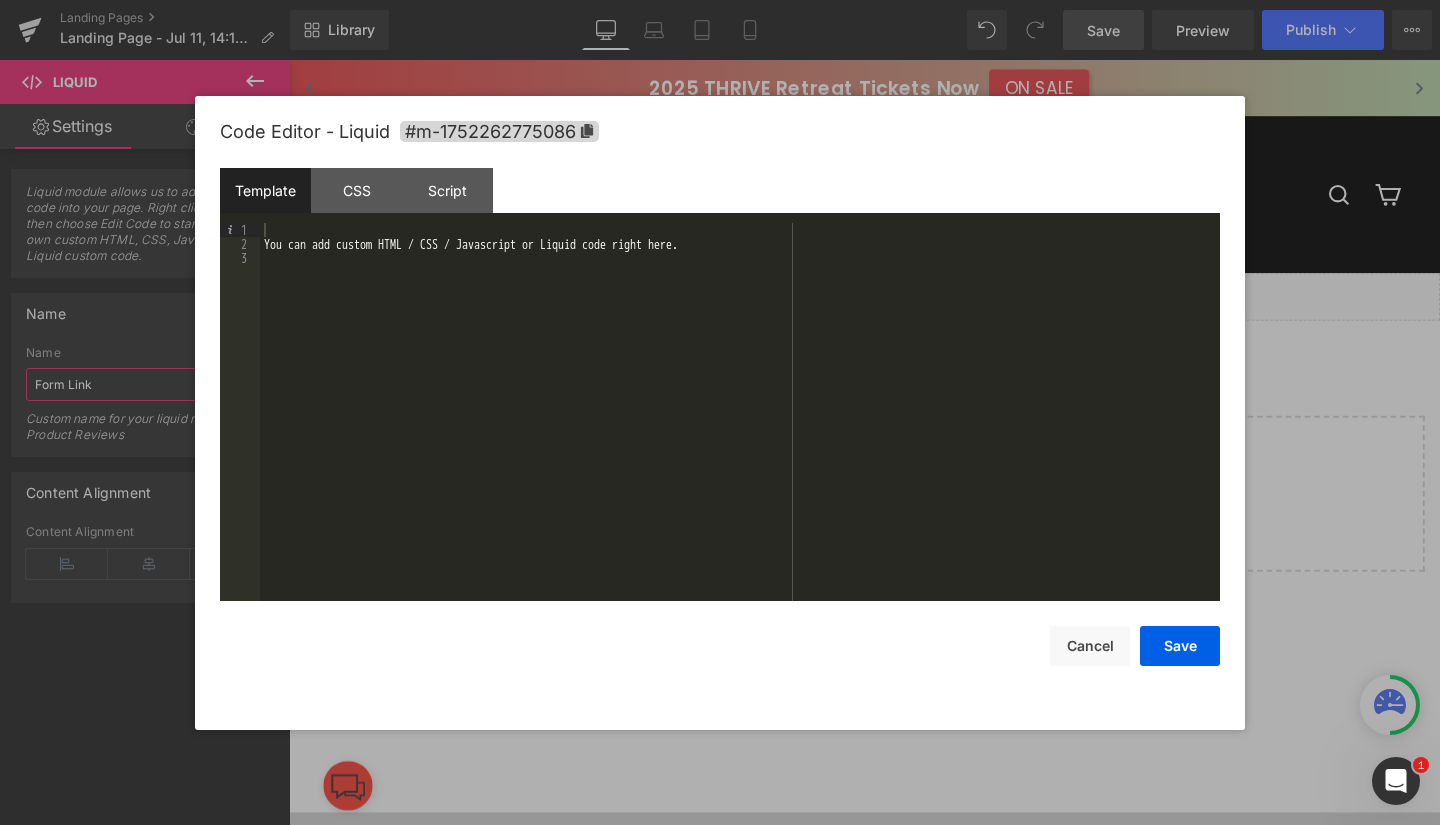 type on "Form Link" 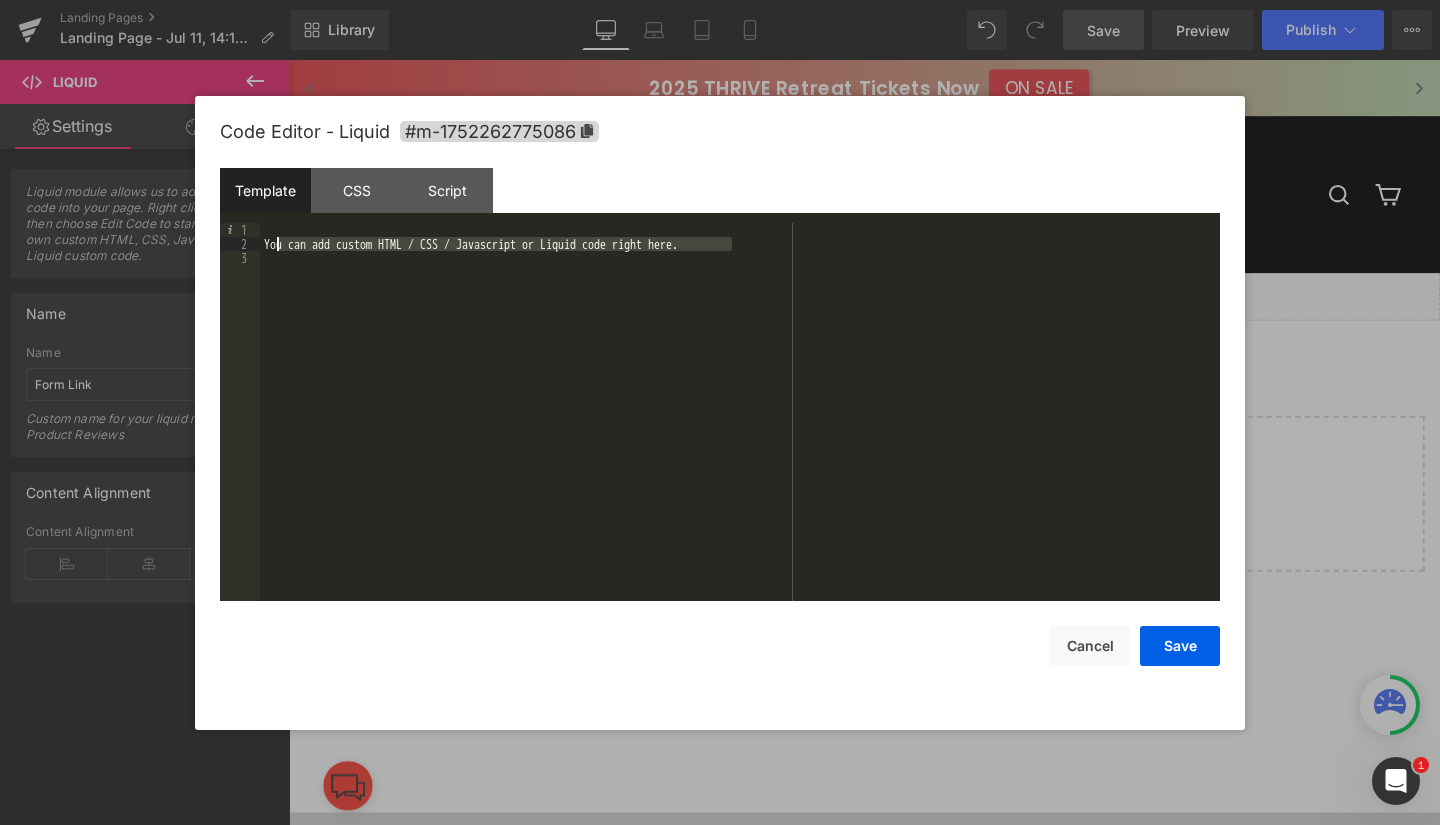 drag, startPoint x: 732, startPoint y: 248, endPoint x: 280, endPoint y: 247, distance: 452.0011 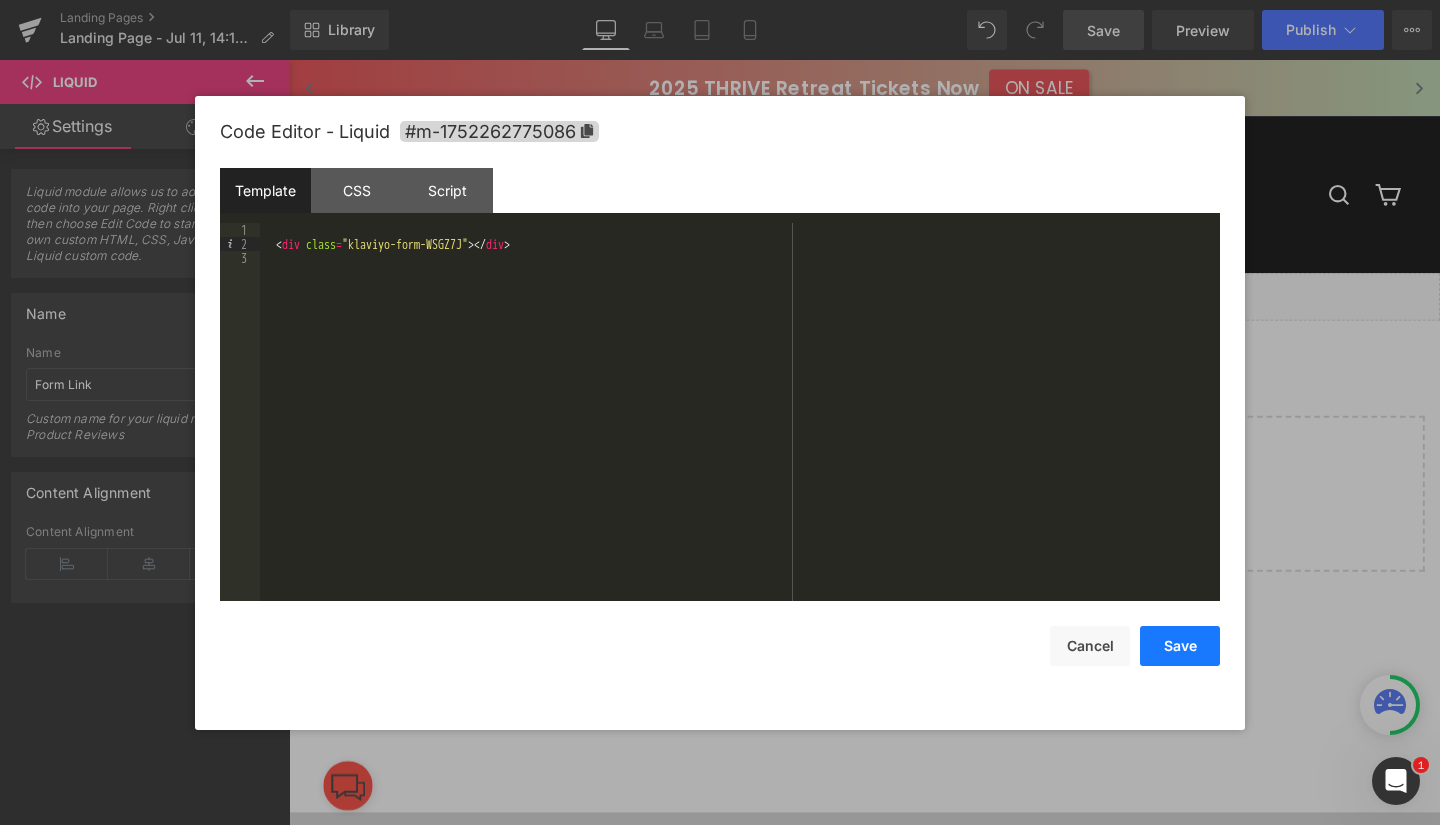 click on "Save" at bounding box center (1180, 646) 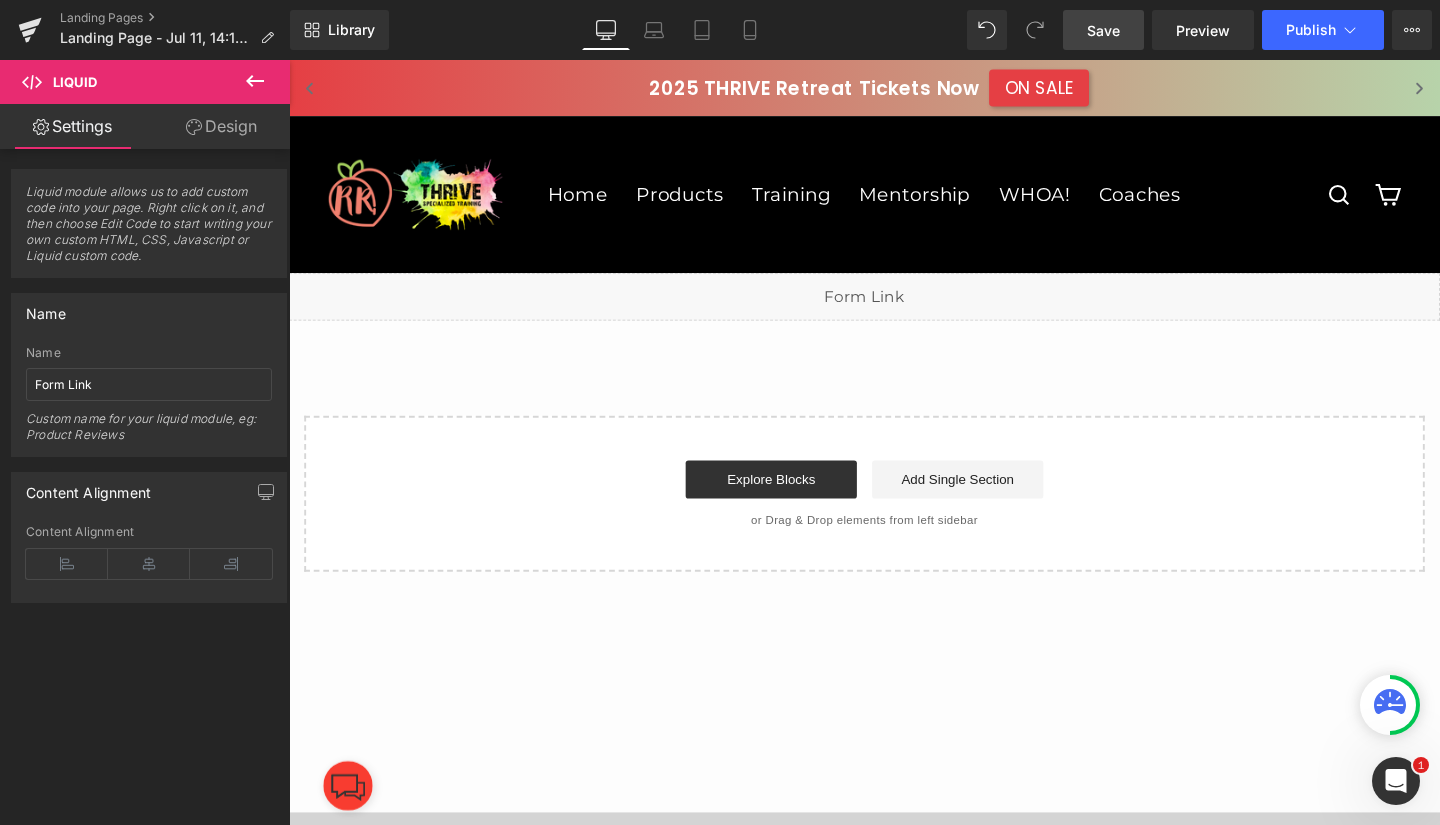 click on "Save" at bounding box center (1103, 30) 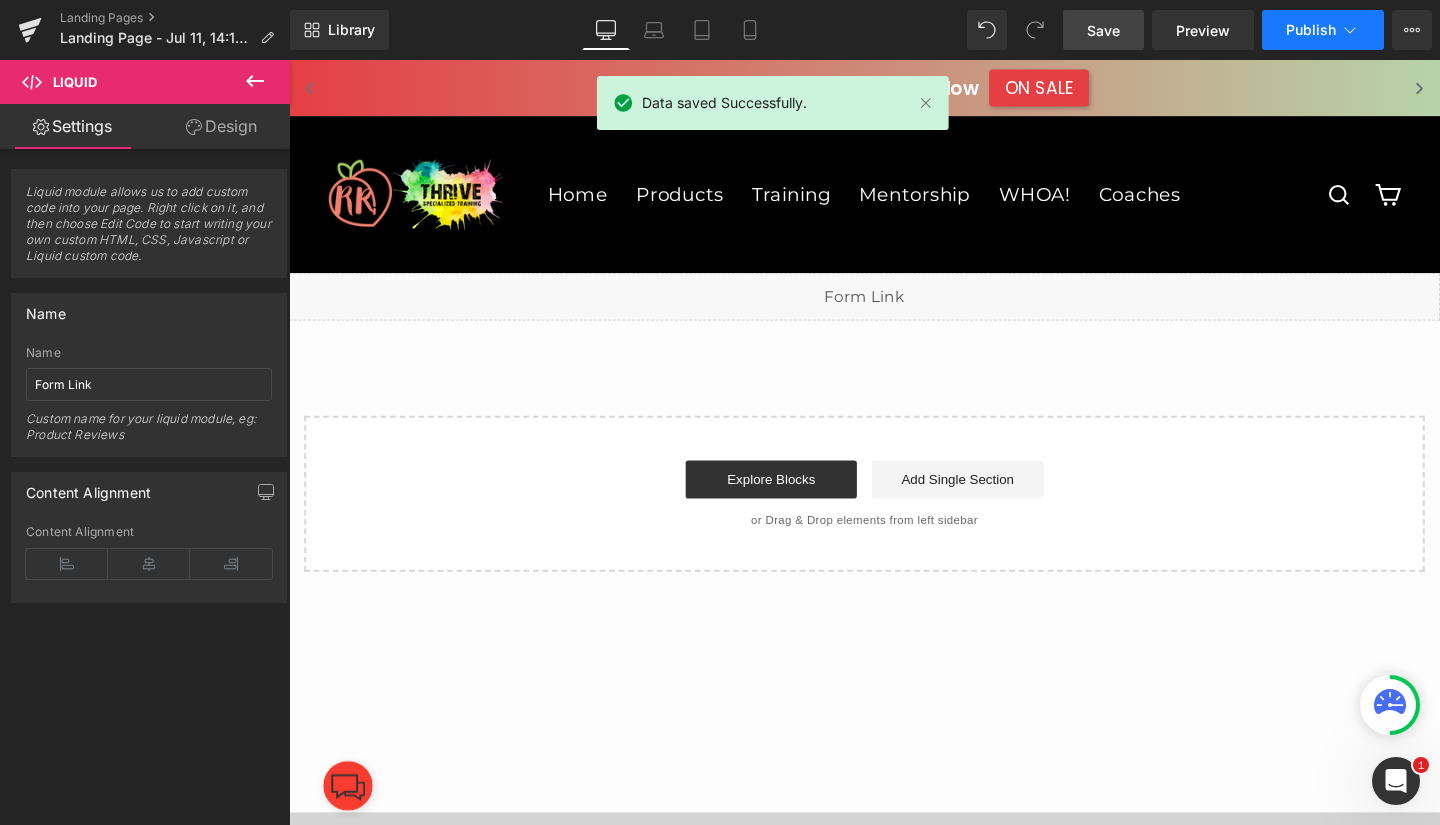 click on "Publish" at bounding box center (1311, 30) 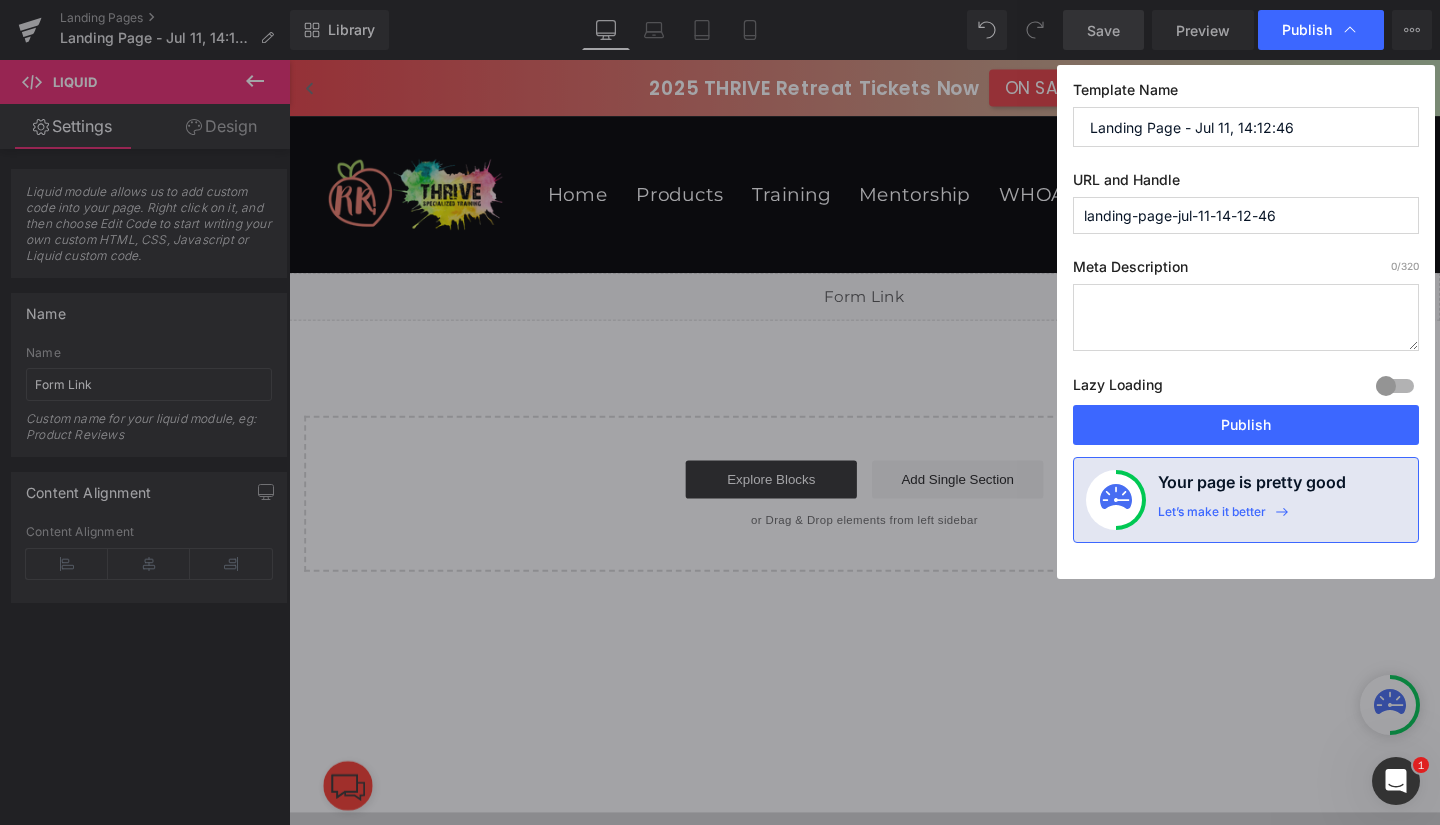 drag, startPoint x: 1322, startPoint y: 130, endPoint x: 1309, endPoint y: 131, distance: 13.038404 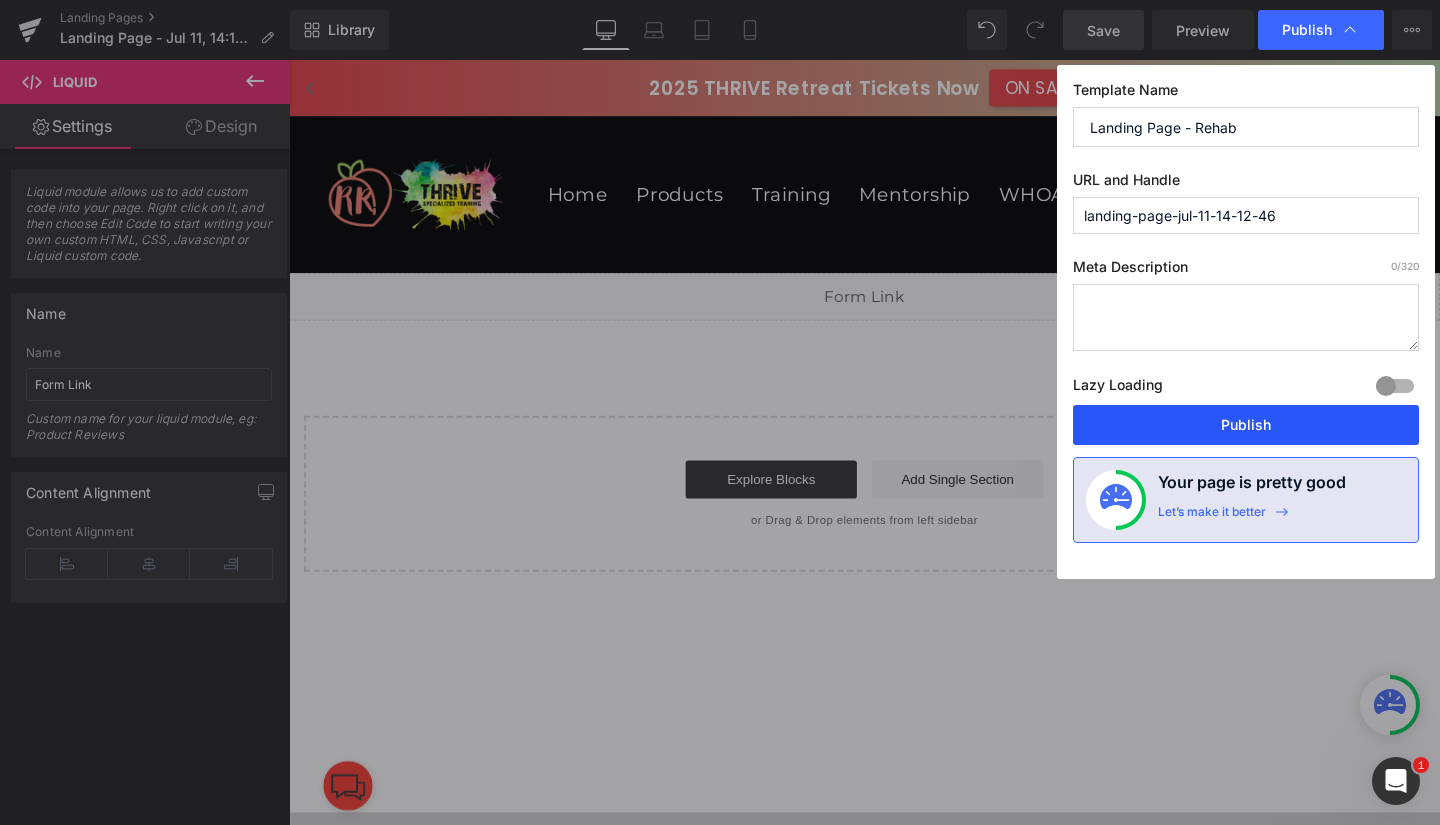 type on "Landing Page - Rehab" 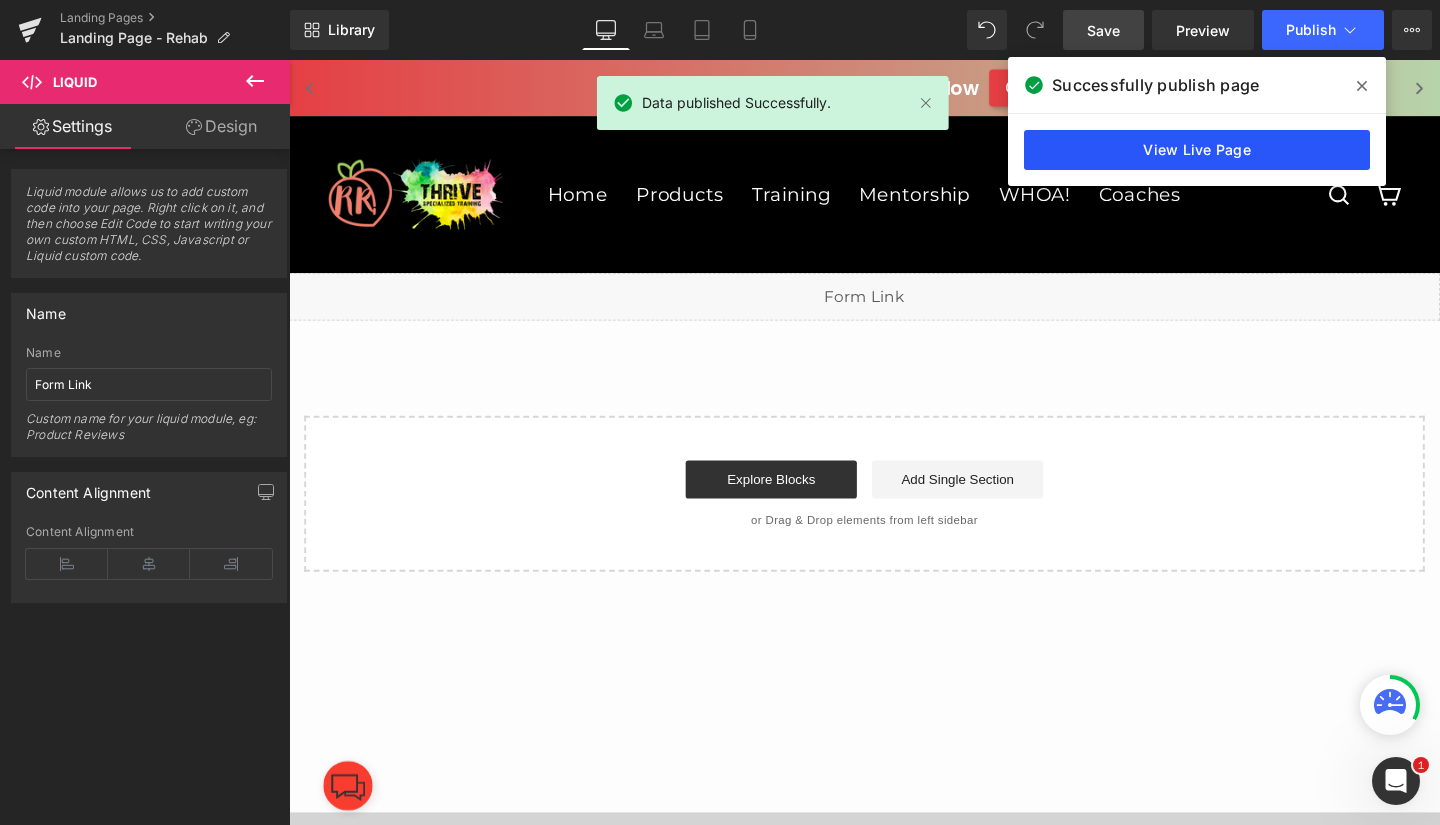 click on "View Live Page" at bounding box center [1197, 150] 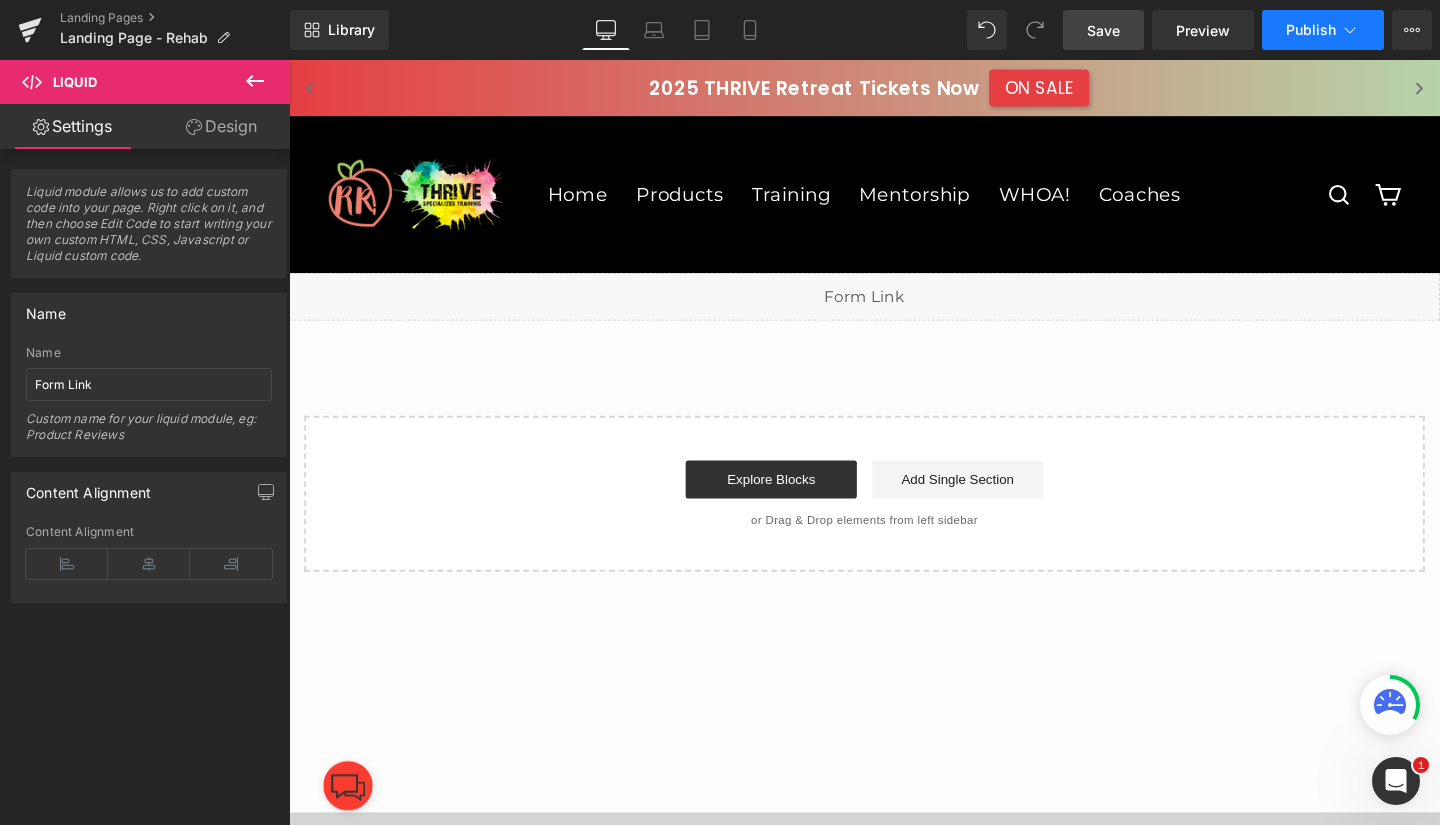 click on "Publish" at bounding box center (1323, 30) 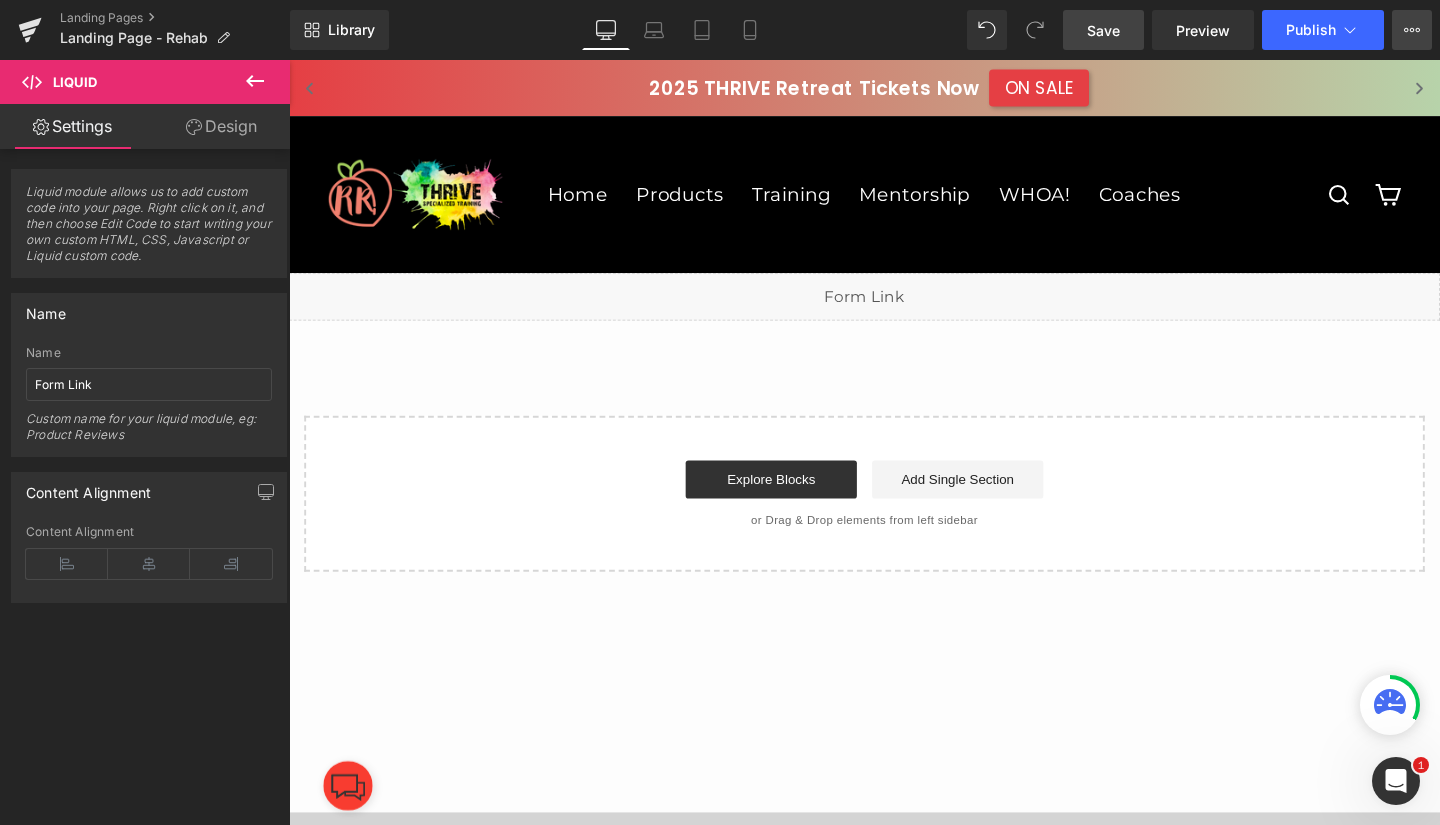 click 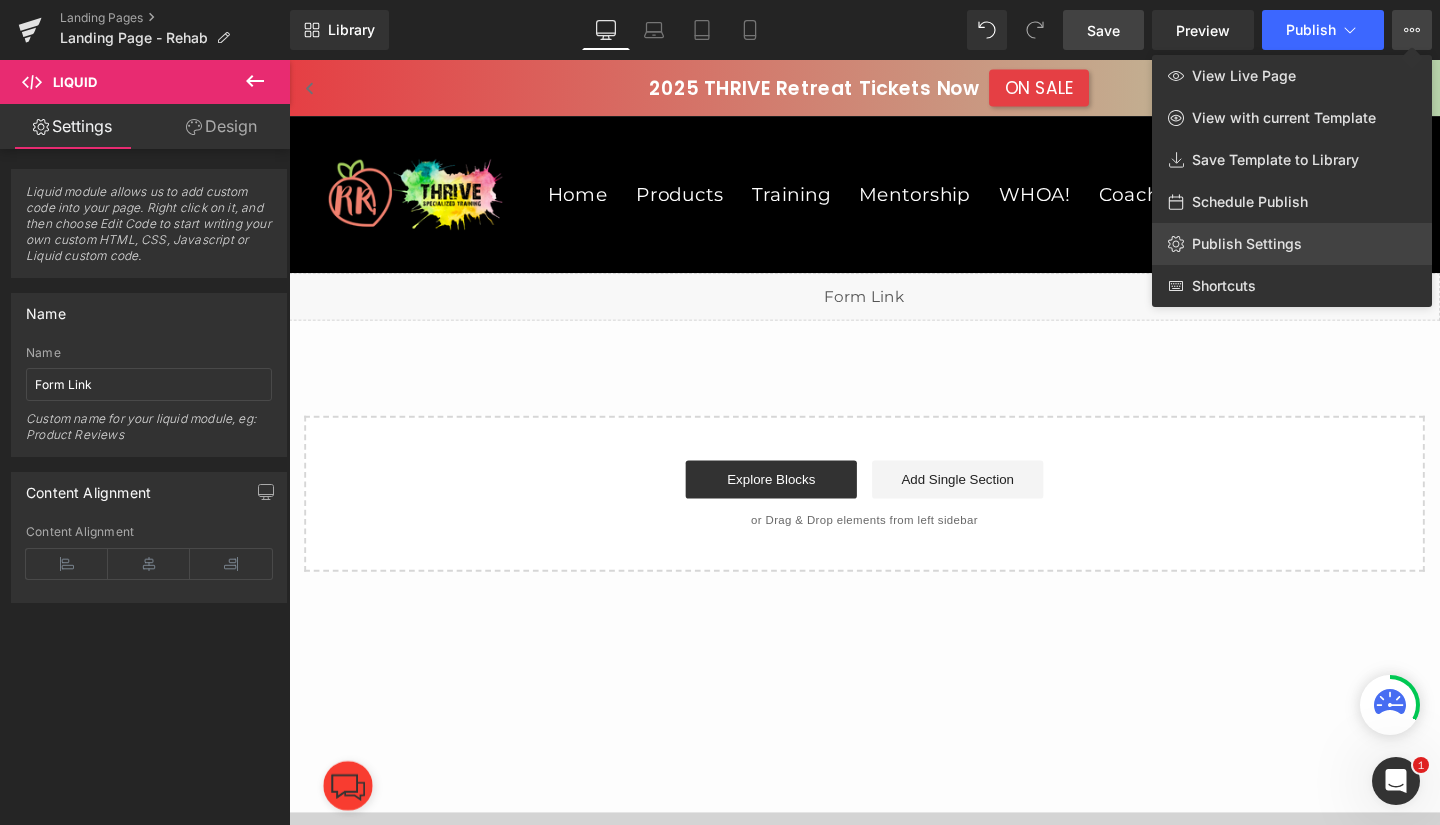 click on "Publish Settings" 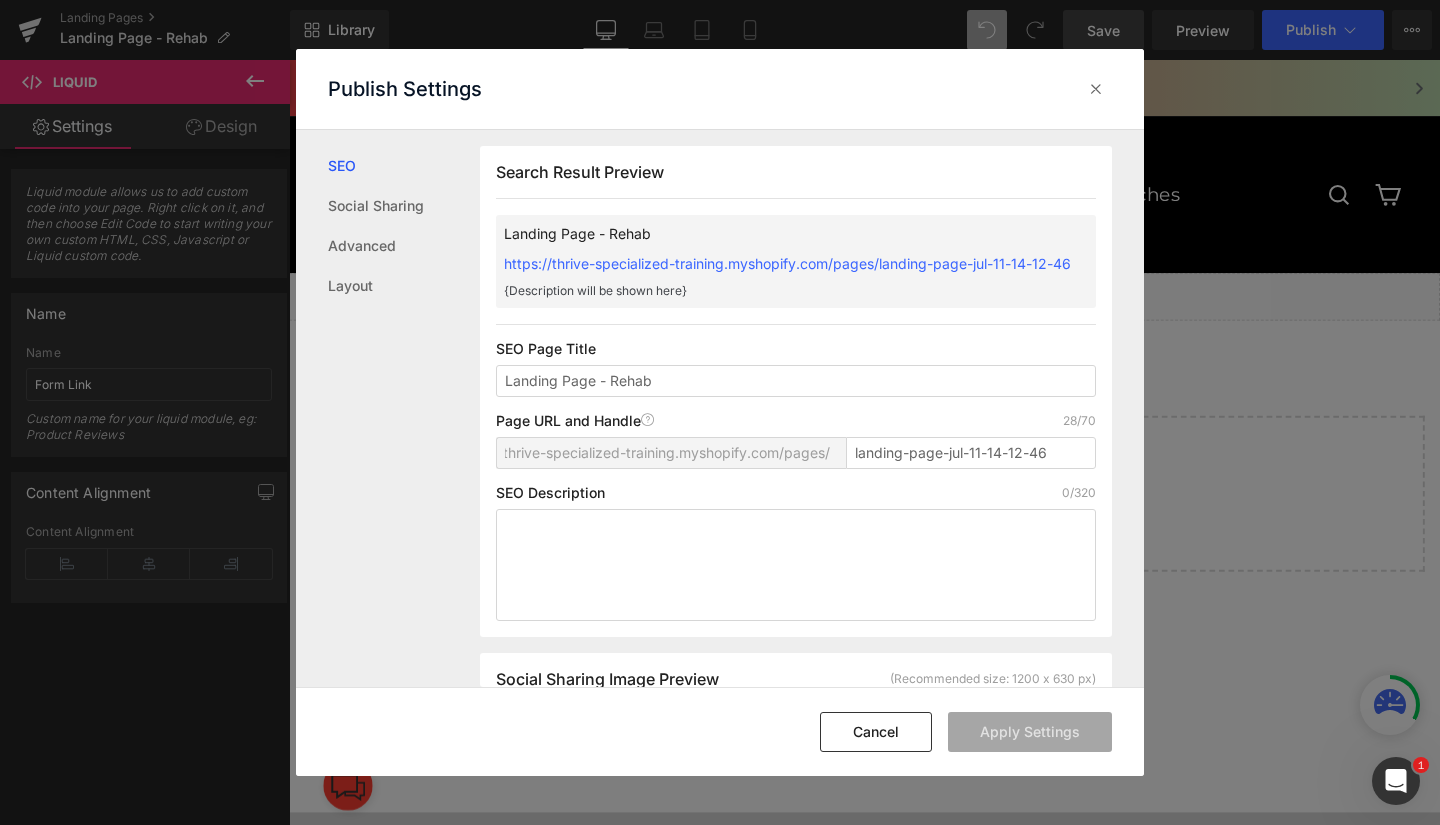 scroll, scrollTop: 1, scrollLeft: 0, axis: vertical 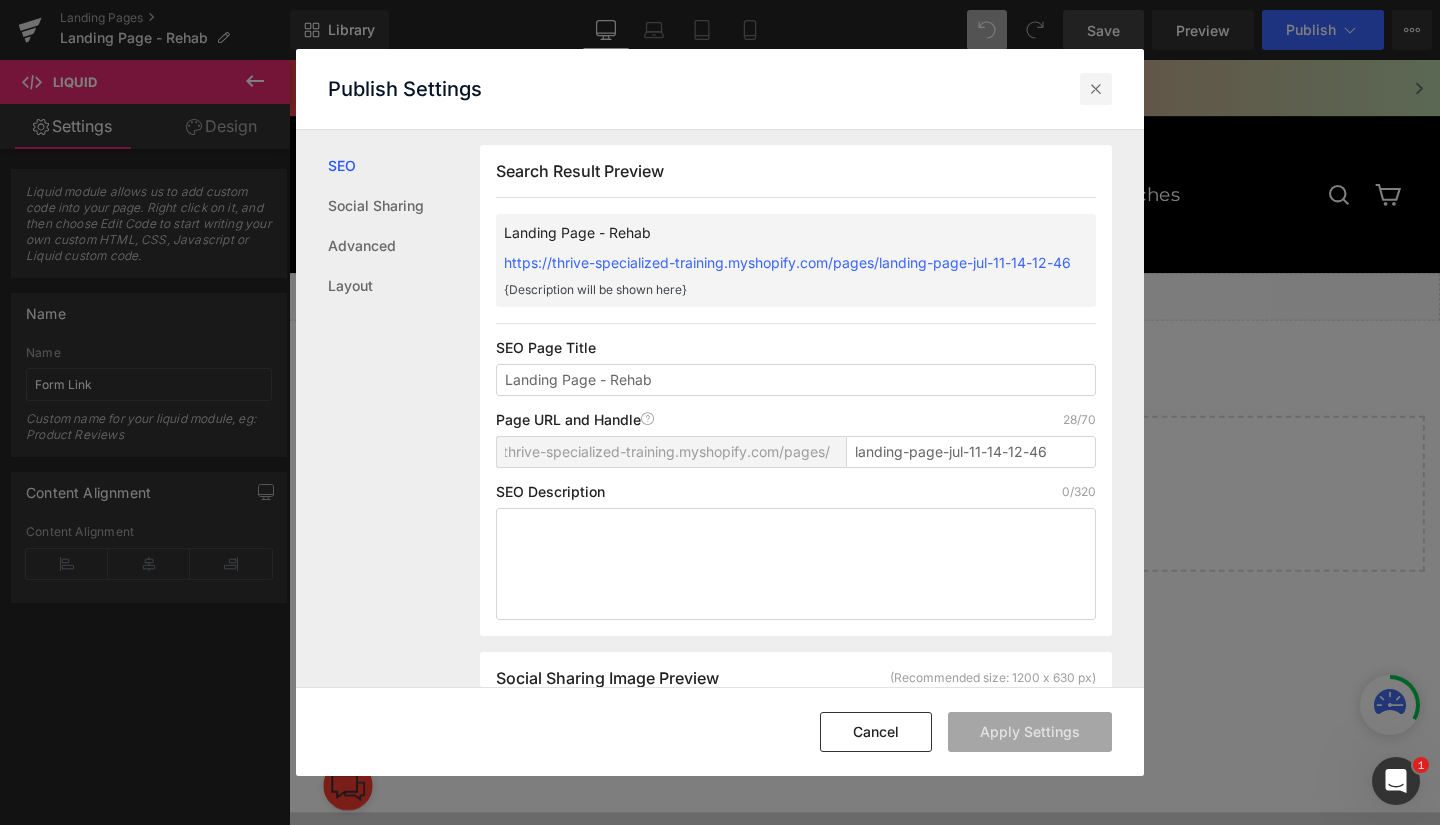click at bounding box center [1096, 89] 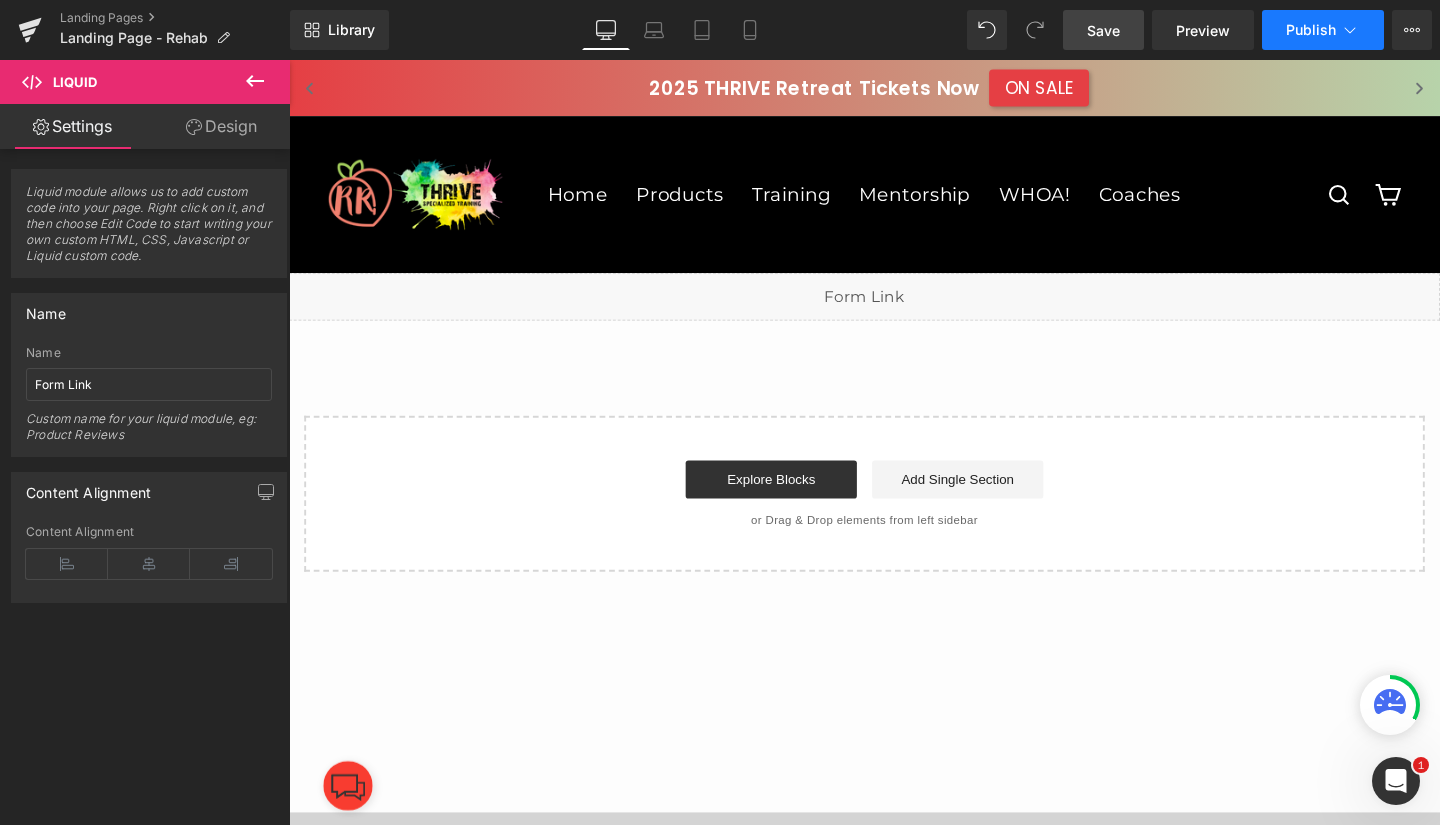 click 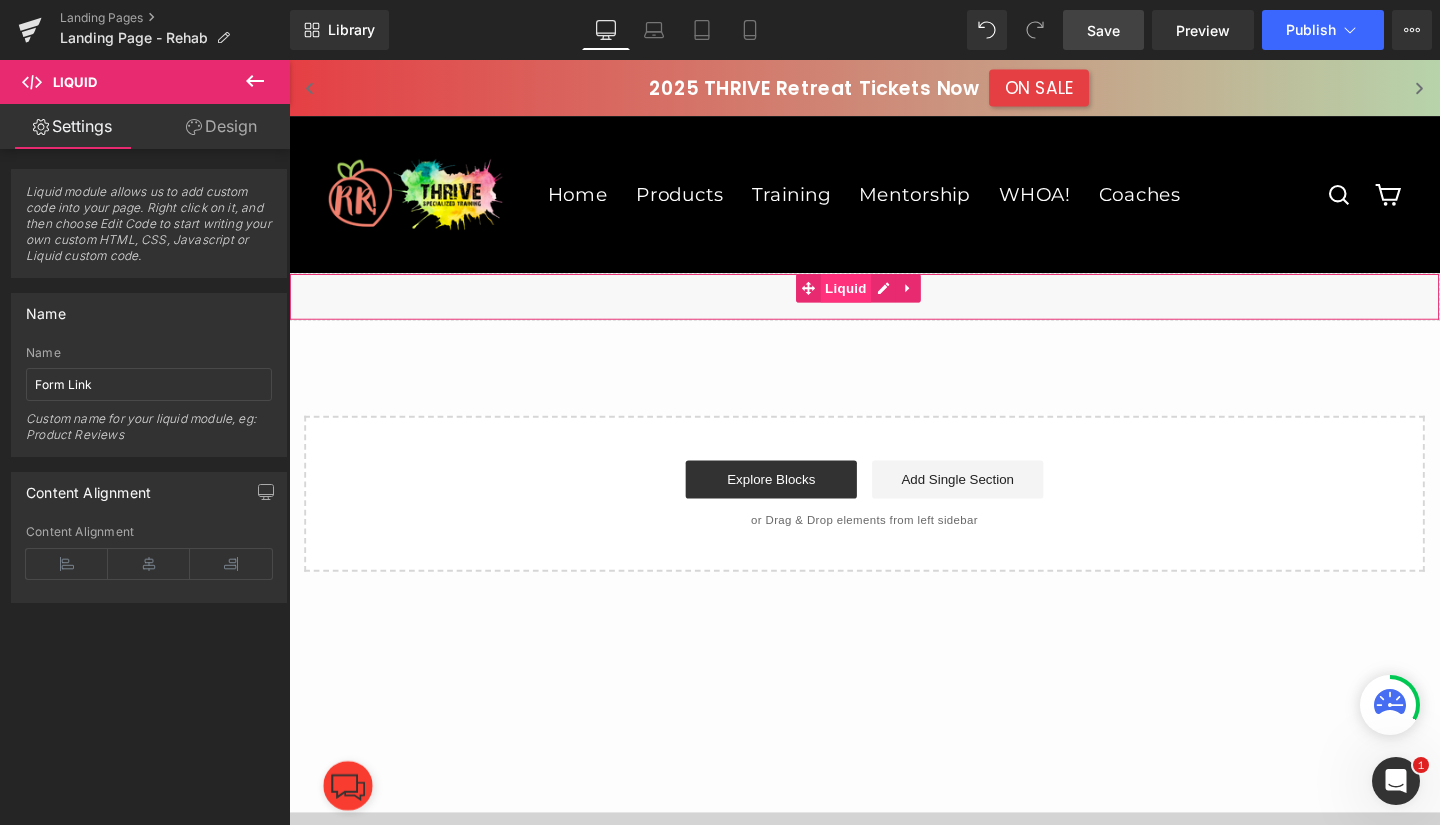 click on "Liquid" at bounding box center [875, 300] 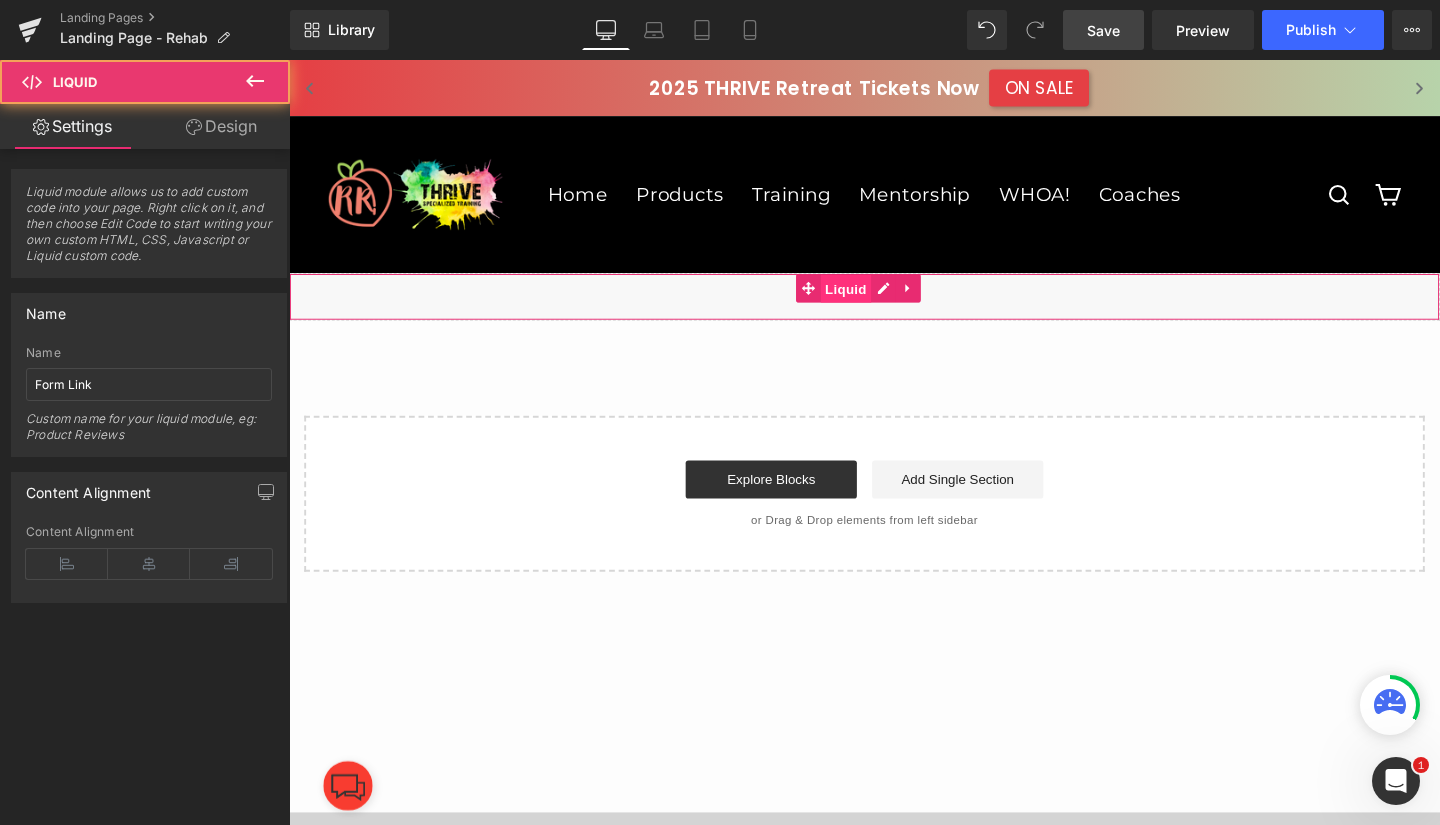 click on "Liquid" at bounding box center (875, 301) 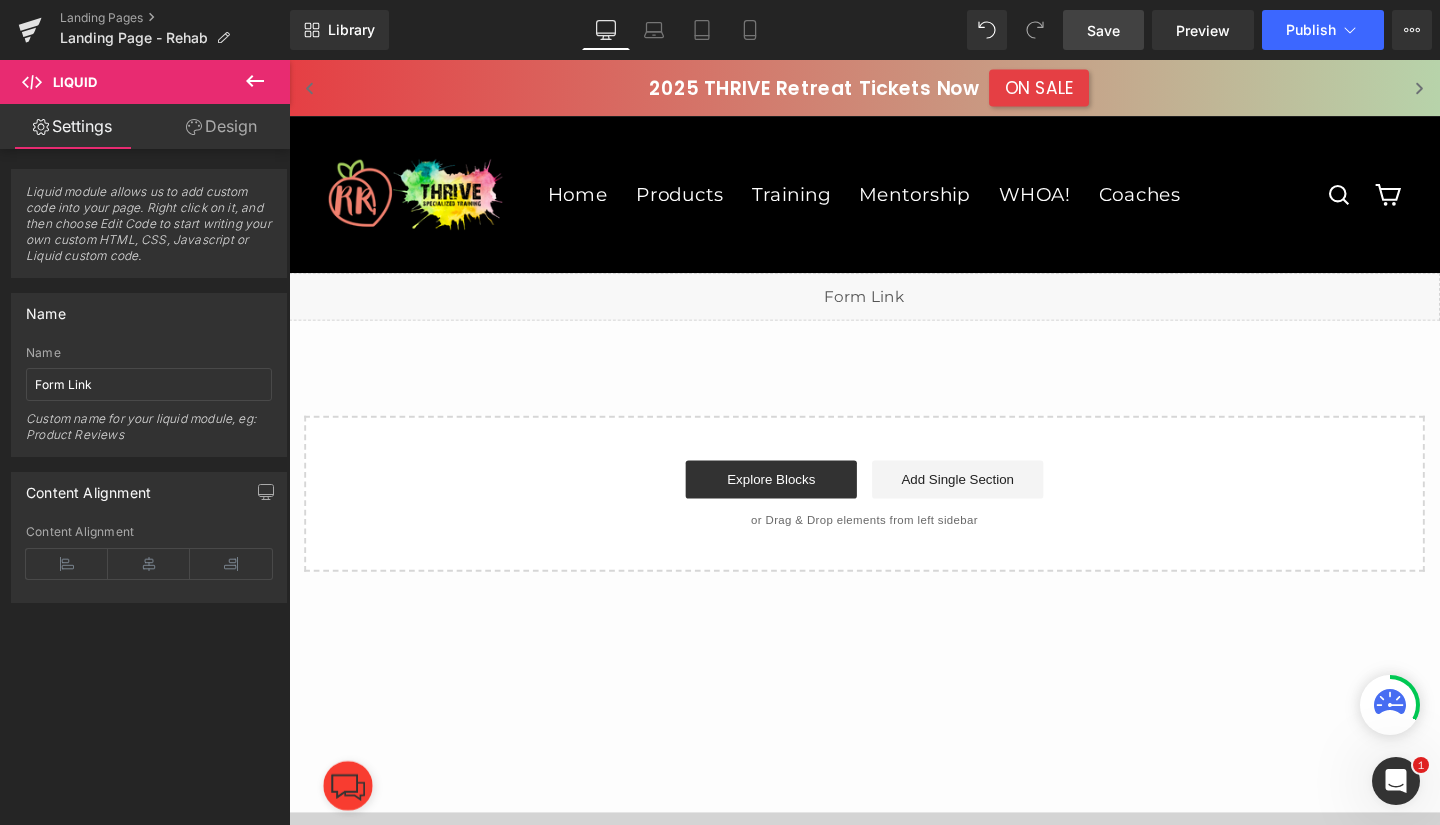 click on "Liquid" at bounding box center [894, 309] 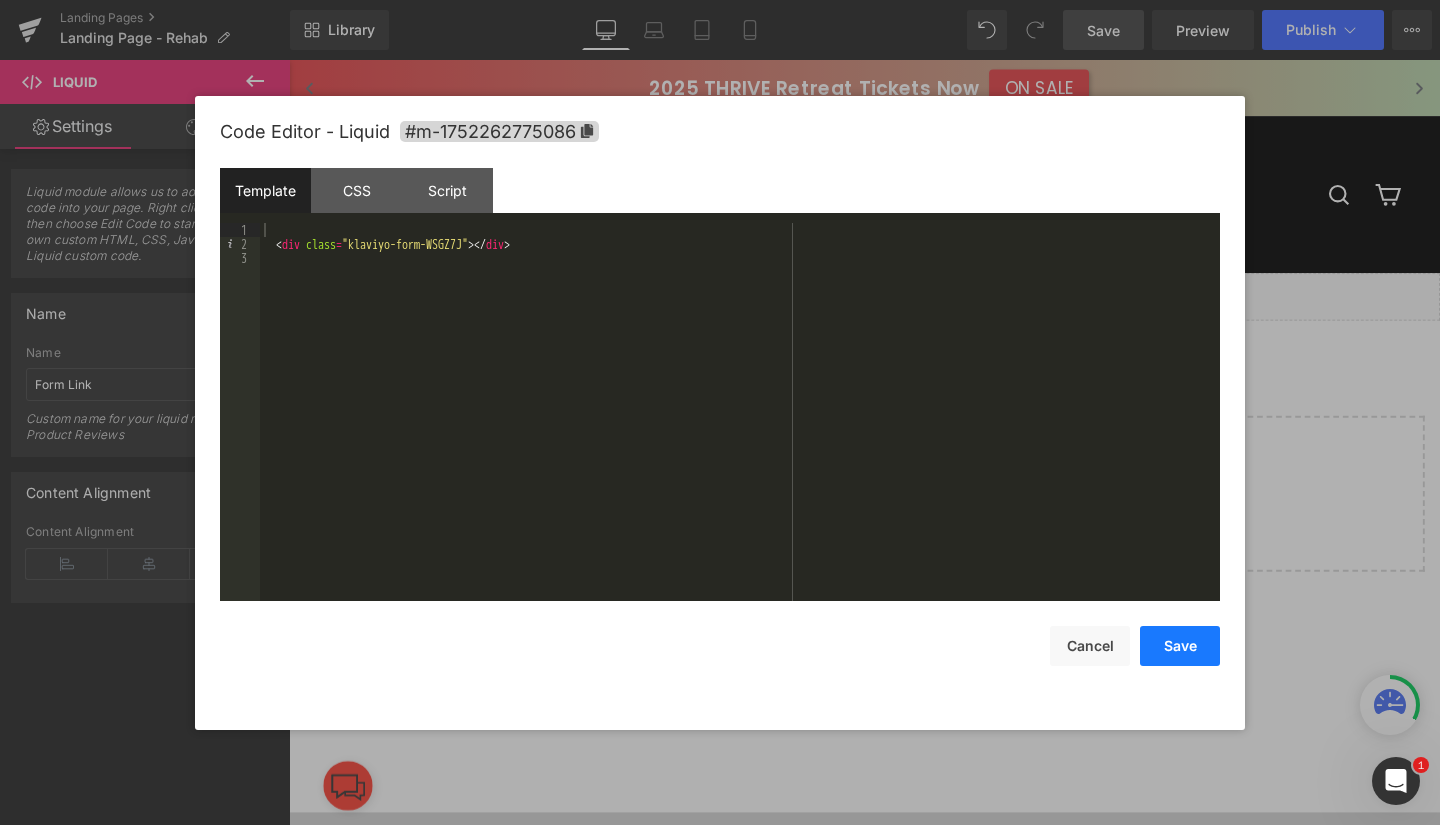 click on "Save" at bounding box center [1180, 646] 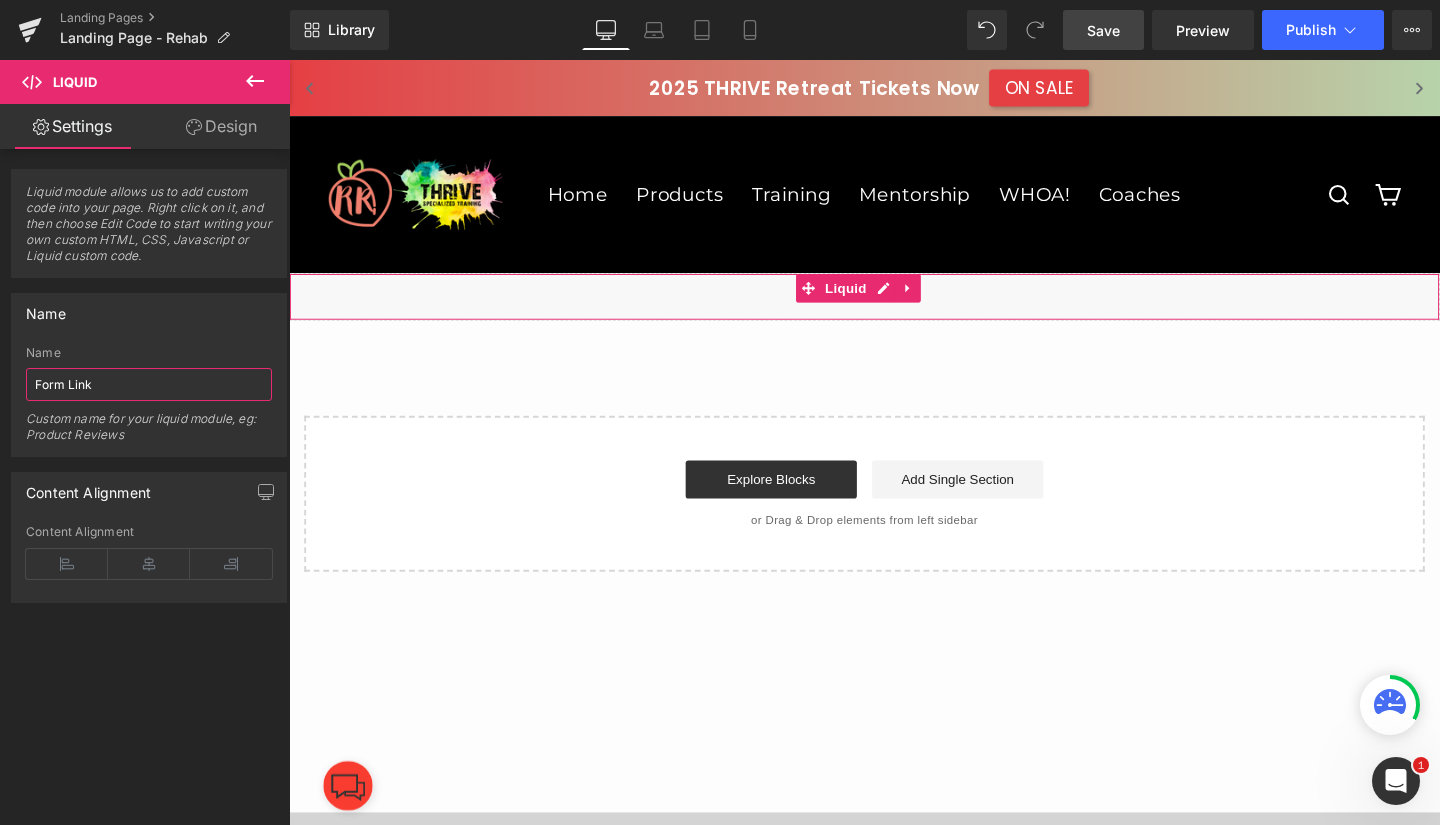 drag, startPoint x: 75, startPoint y: 382, endPoint x: 0, endPoint y: 391, distance: 75.53807 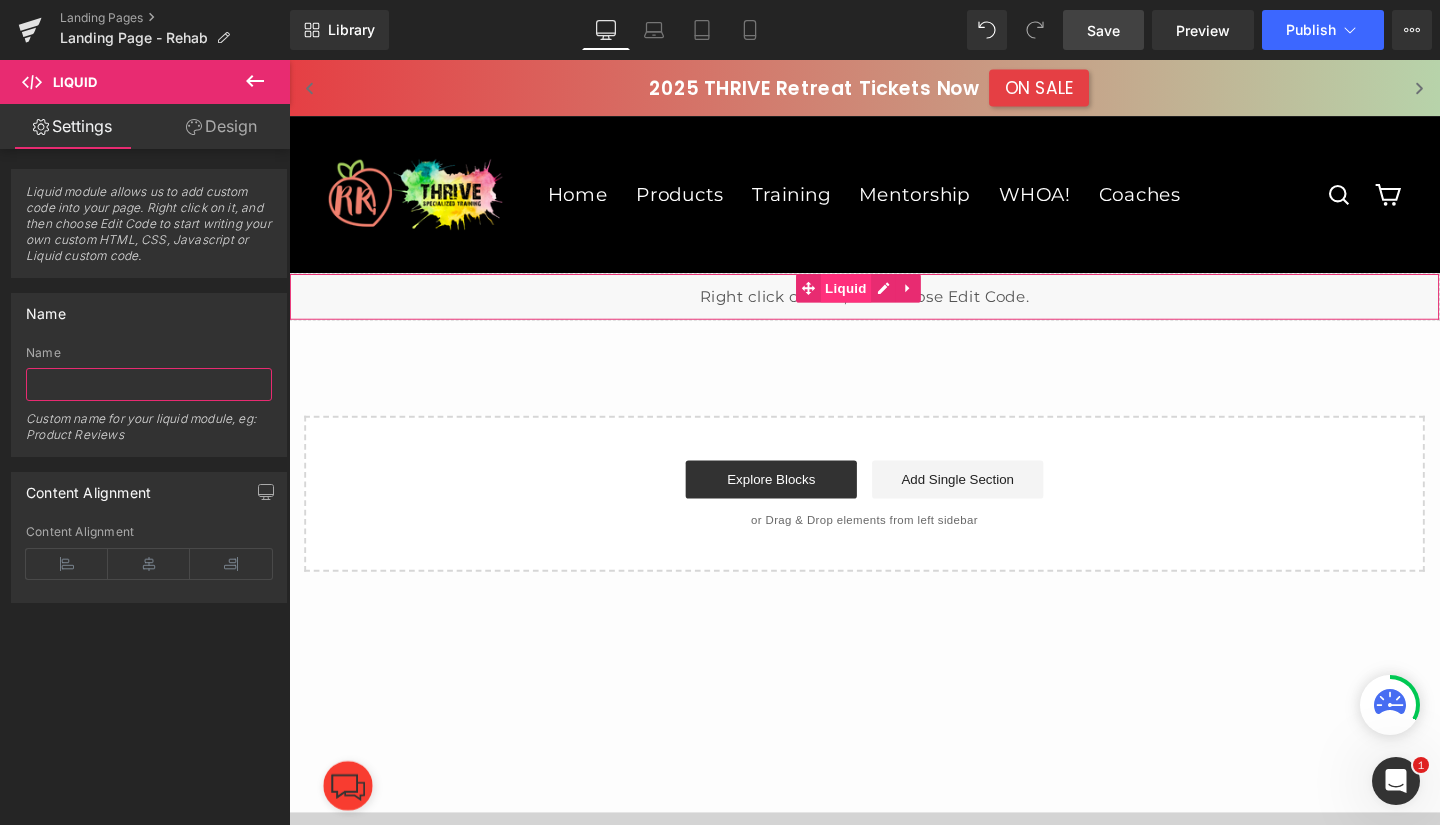 click on "Liquid" at bounding box center (875, 300) 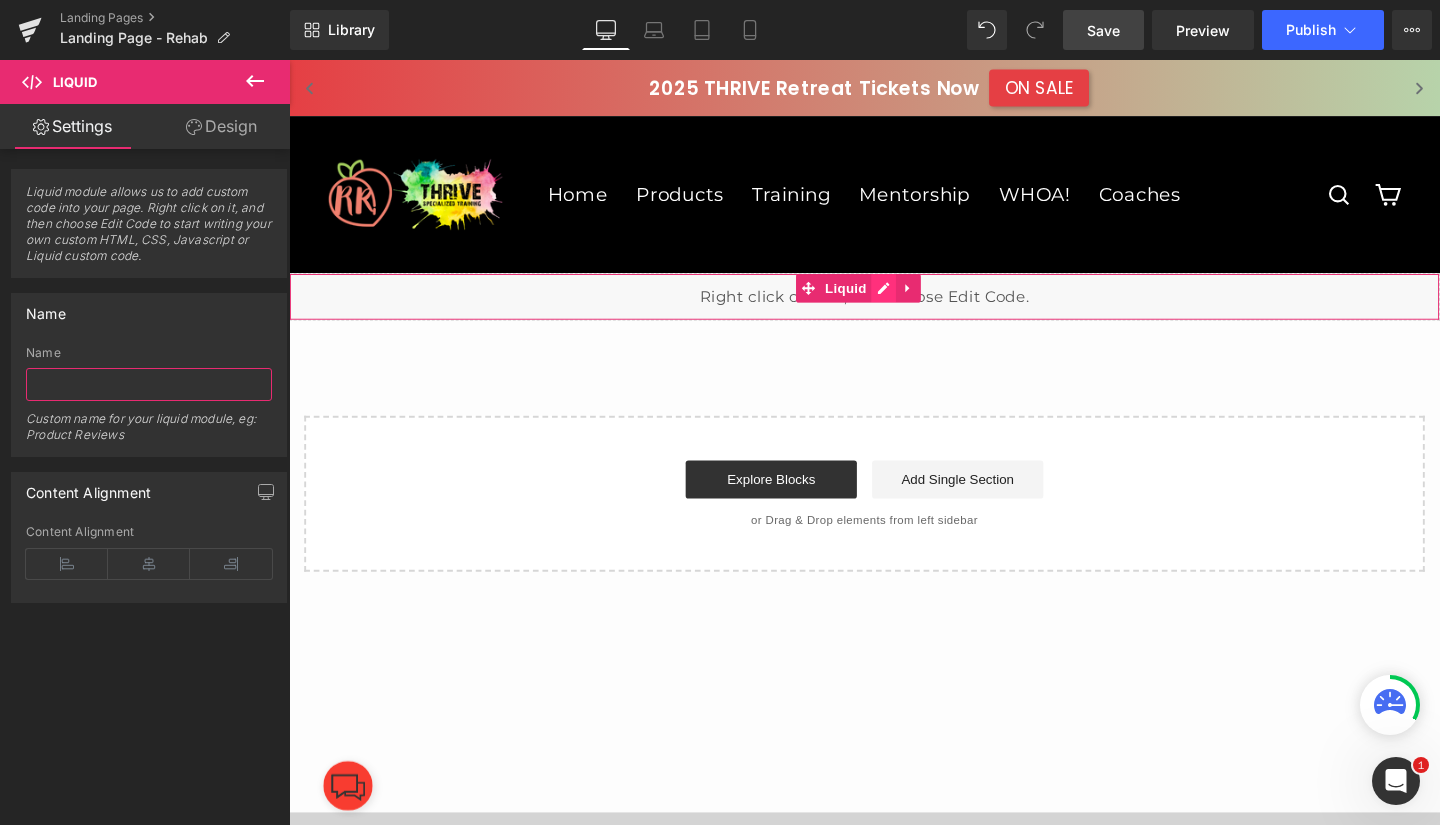 click on "Liquid" at bounding box center (894, 309) 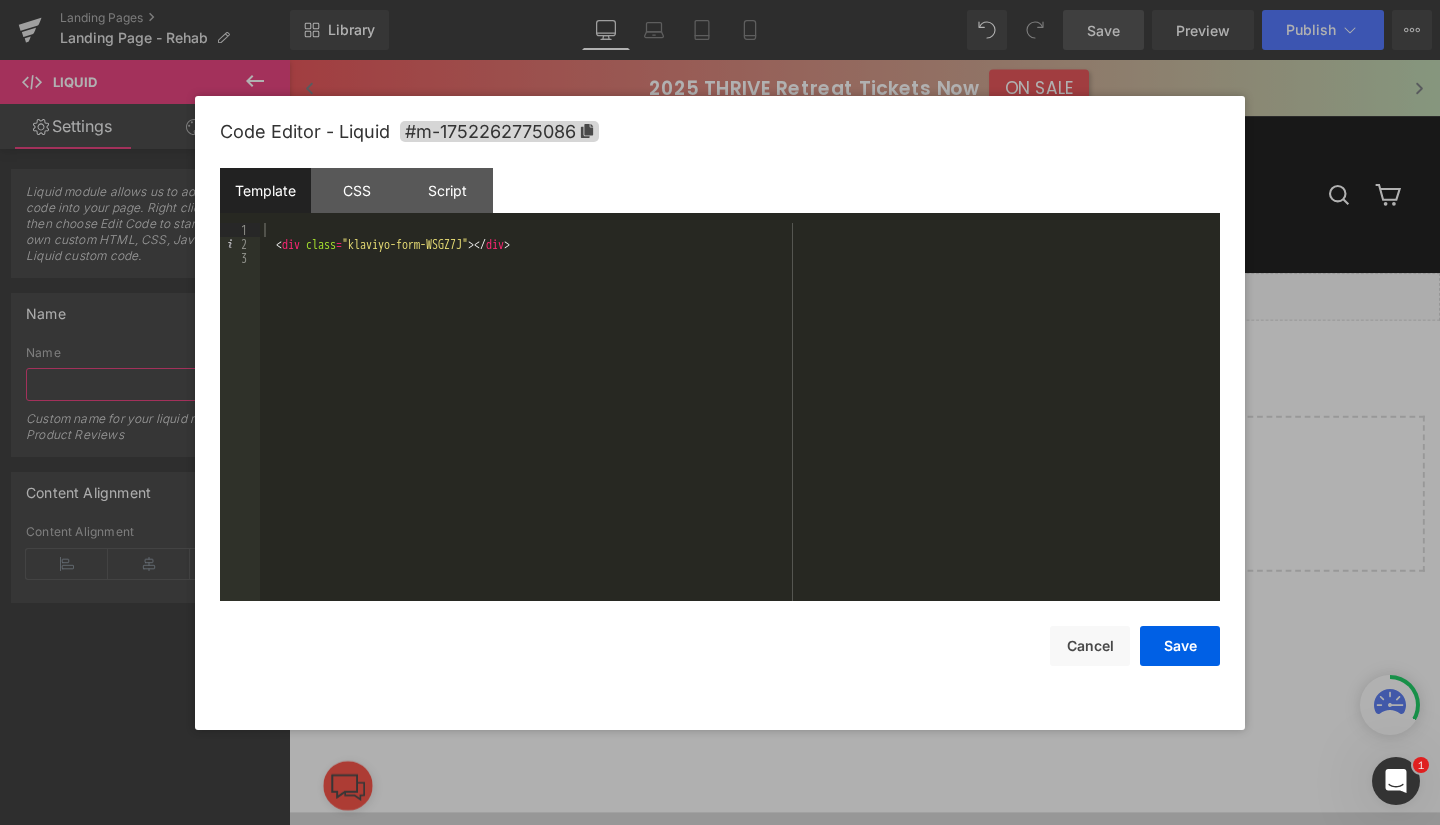 type 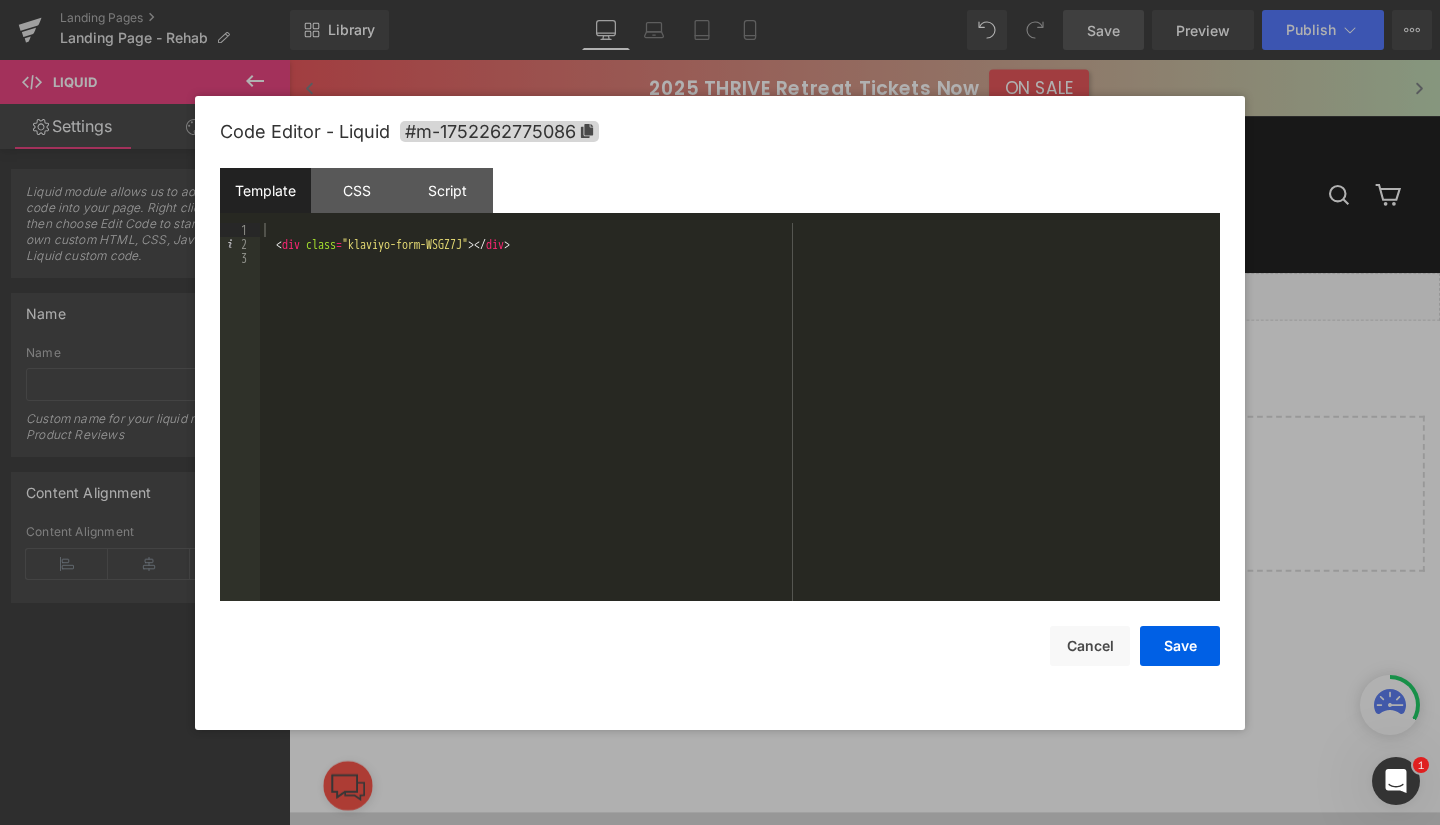 click on "< div   class = "klaviyo-form-WSGZ7J" > </ div >" at bounding box center [740, 426] 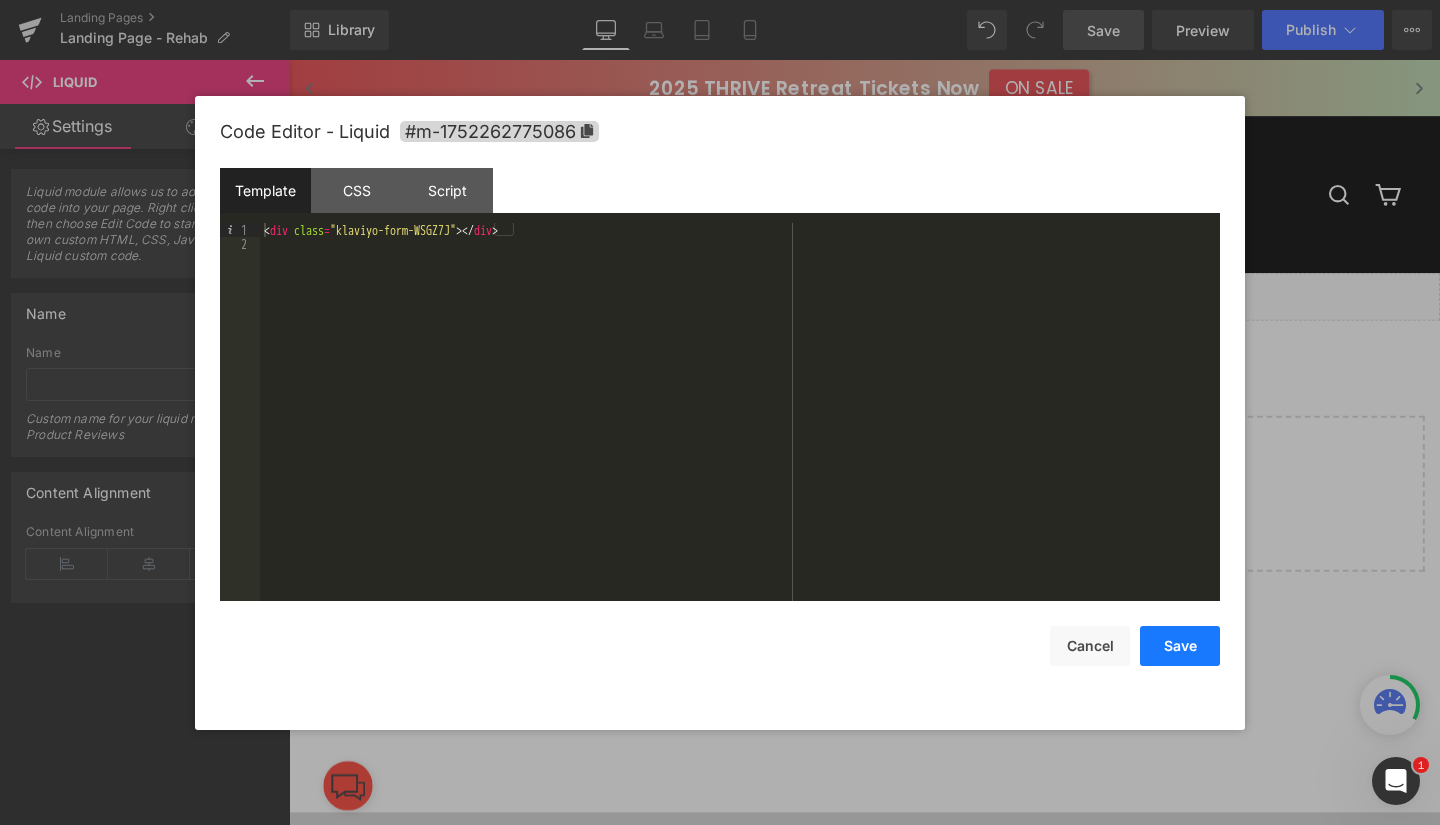 click on "Save" at bounding box center (1180, 646) 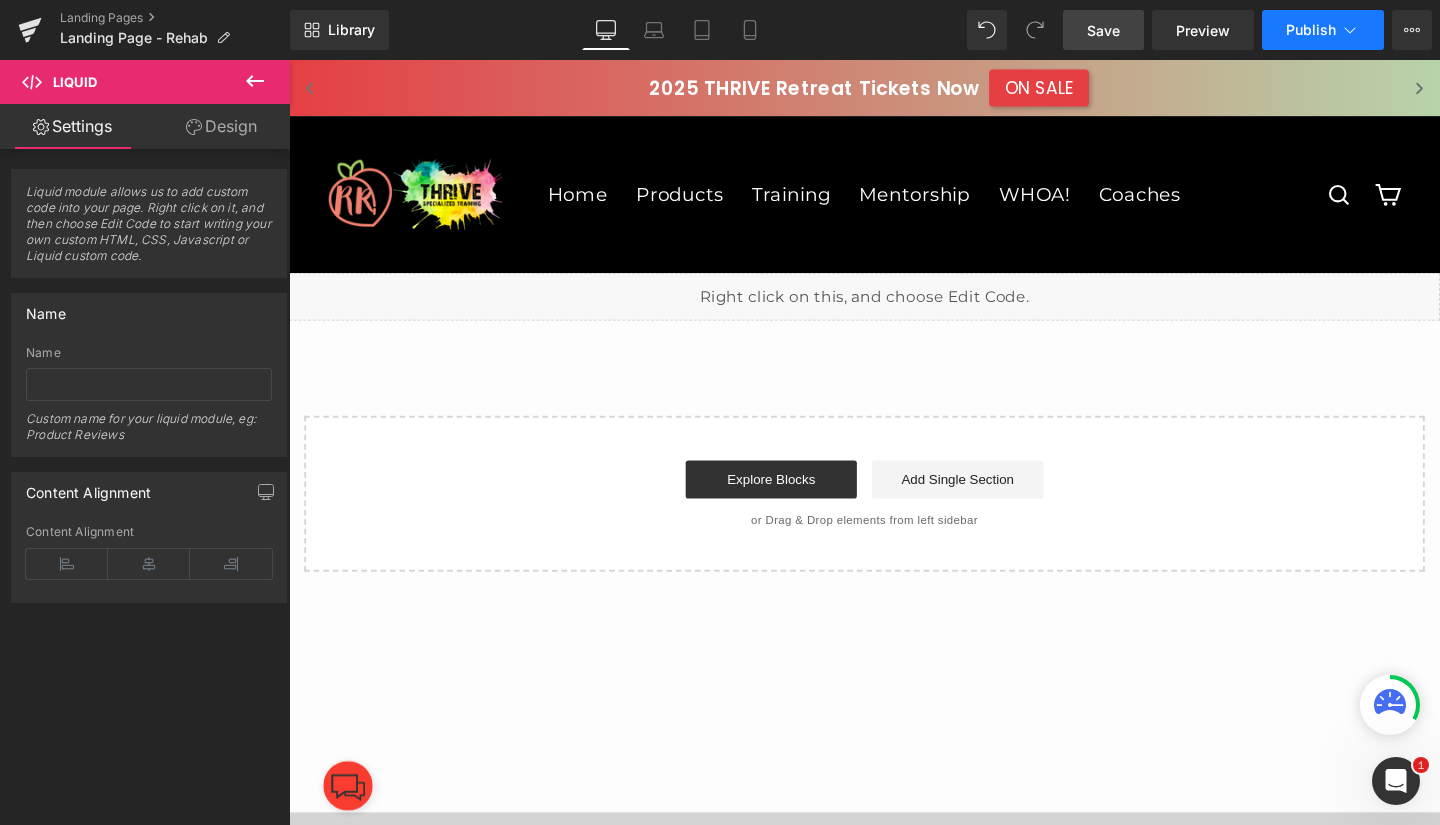 click on "Publish" at bounding box center (1311, 30) 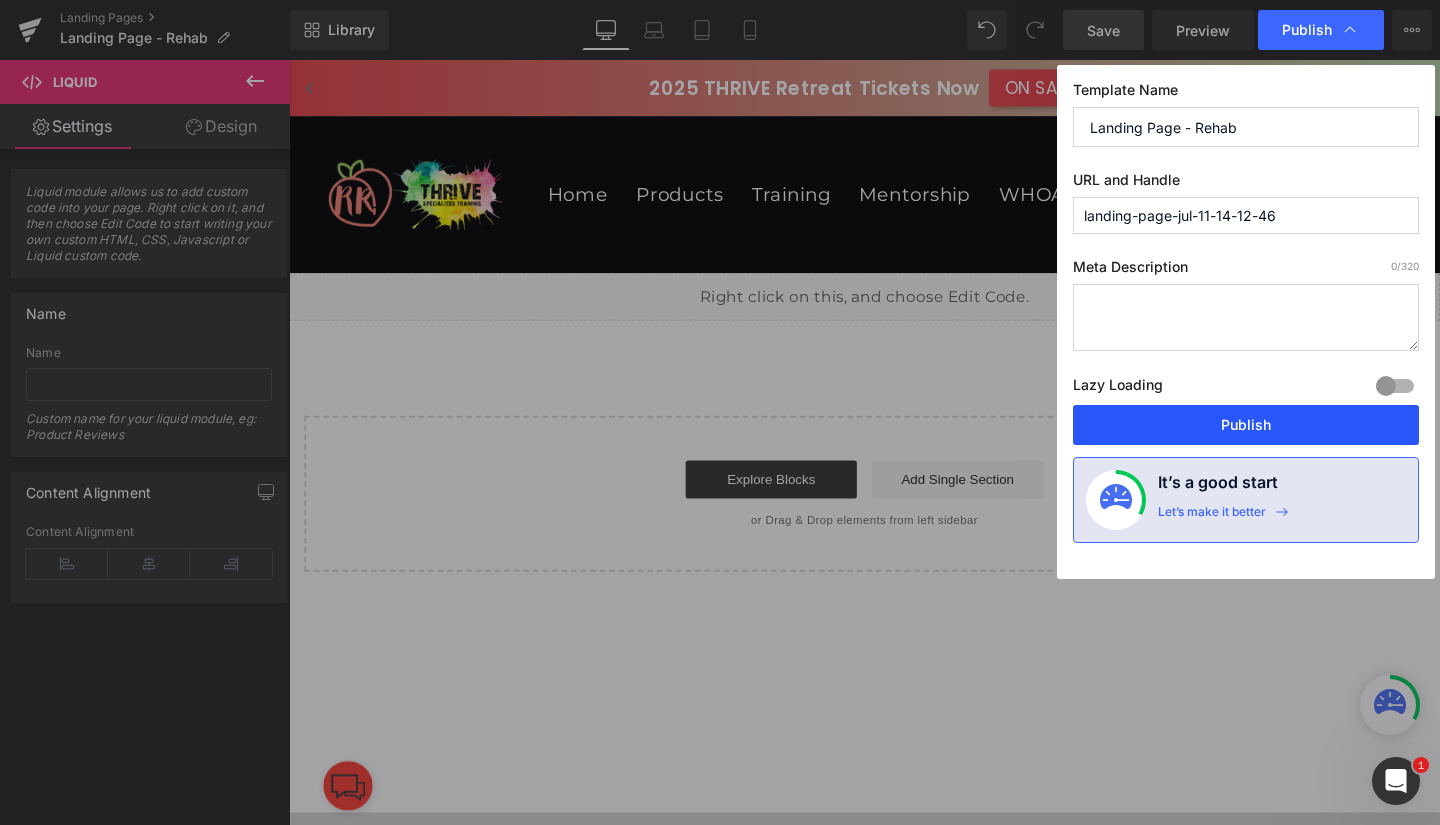 click on "Publish" at bounding box center (1246, 425) 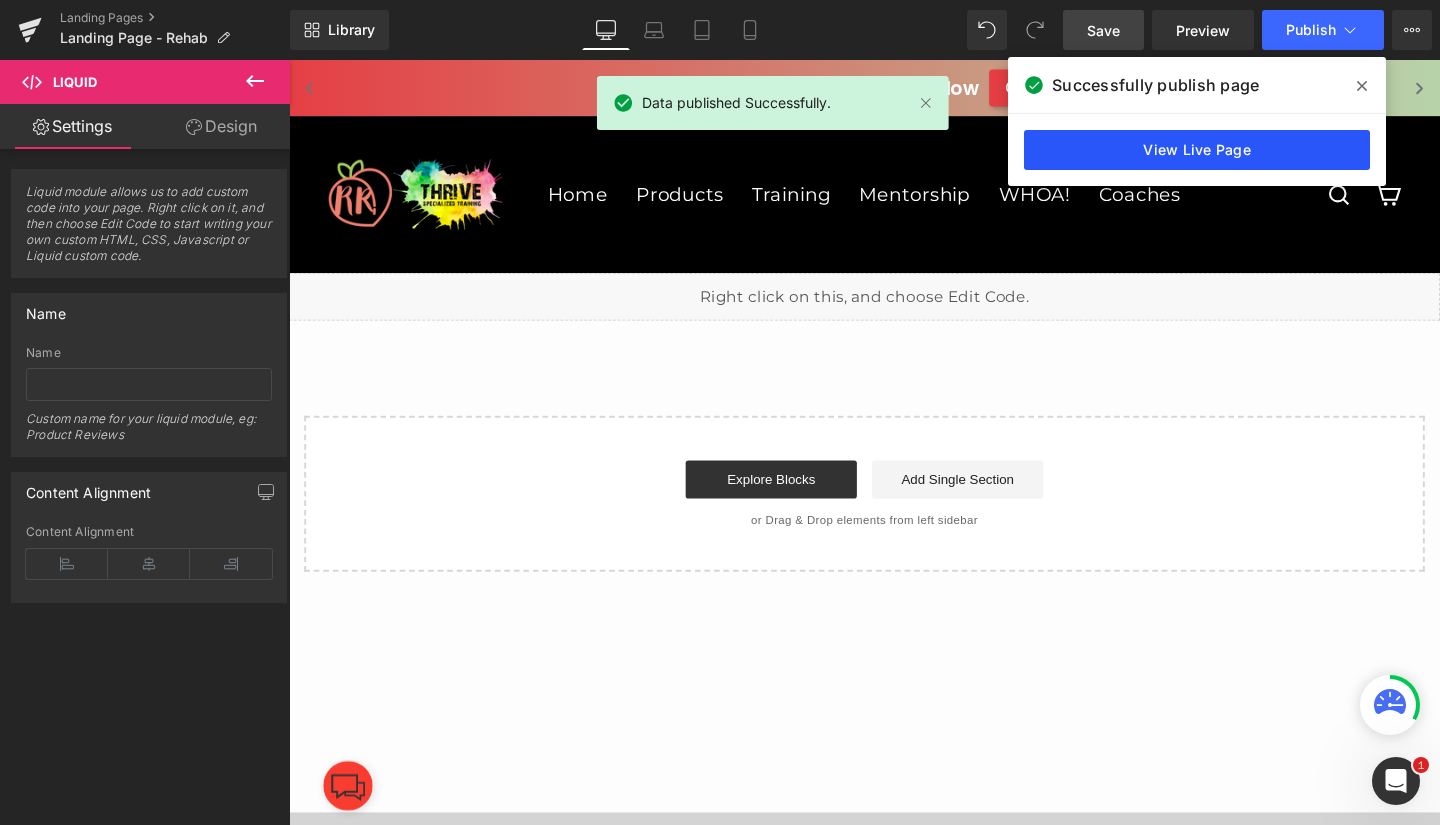 click on "View Live Page" at bounding box center (1197, 150) 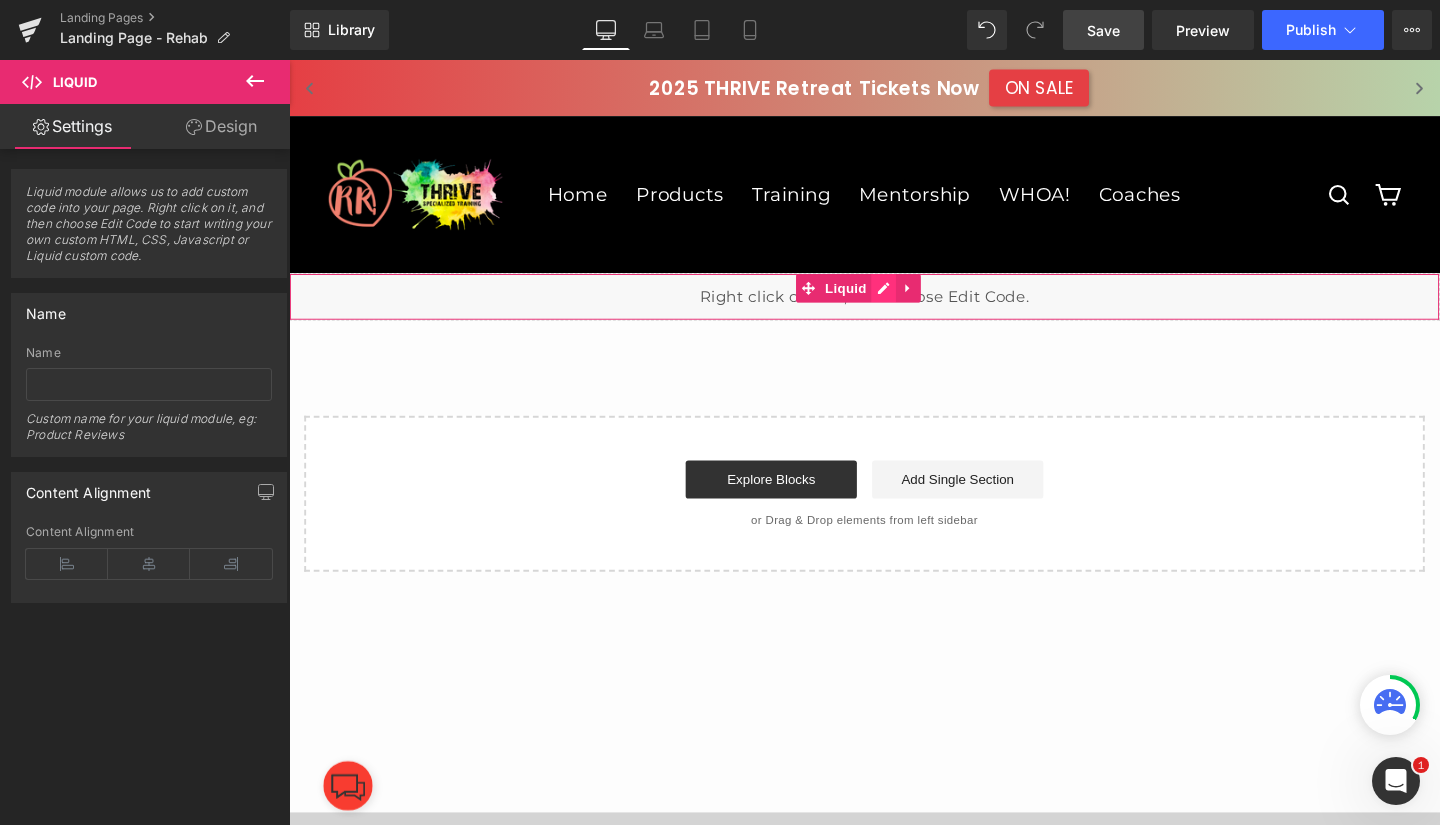 click on "Liquid" at bounding box center (894, 309) 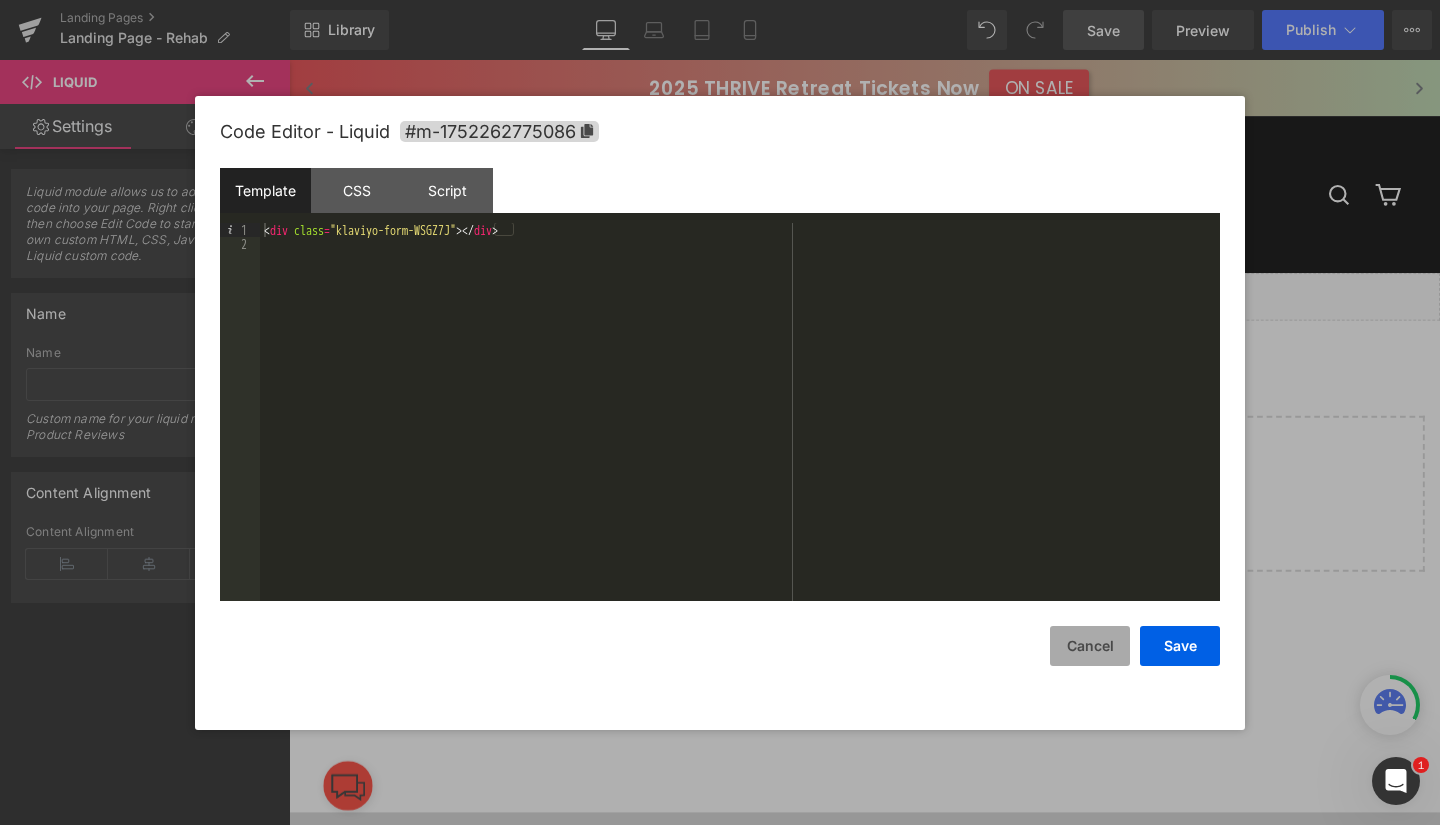 click on "Cancel" at bounding box center (1090, 646) 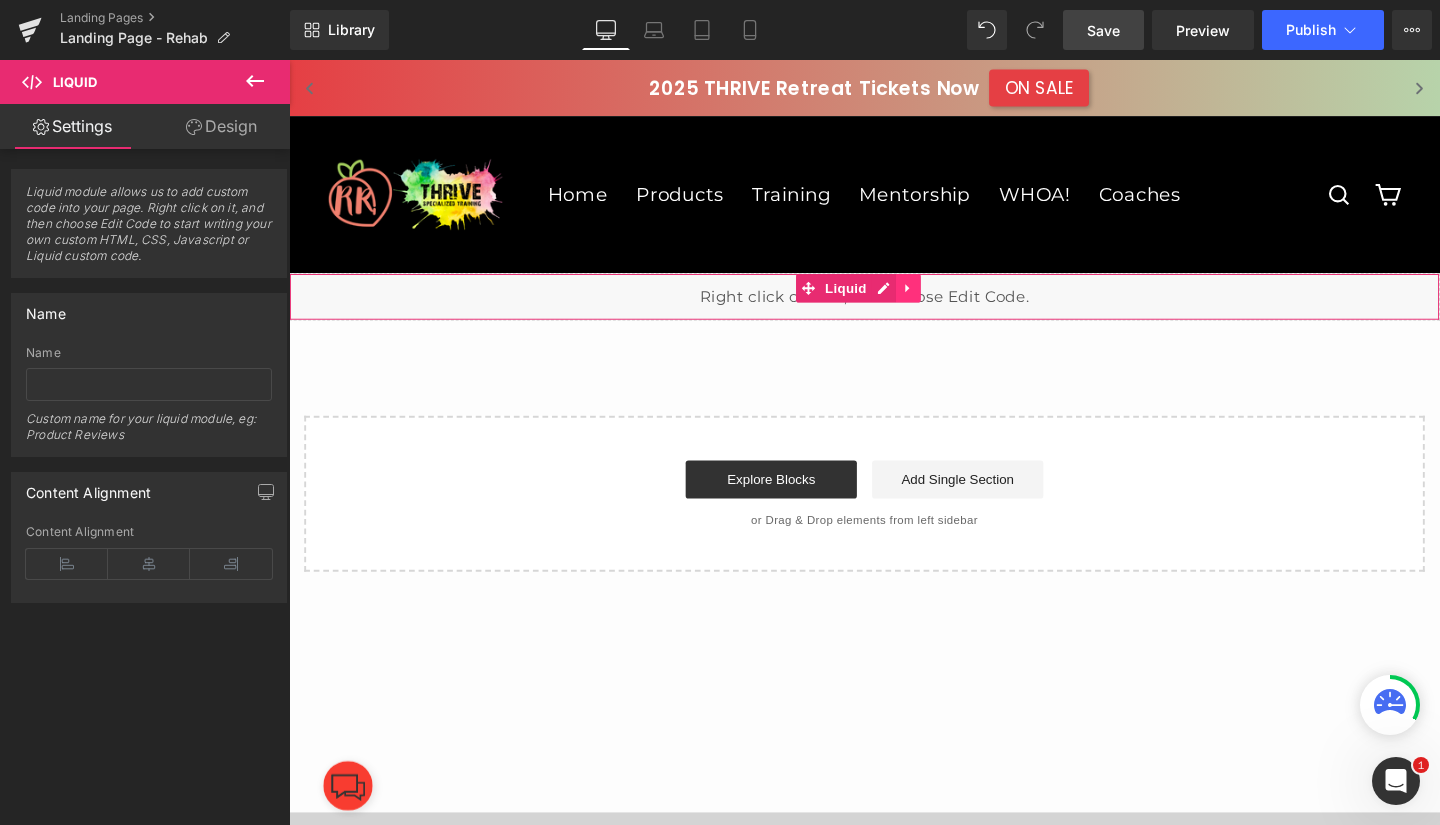 click 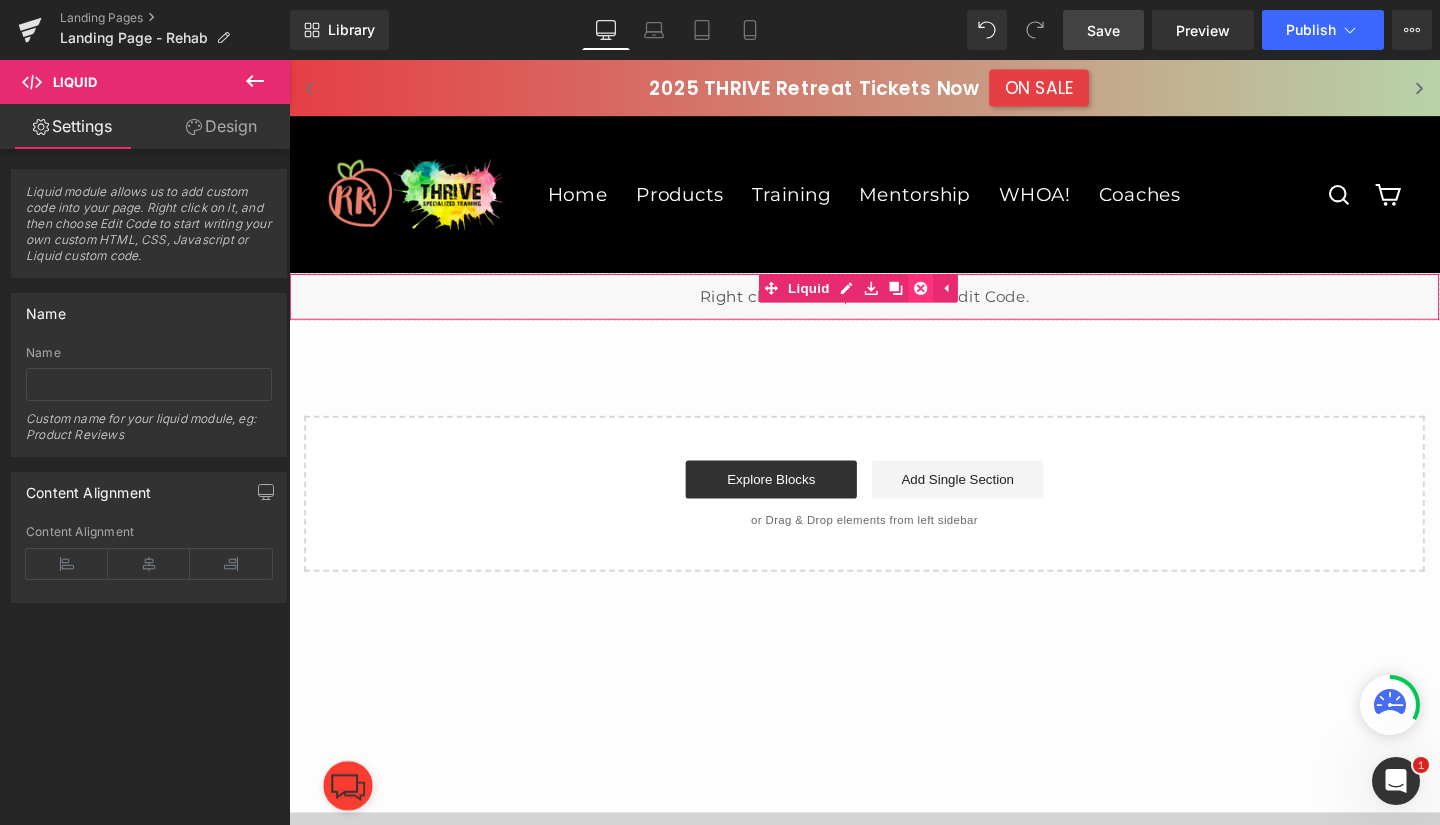 click 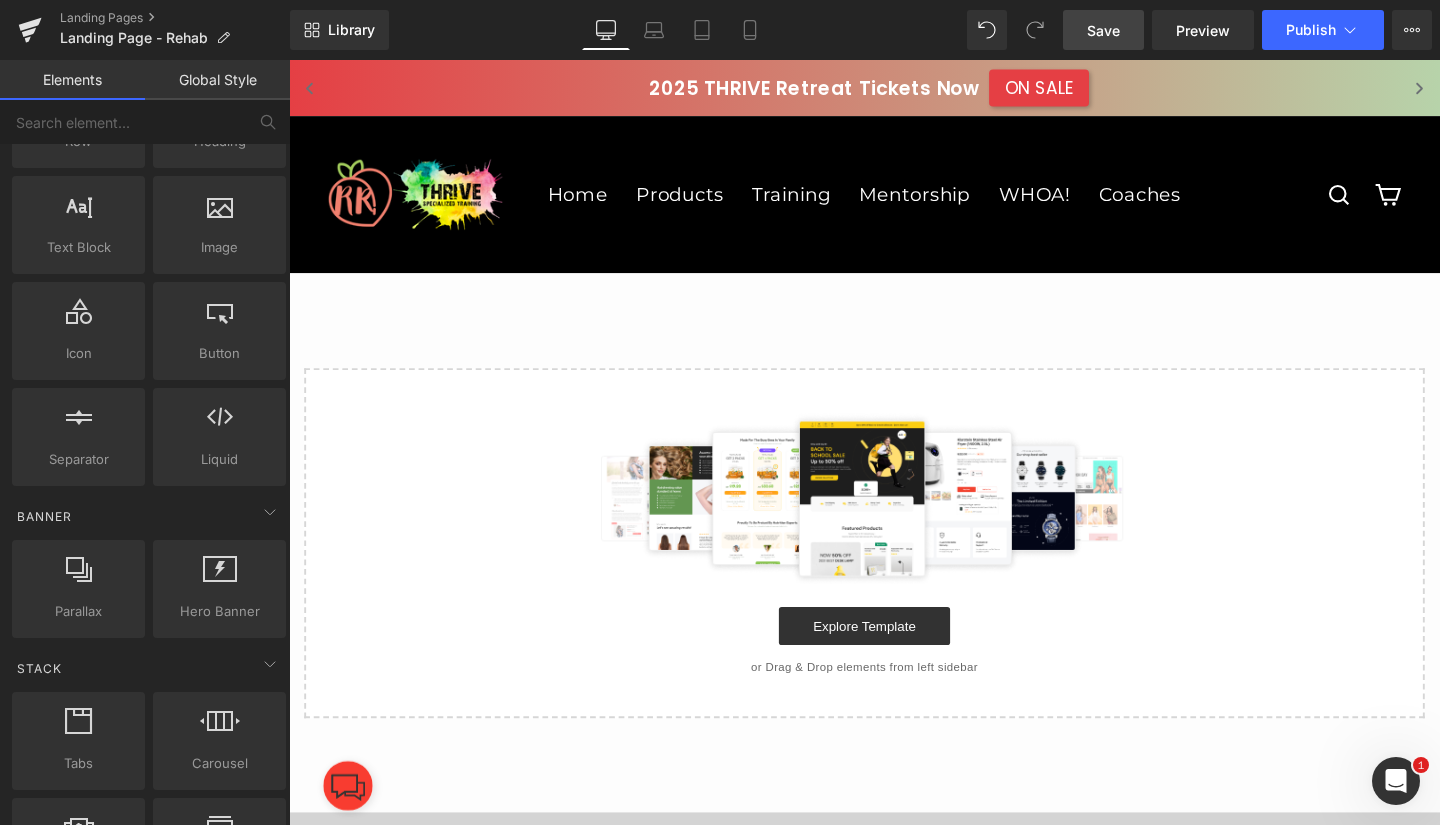 click on "Select your layout" at bounding box center [894, 518] 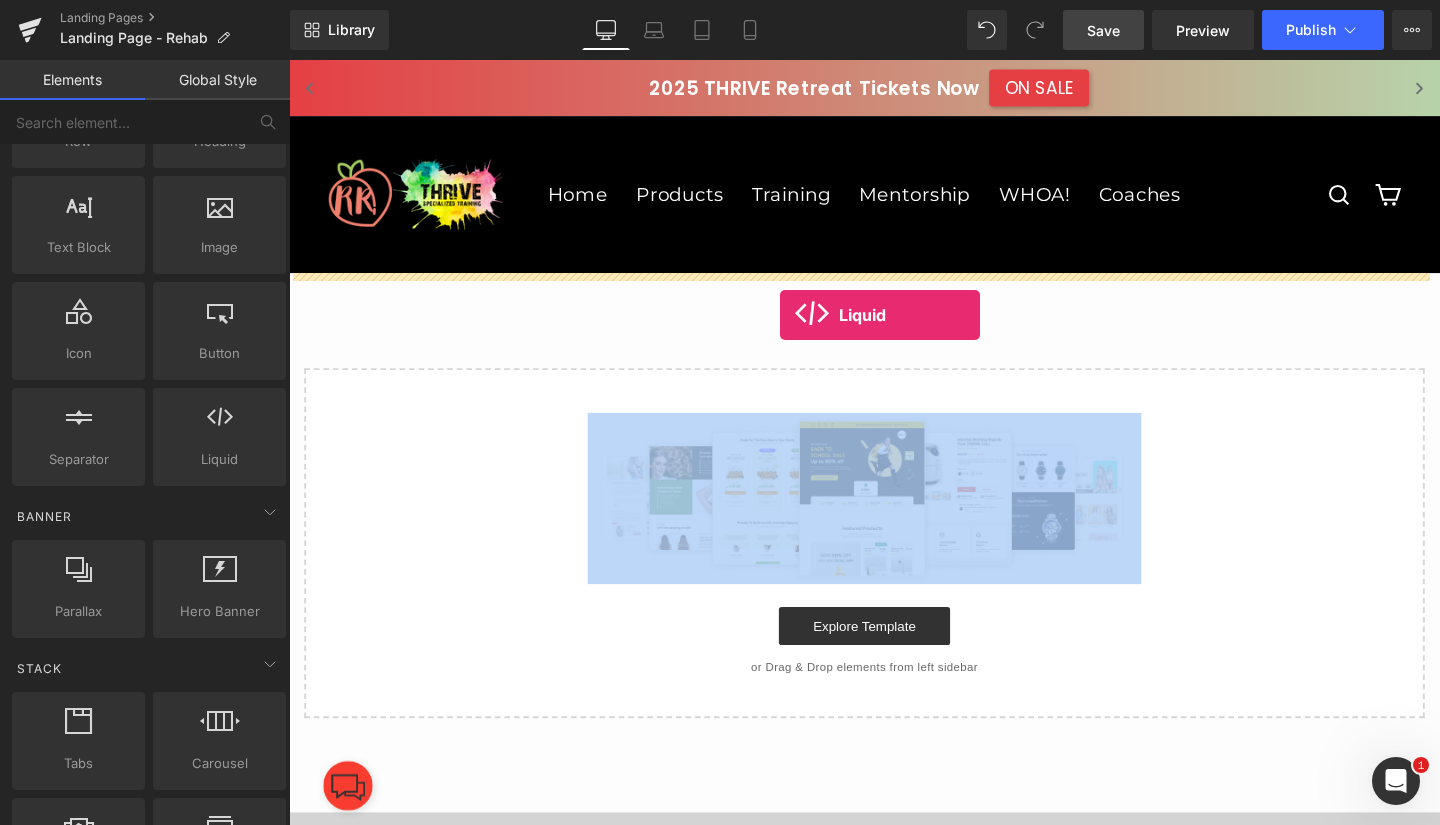 drag, startPoint x: 501, startPoint y: 489, endPoint x: 804, endPoint y: 328, distance: 343.11804 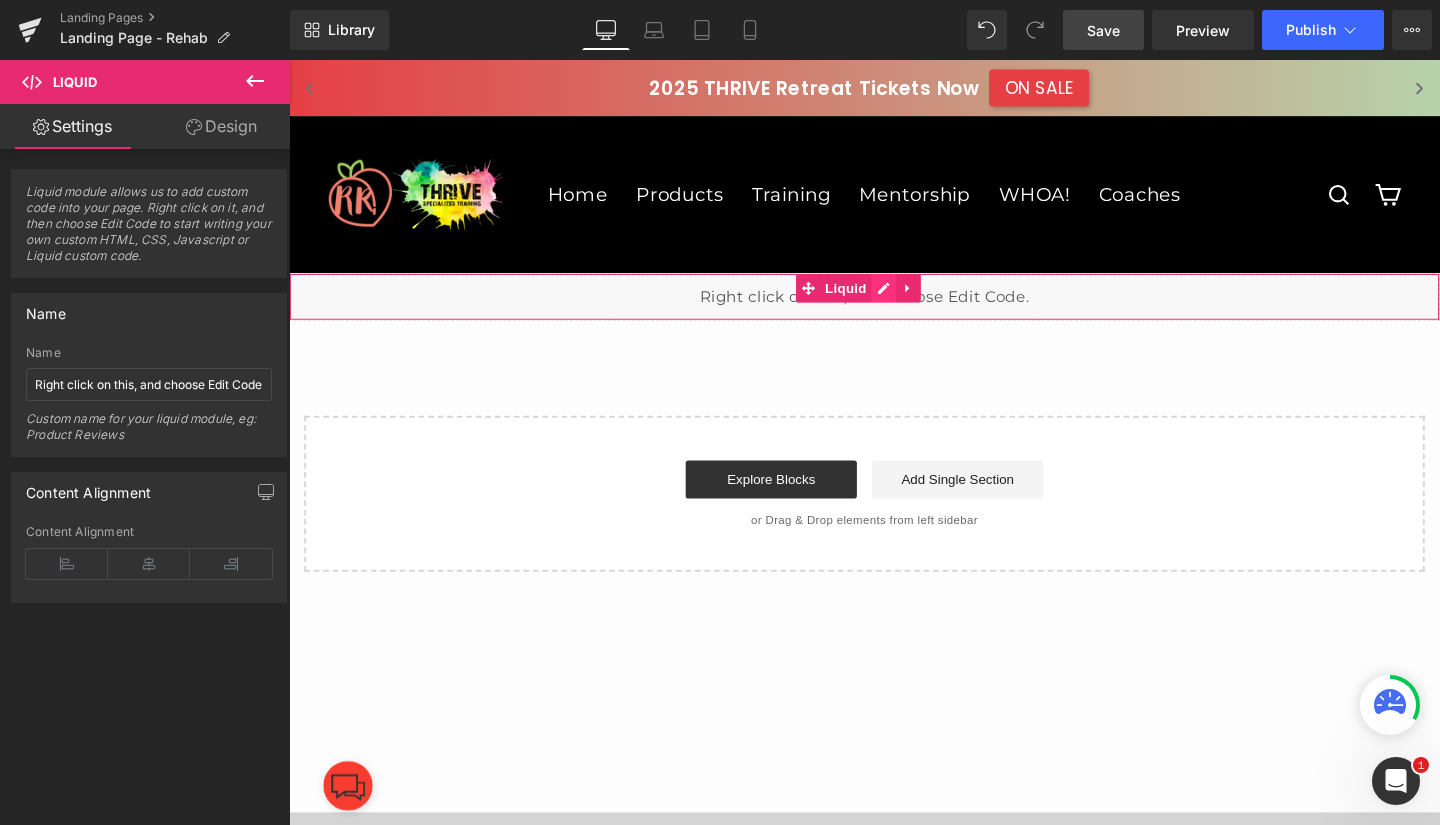 click on "Liquid" at bounding box center [894, 309] 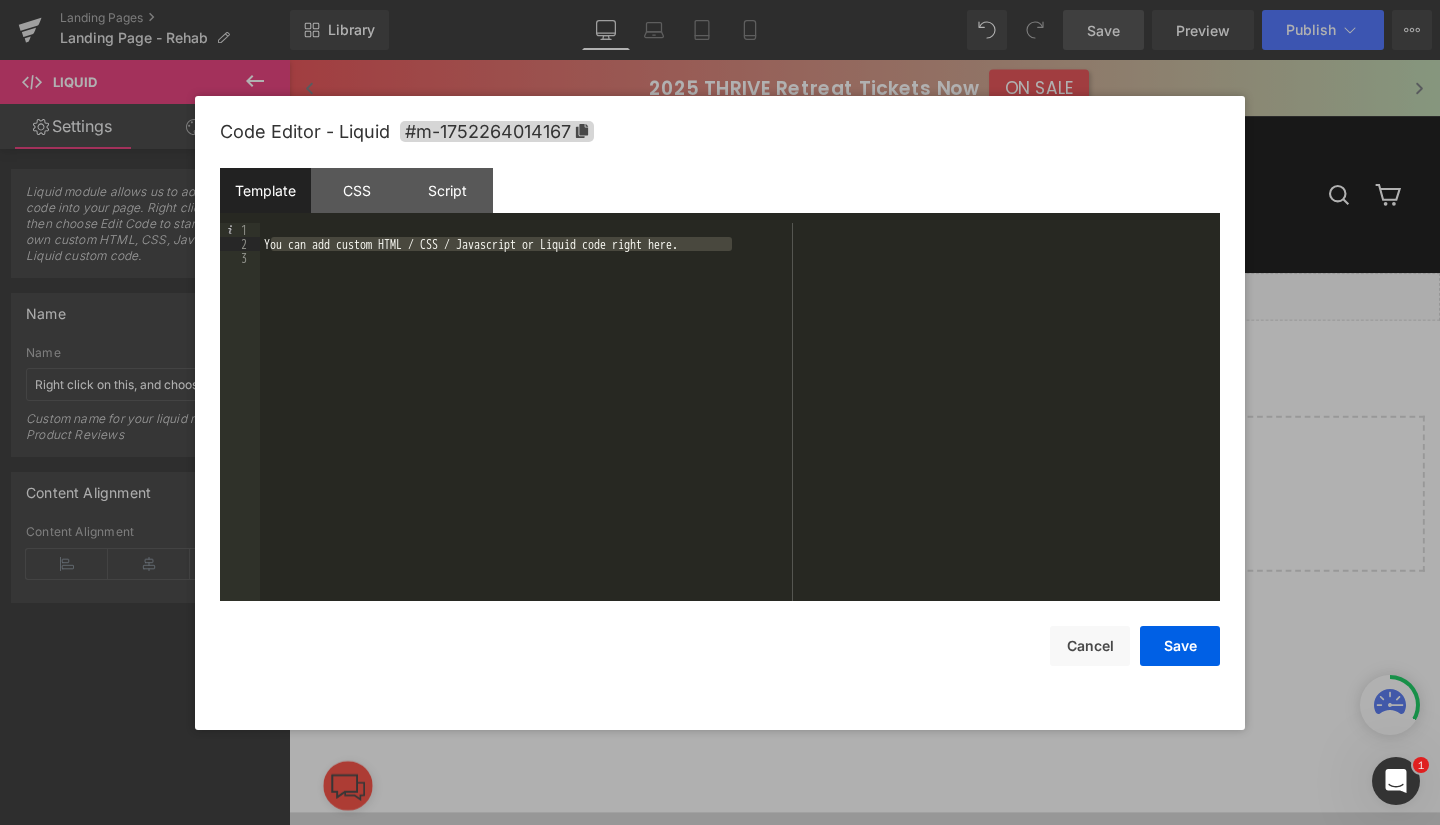 drag, startPoint x: 733, startPoint y: 245, endPoint x: 272, endPoint y: 249, distance: 461.01736 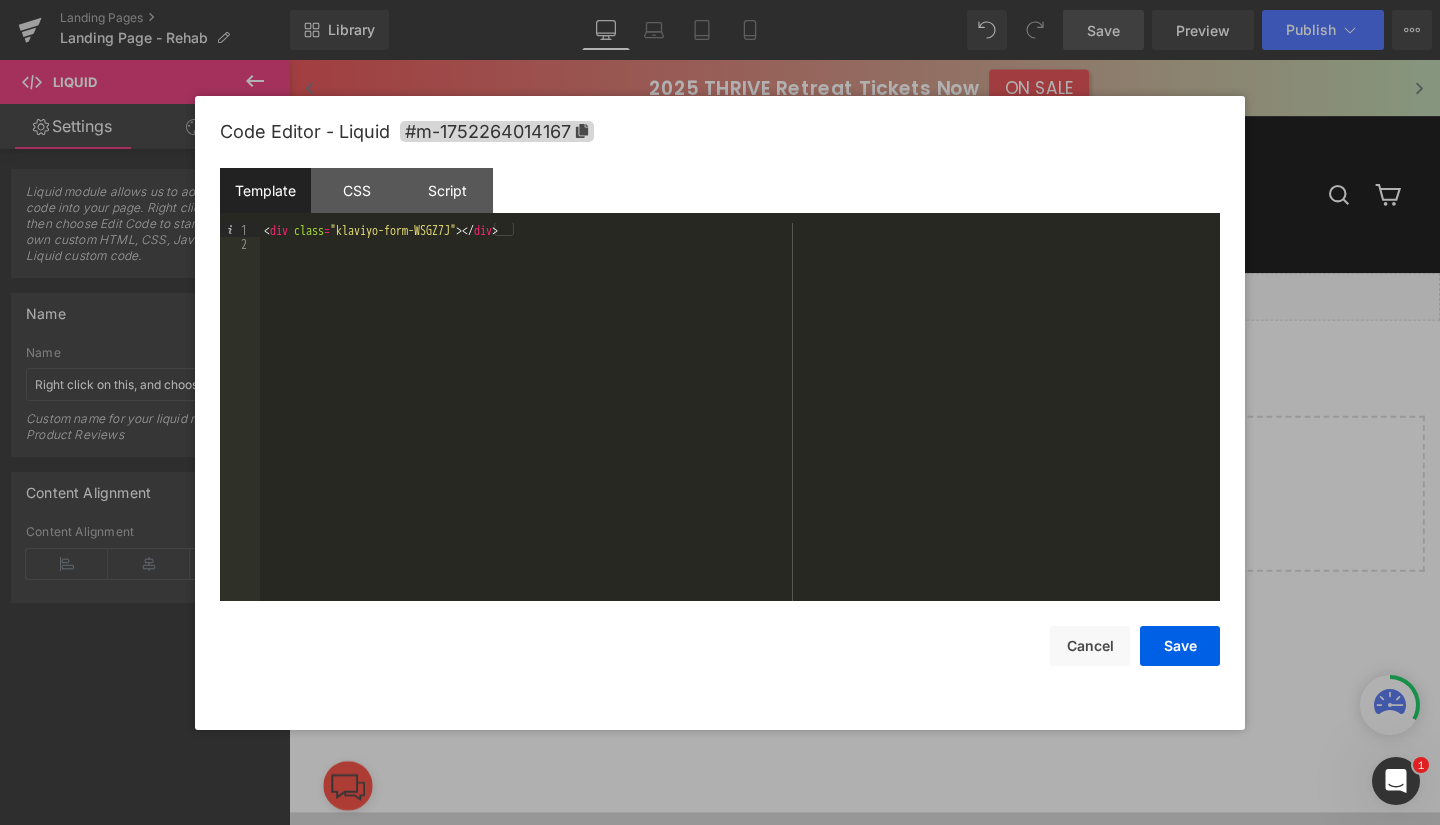 type 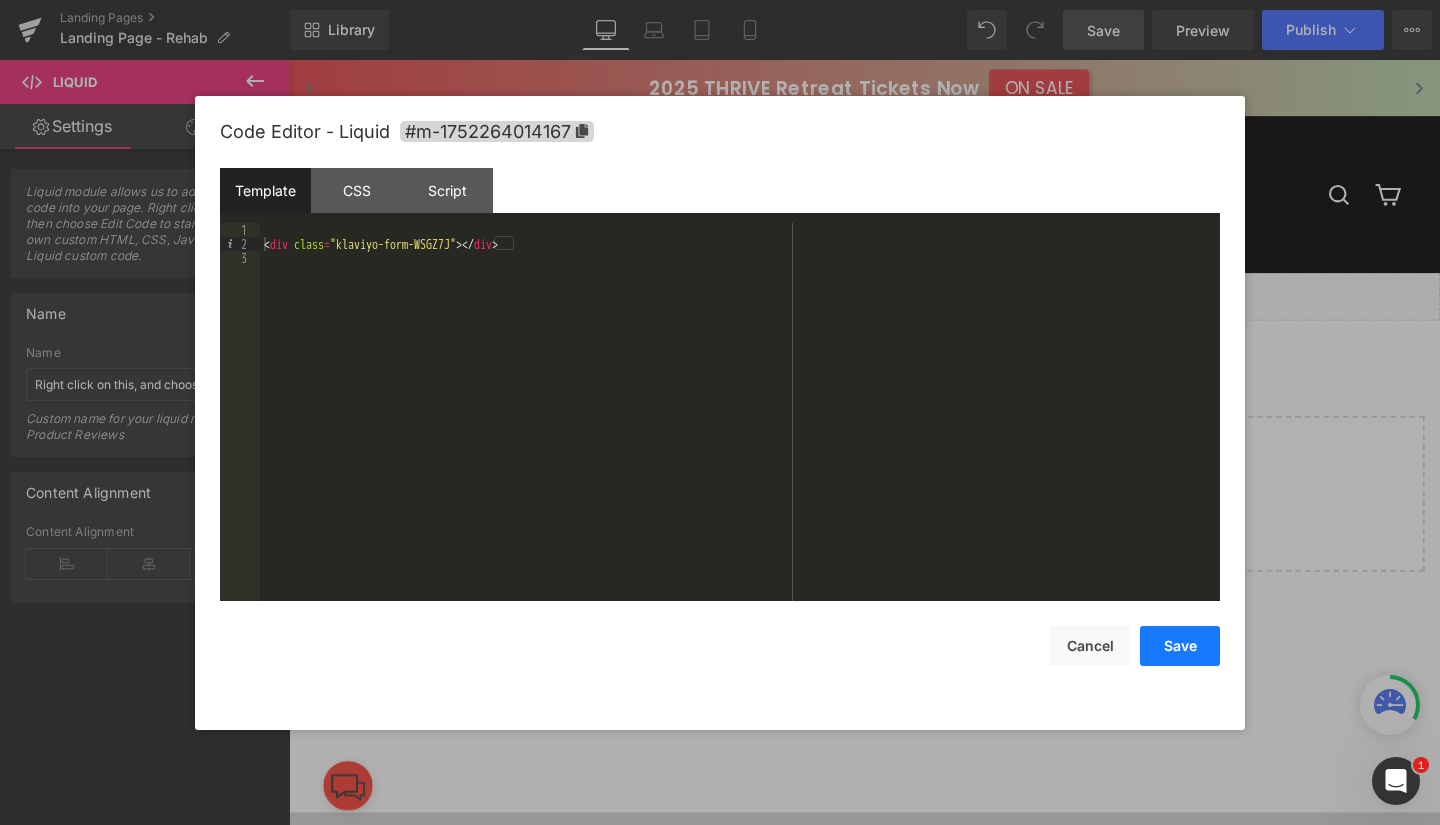 click on "Save" at bounding box center (1180, 646) 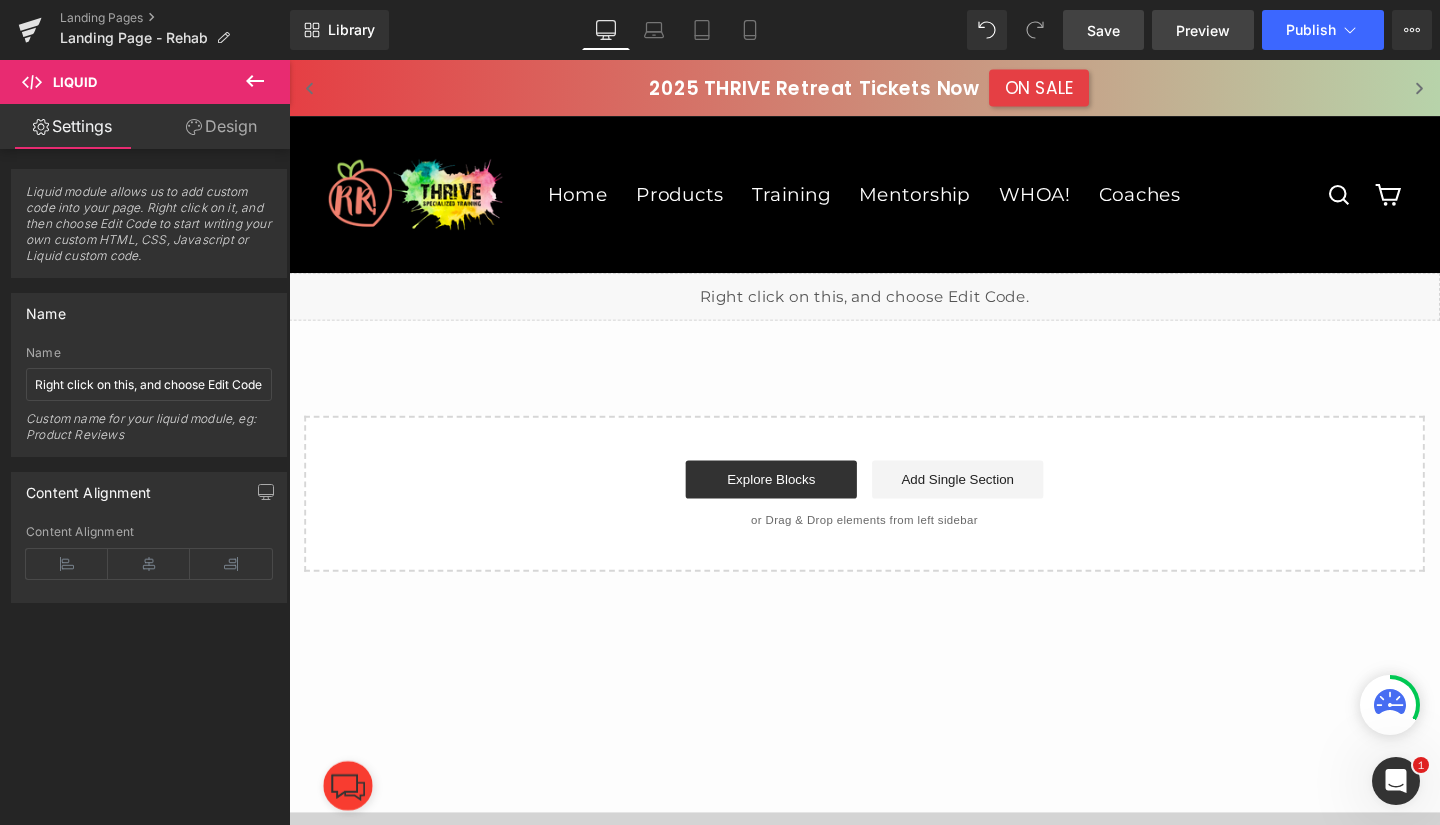 click on "Preview" at bounding box center [1203, 30] 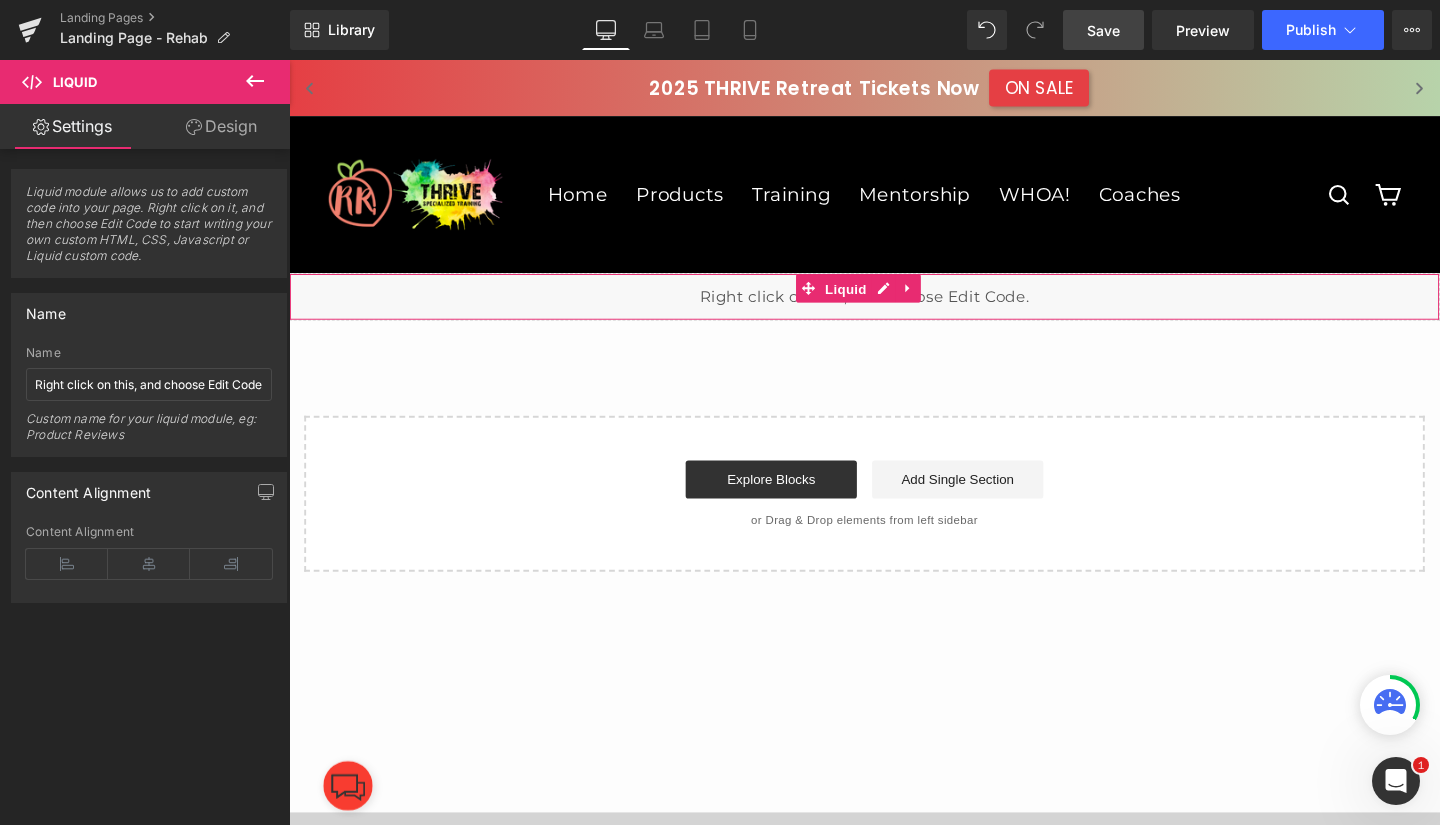 click on "Liquid" at bounding box center [875, 301] 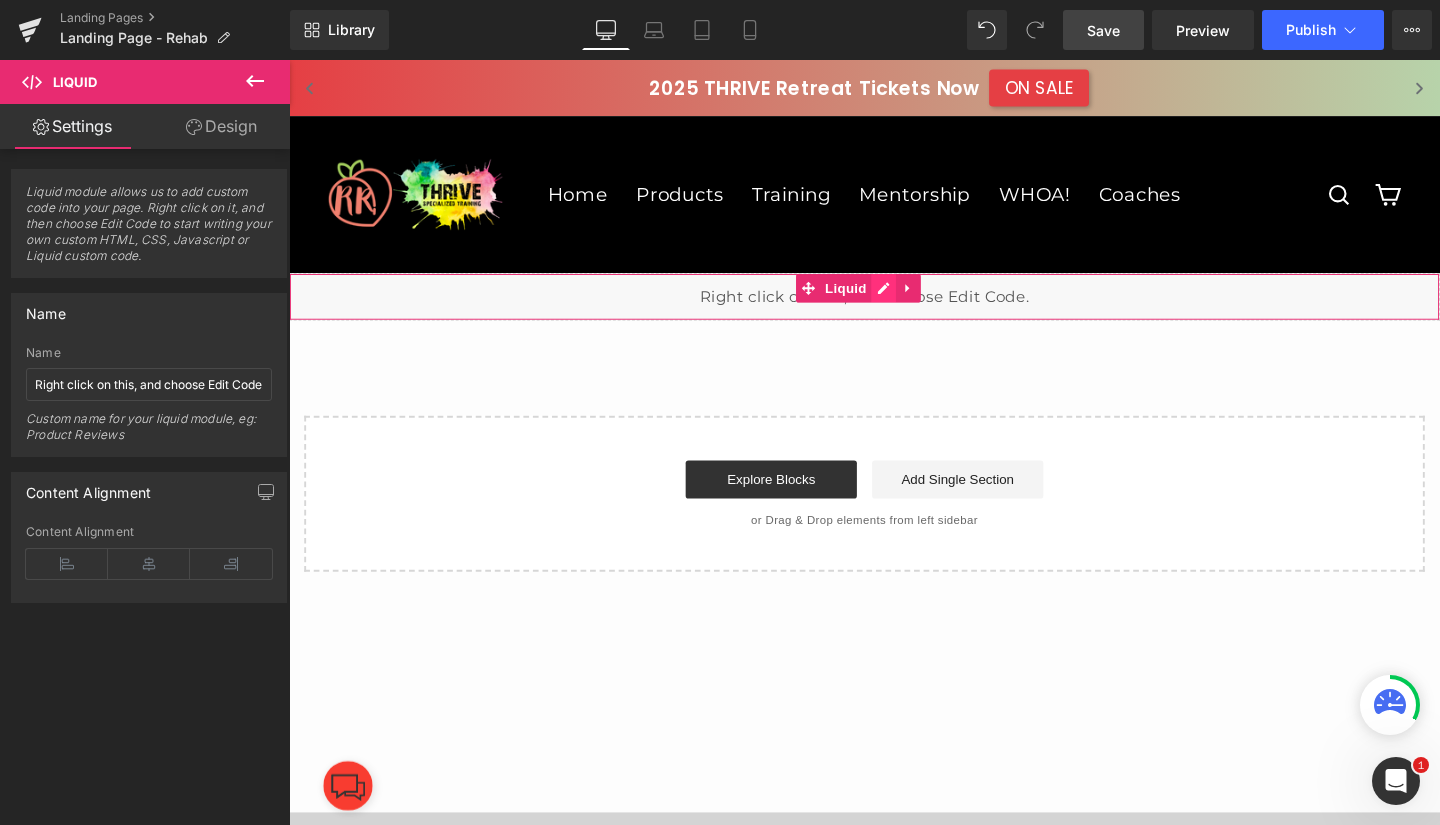 click on "Liquid" at bounding box center [894, 309] 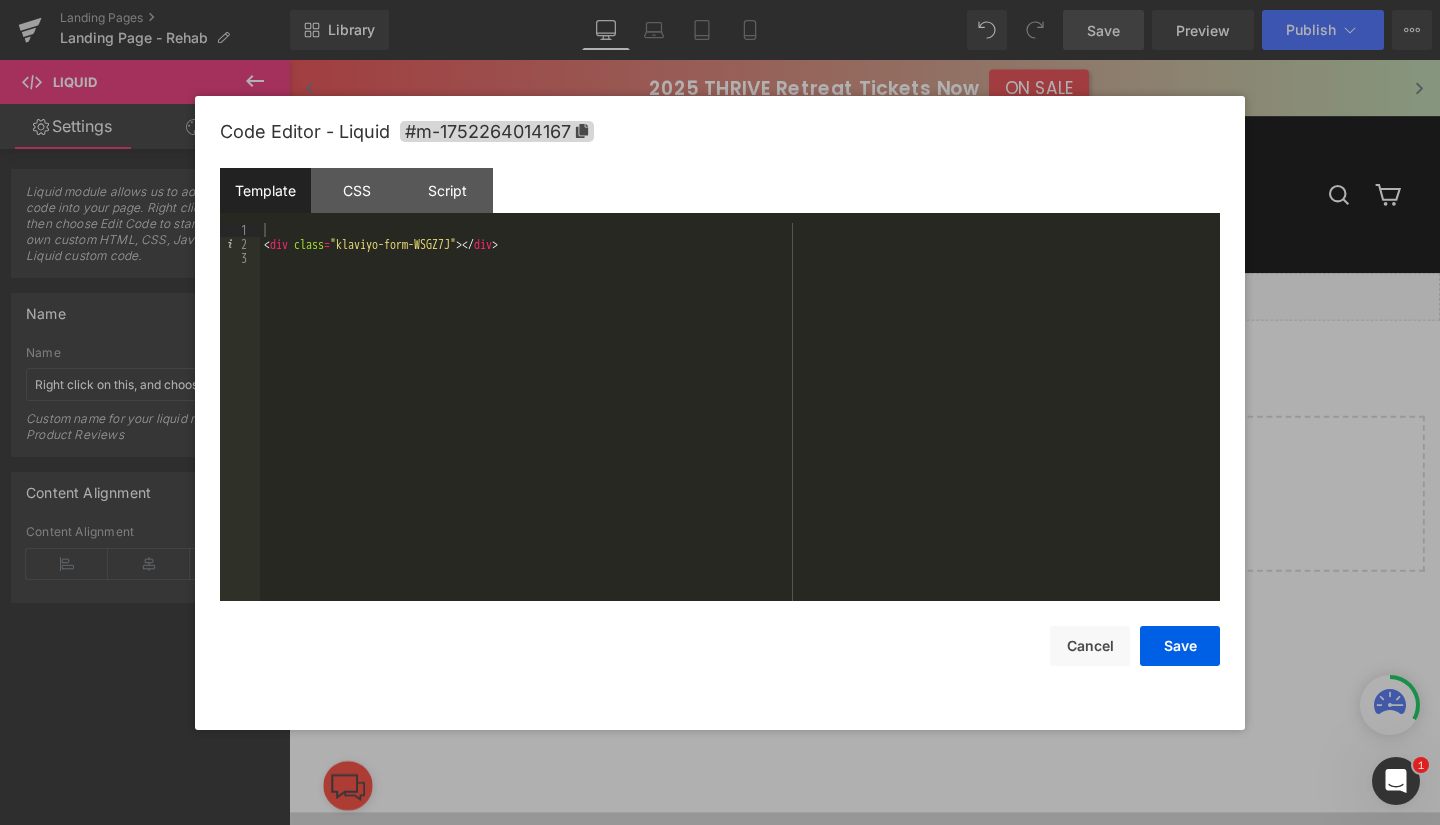 click on "< div   class = "klaviyo-form-WSGZ7J" > </ div >" at bounding box center (740, 426) 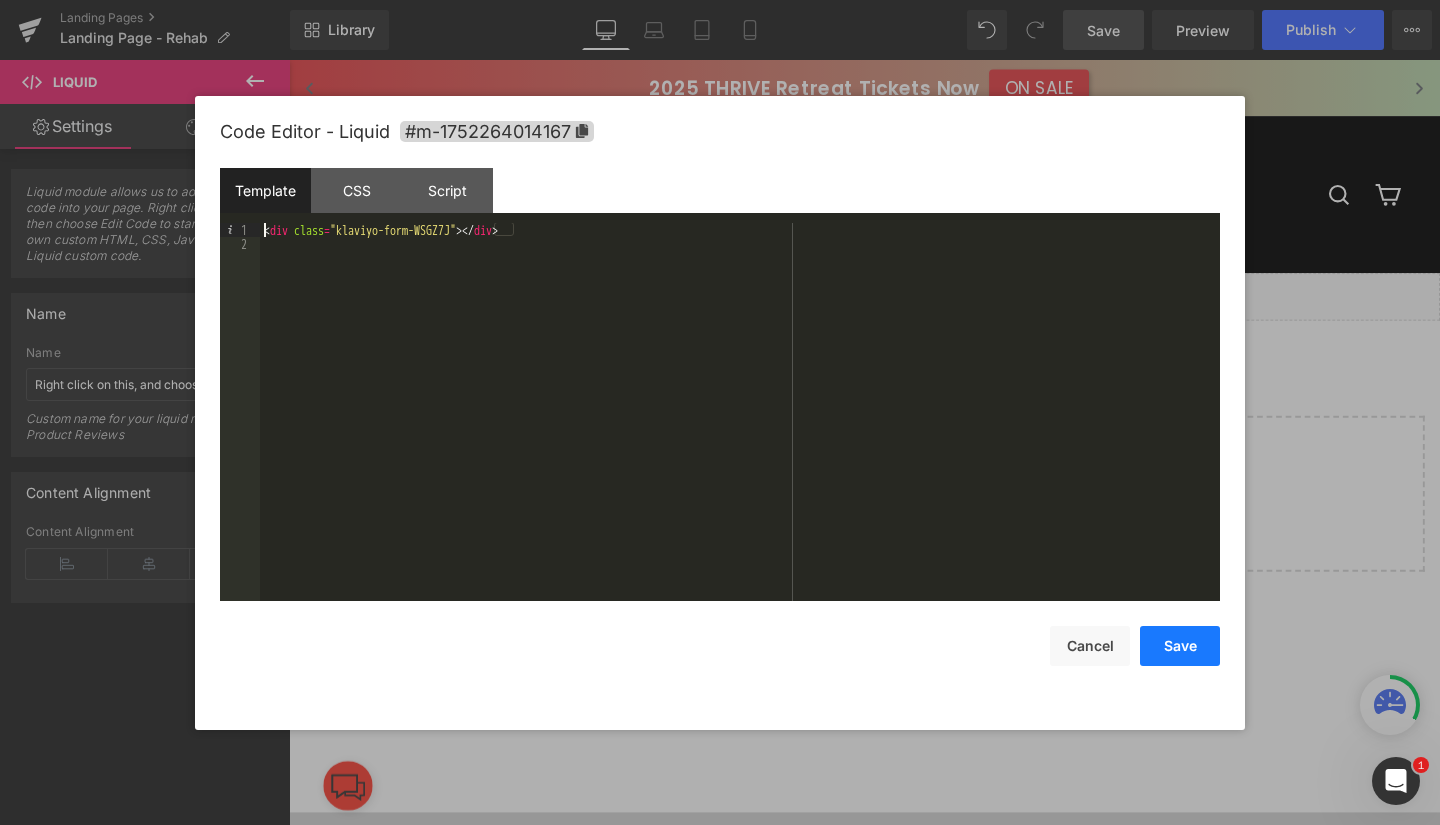 click on "Save" at bounding box center (1180, 646) 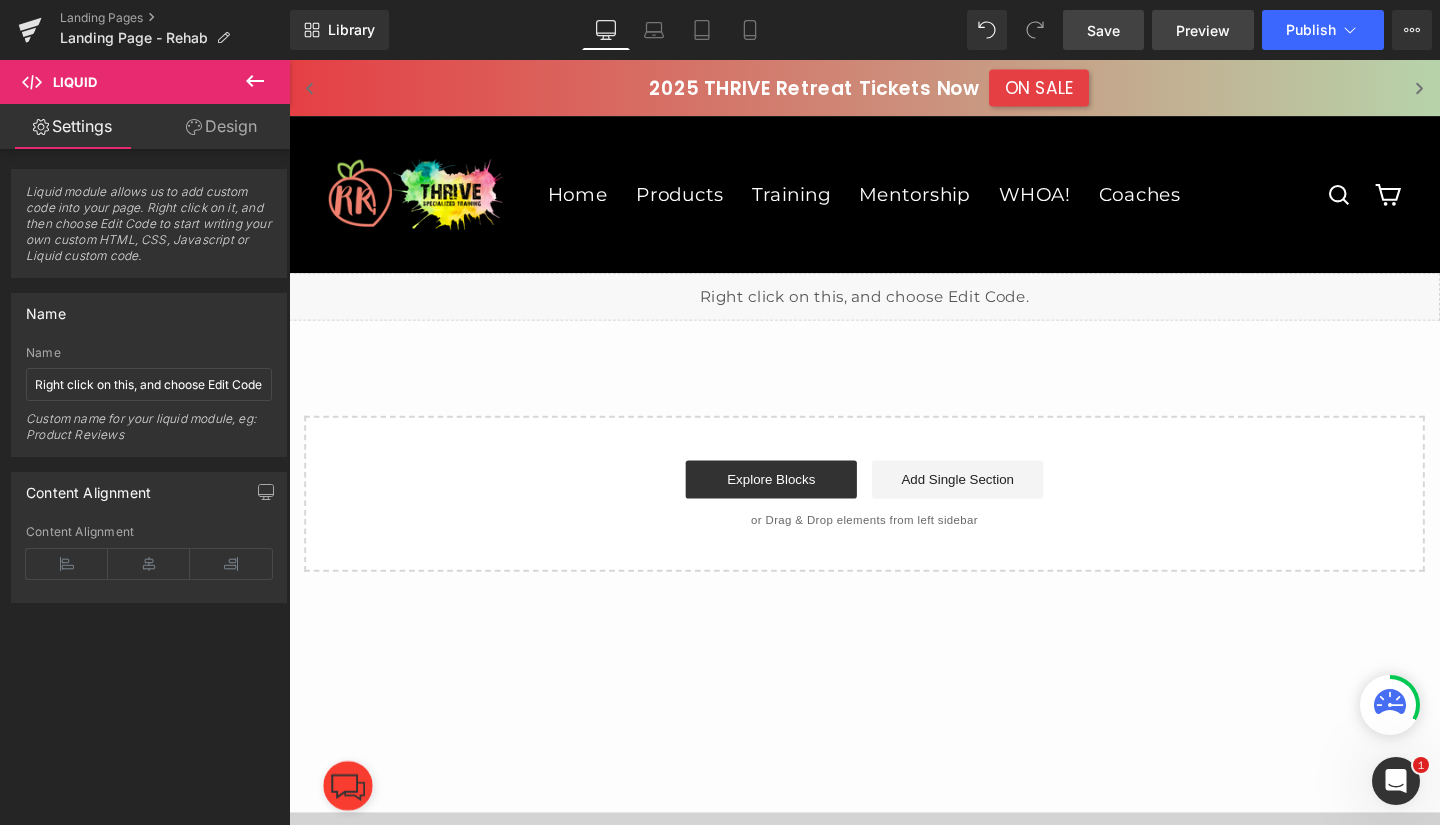 click on "Preview" at bounding box center (1203, 30) 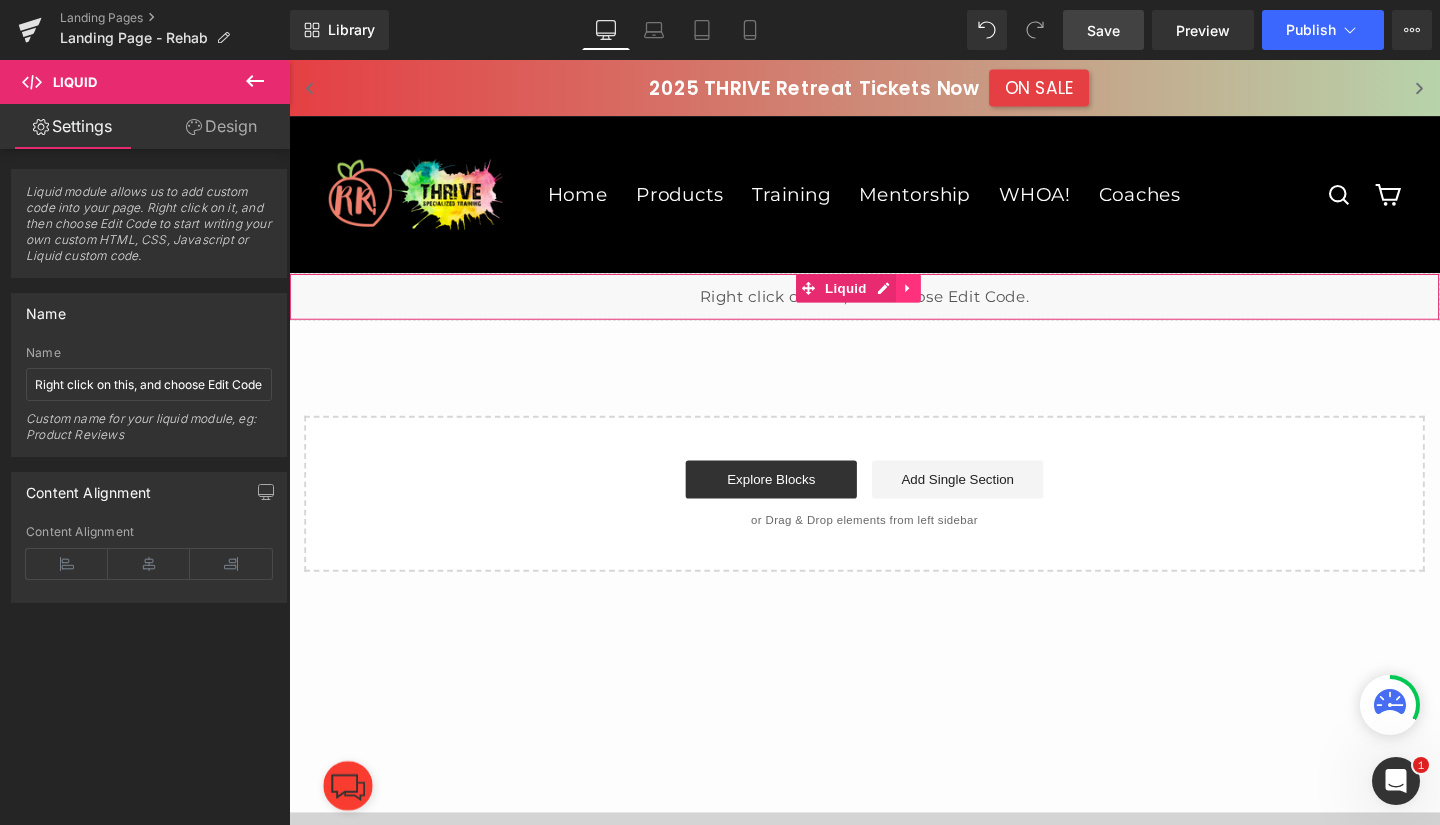 click 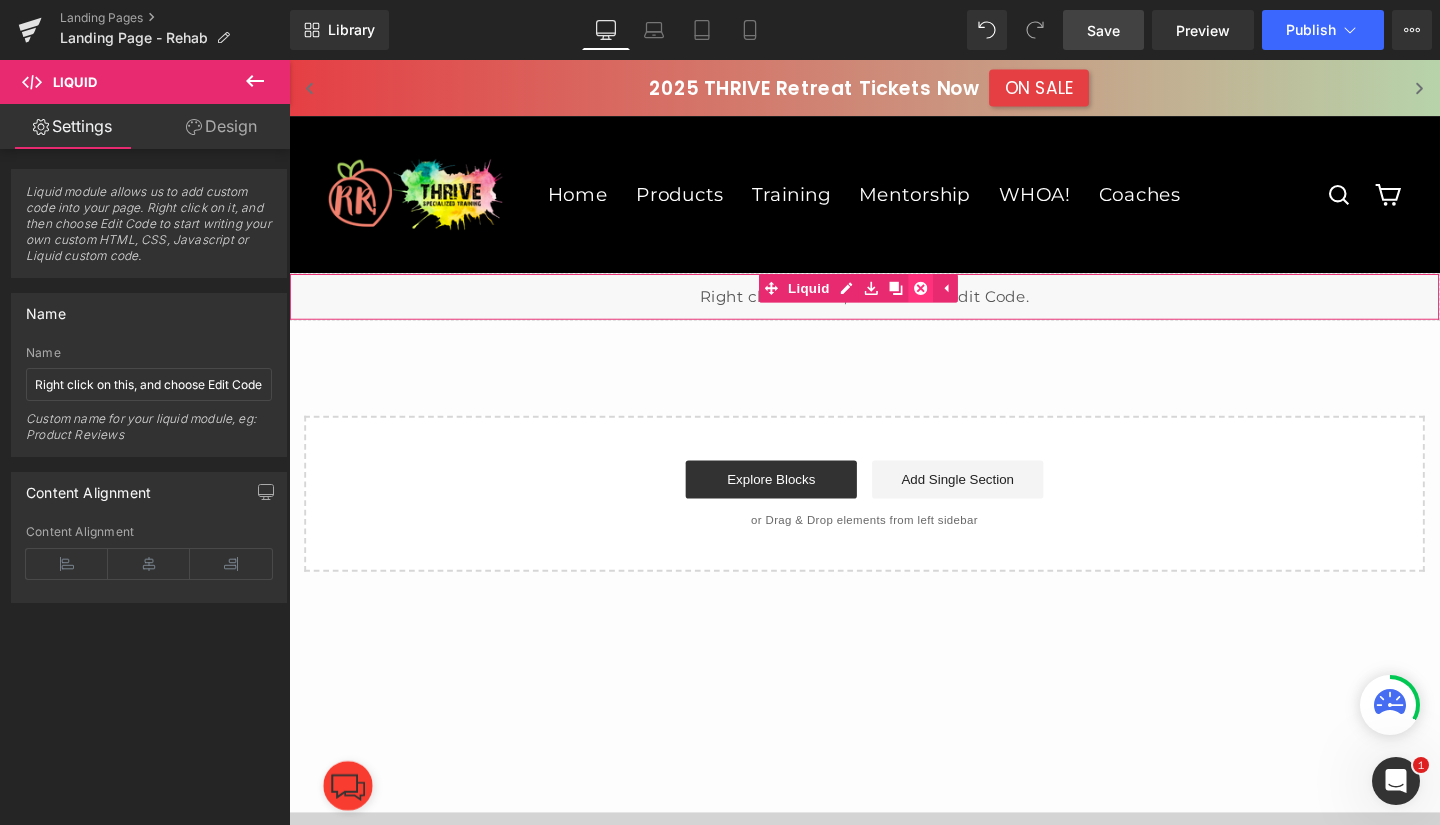 click 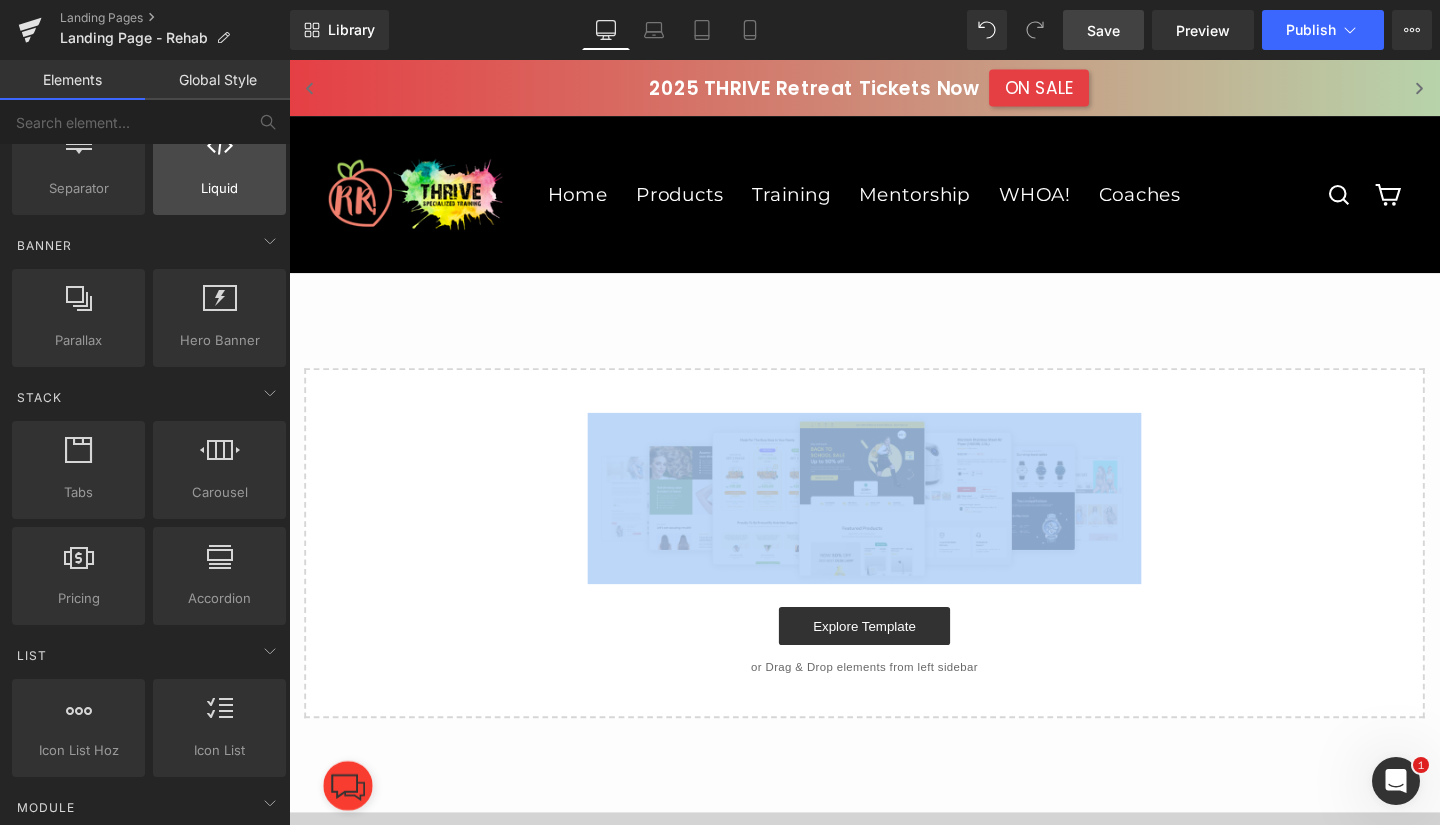 scroll, scrollTop: 0, scrollLeft: 0, axis: both 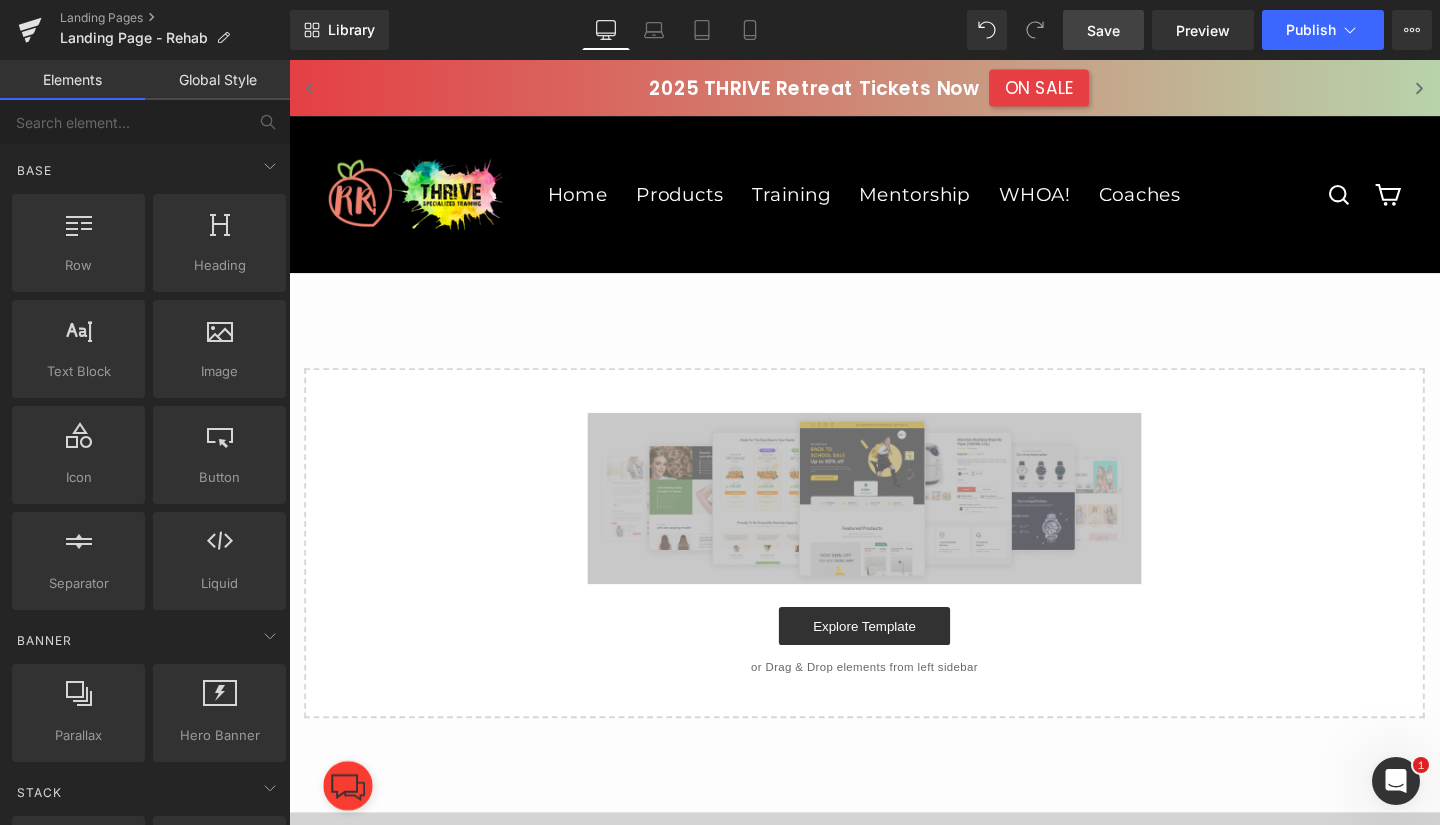 click on "Global Style" at bounding box center [217, 80] 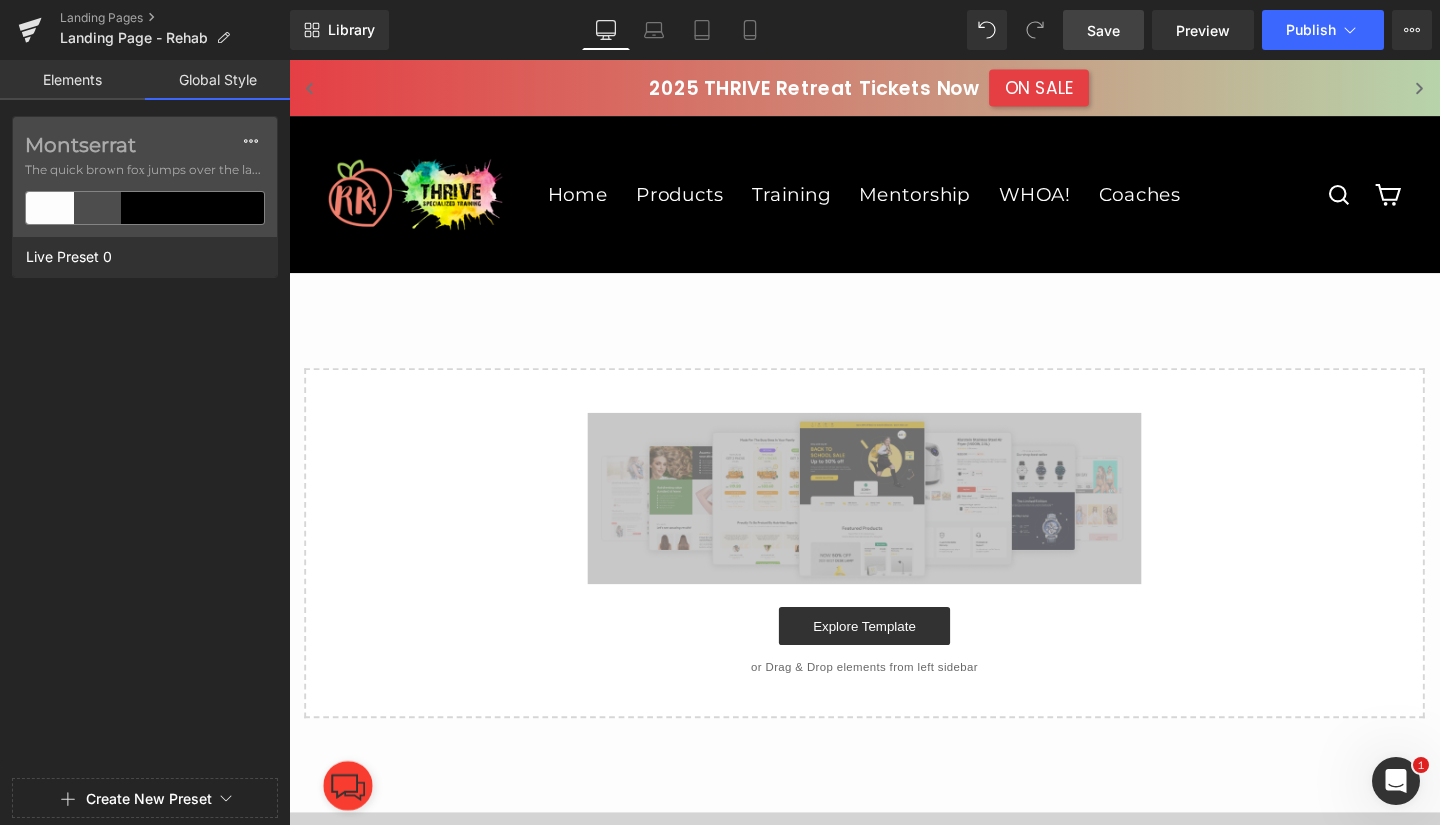 click on "Elements" at bounding box center [72, 80] 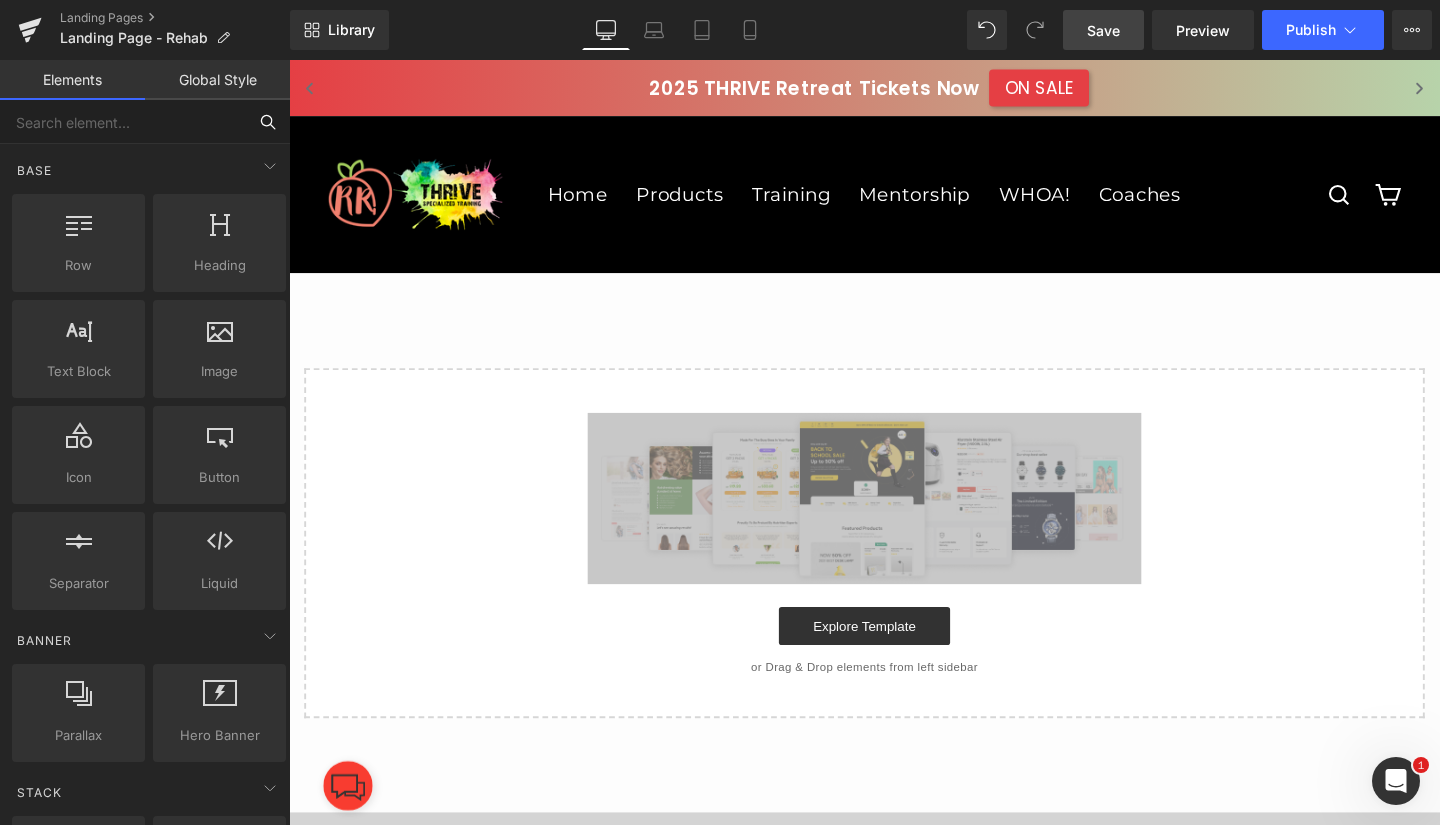 click at bounding box center [123, 122] 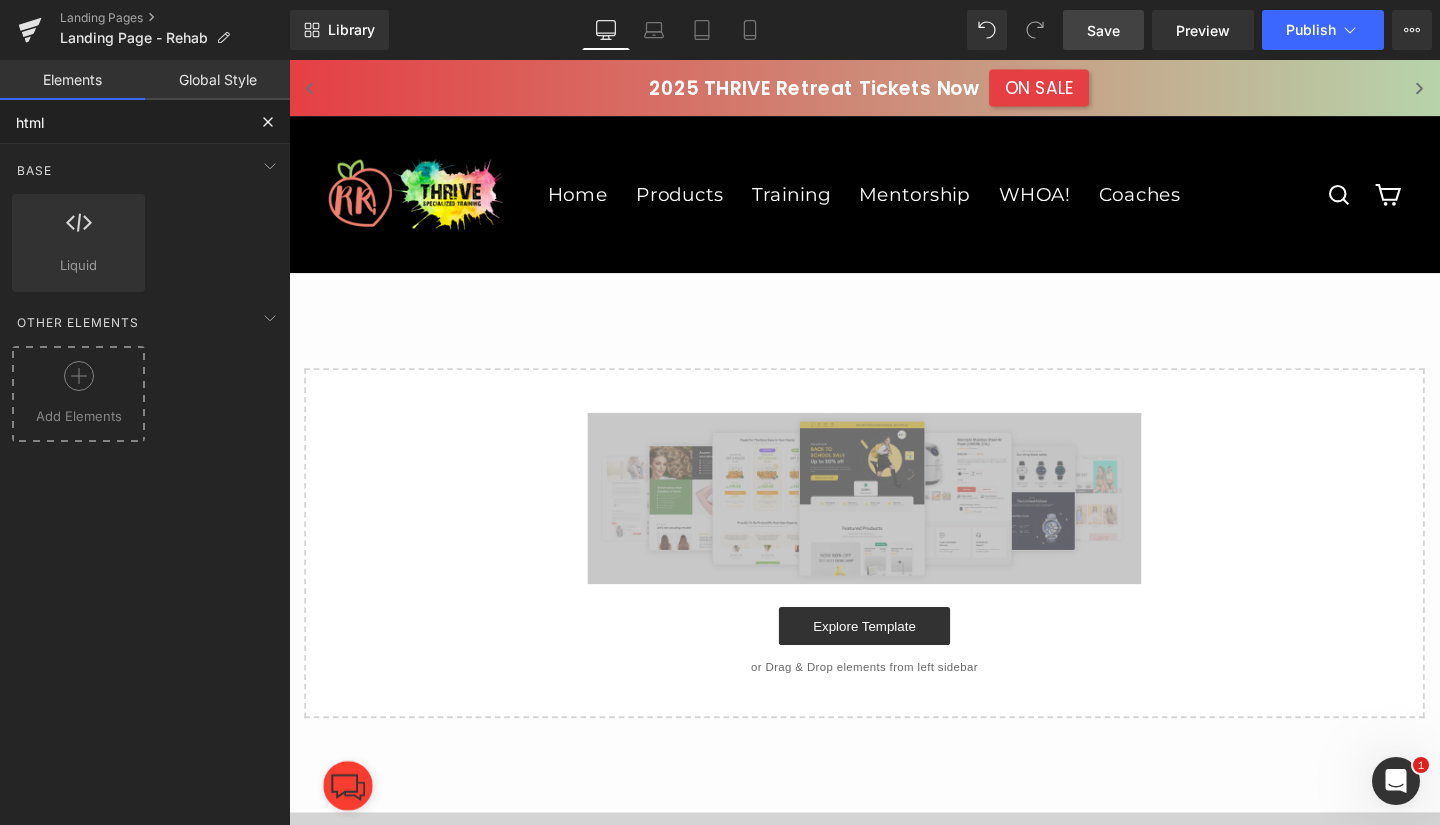 click 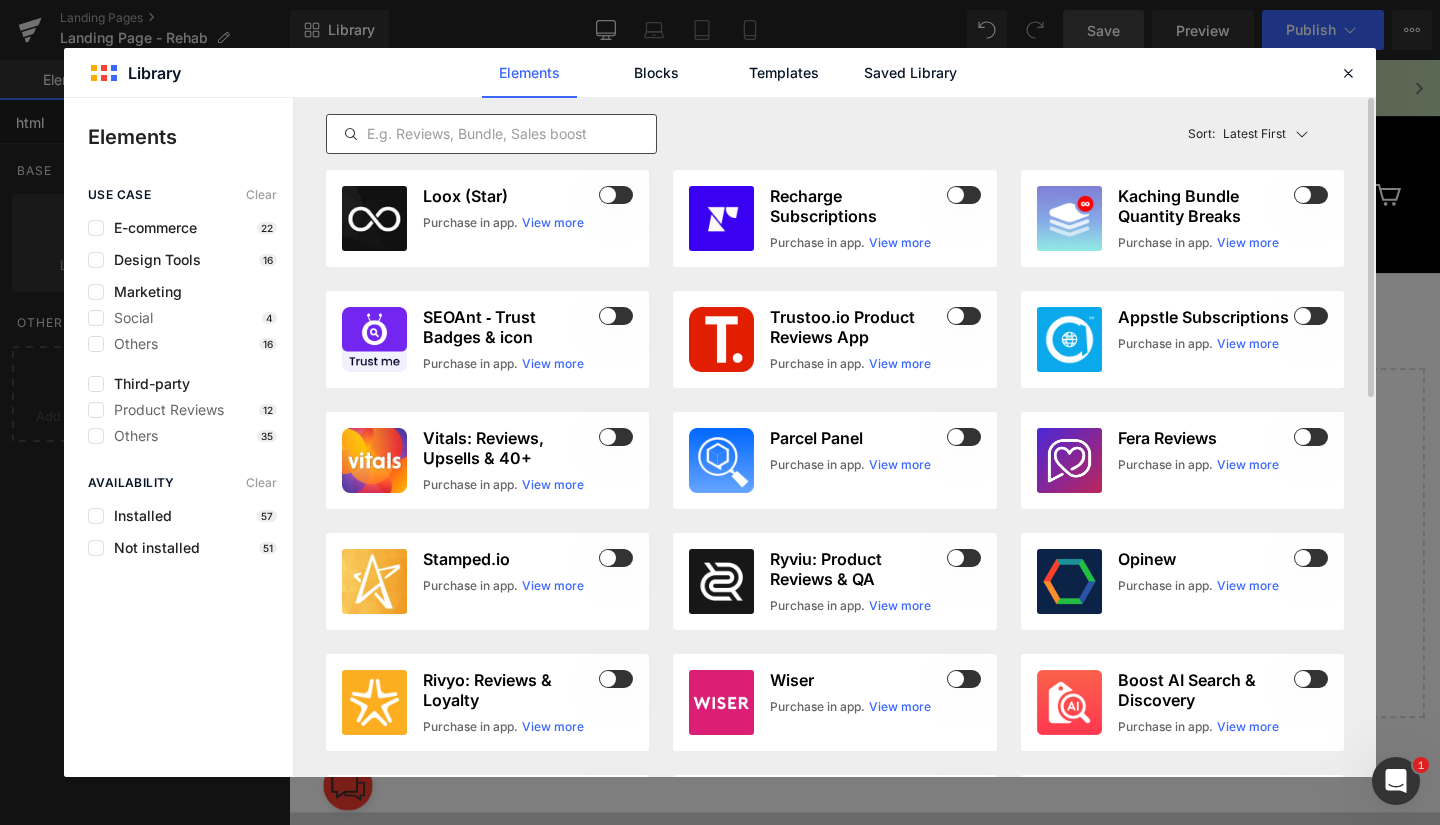 type on "html" 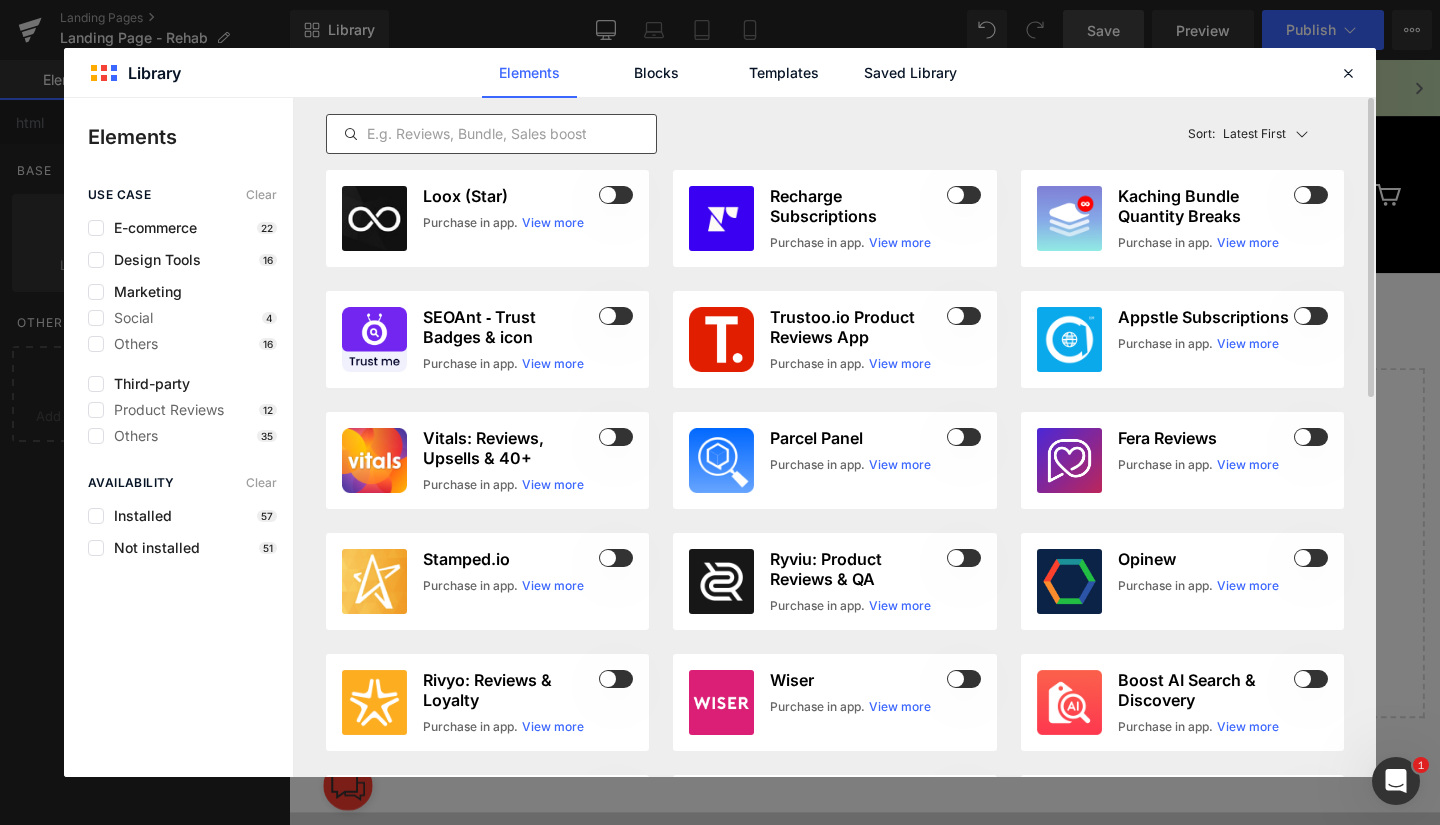 click at bounding box center [491, 134] 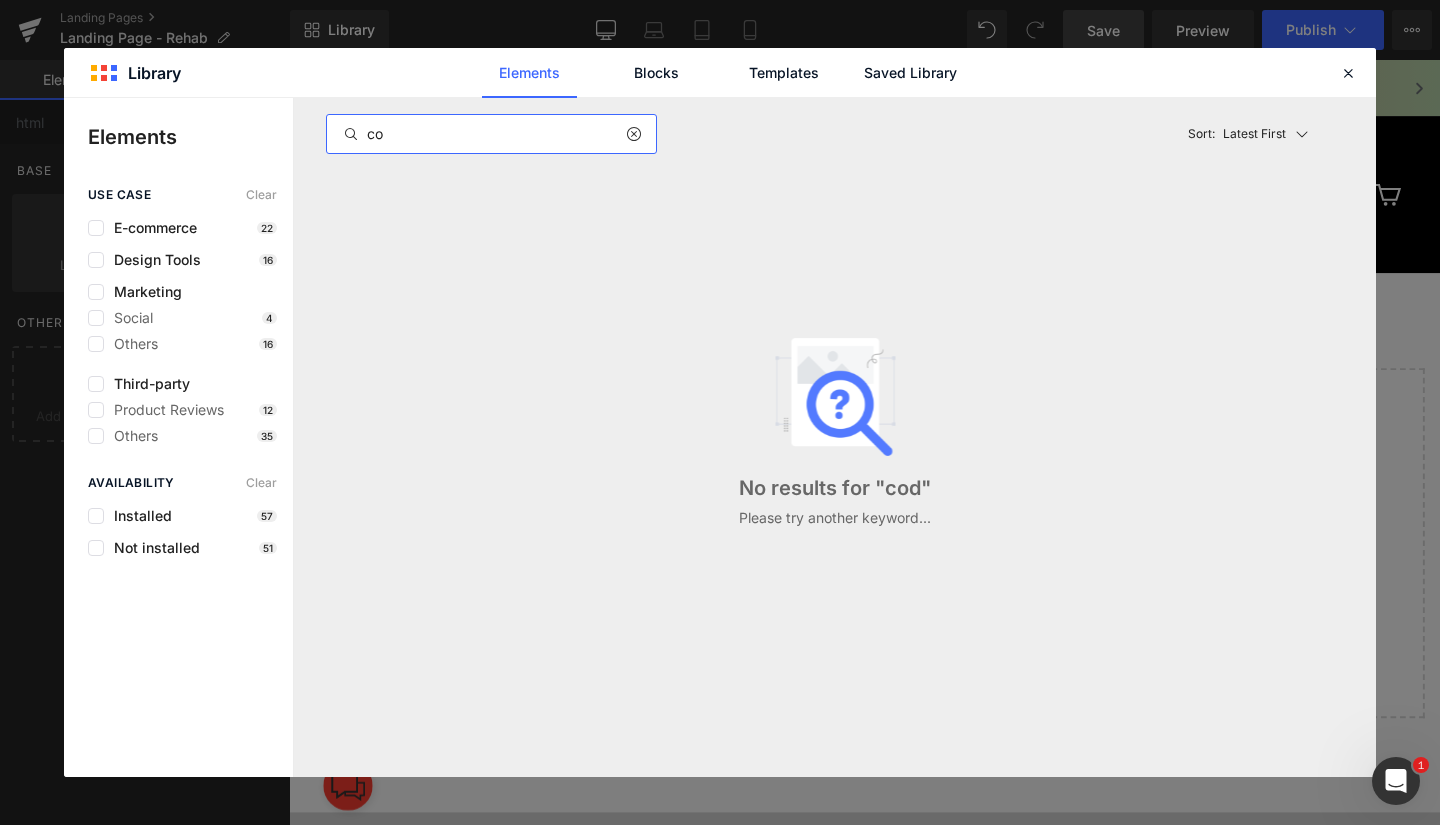 type on "c" 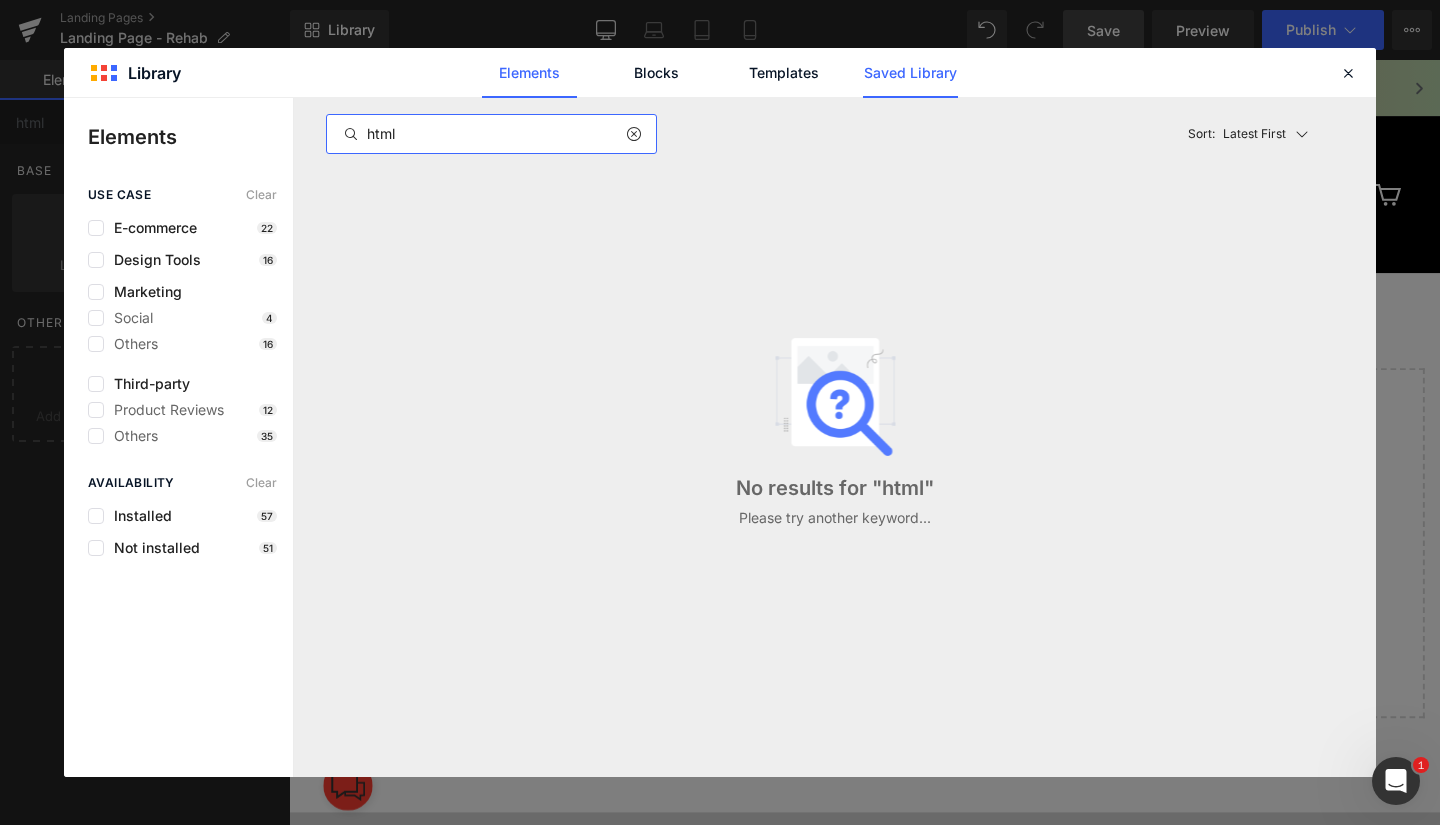 type on "html" 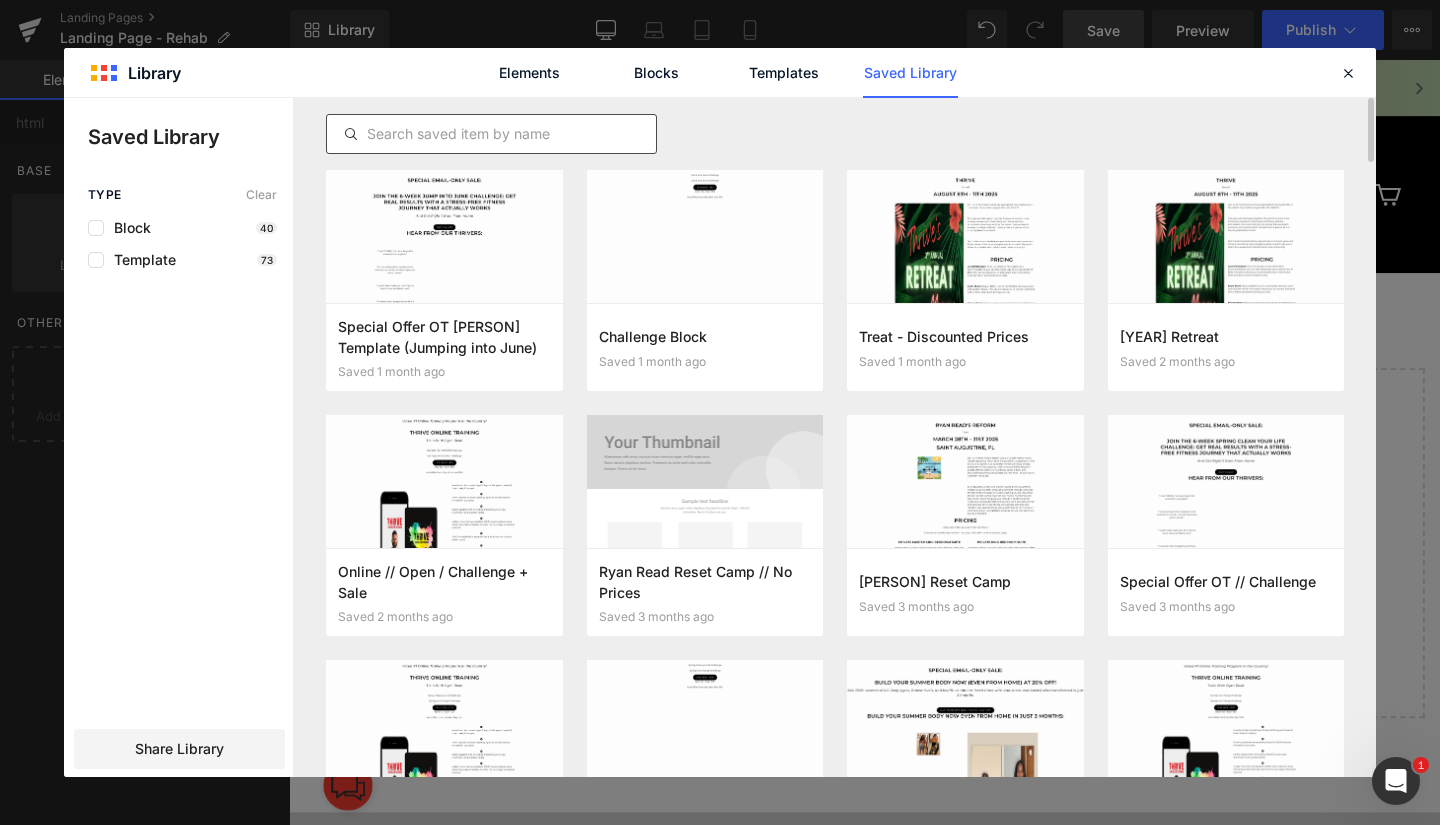 click at bounding box center [491, 134] 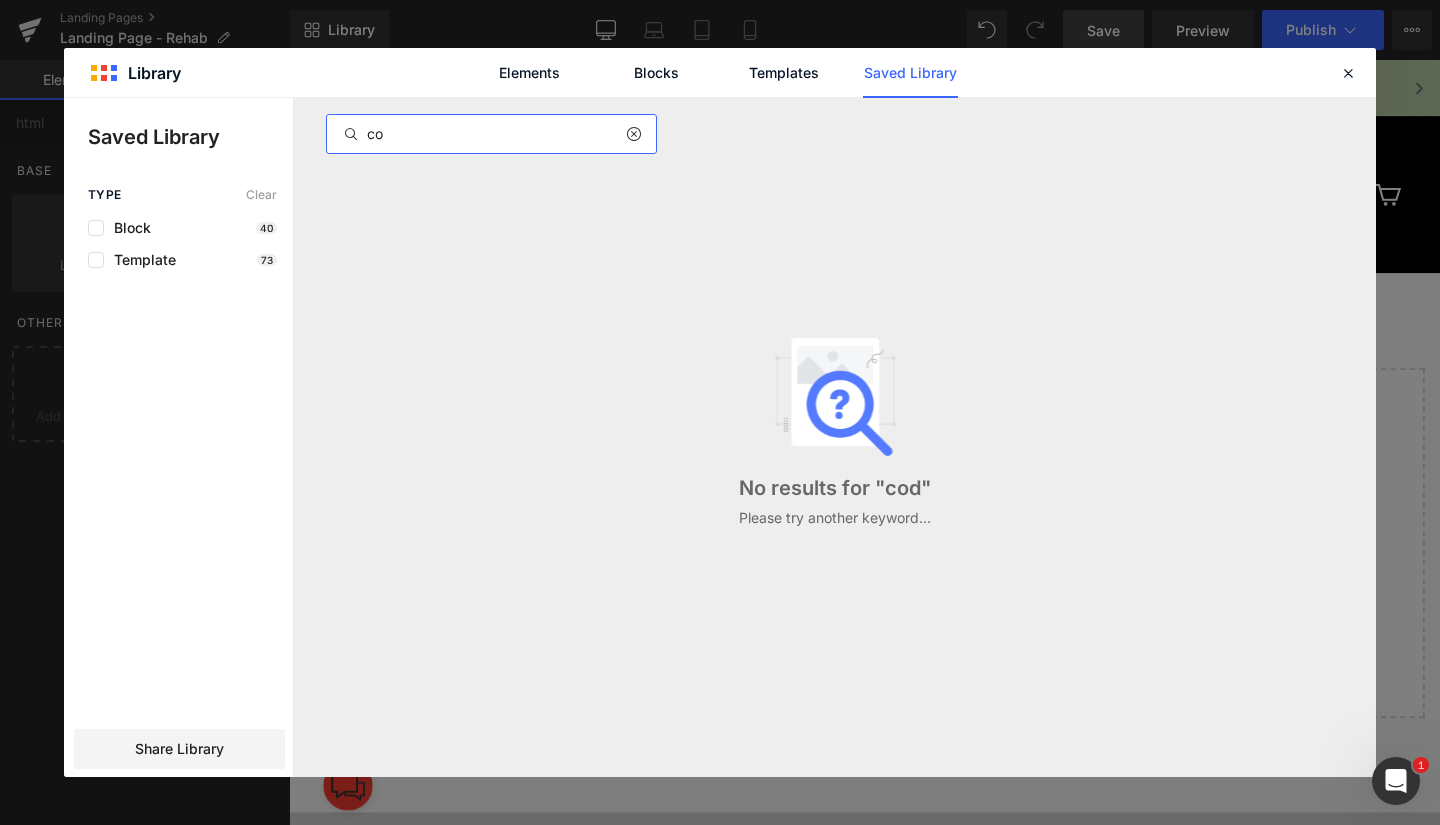 type on "c" 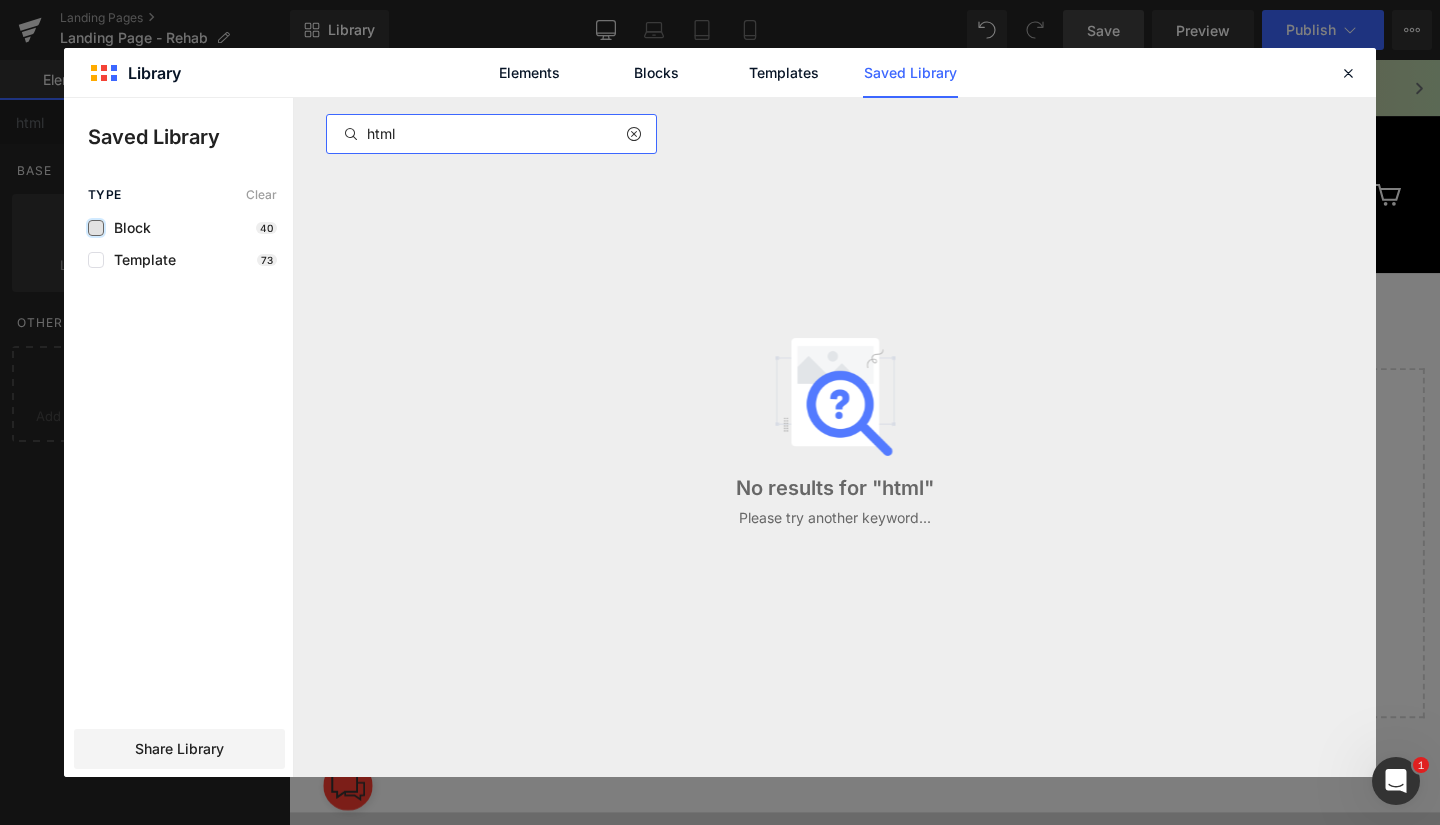 type on "html" 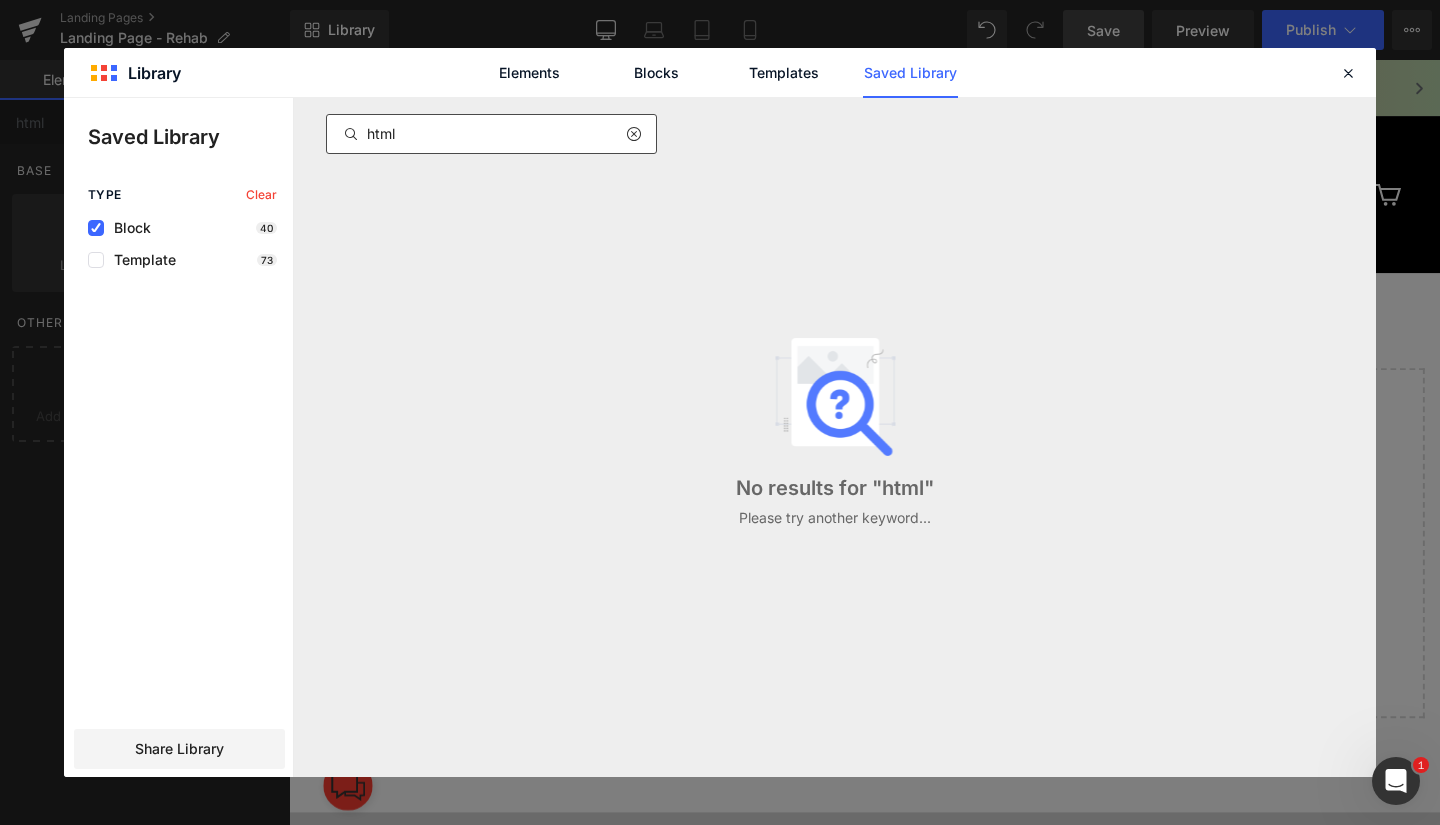 click at bounding box center [633, 134] 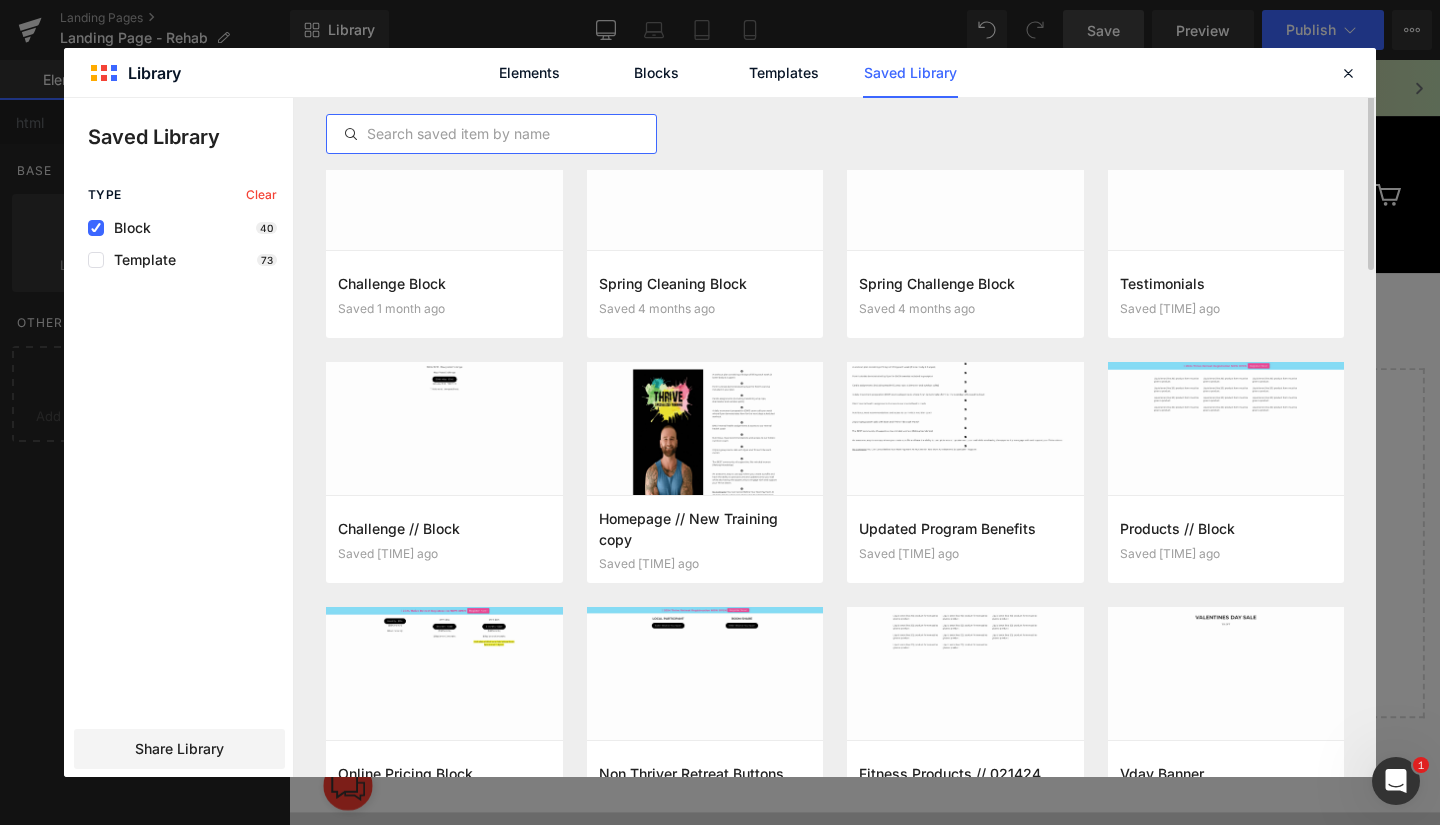 scroll, scrollTop: 28, scrollLeft: 0, axis: vertical 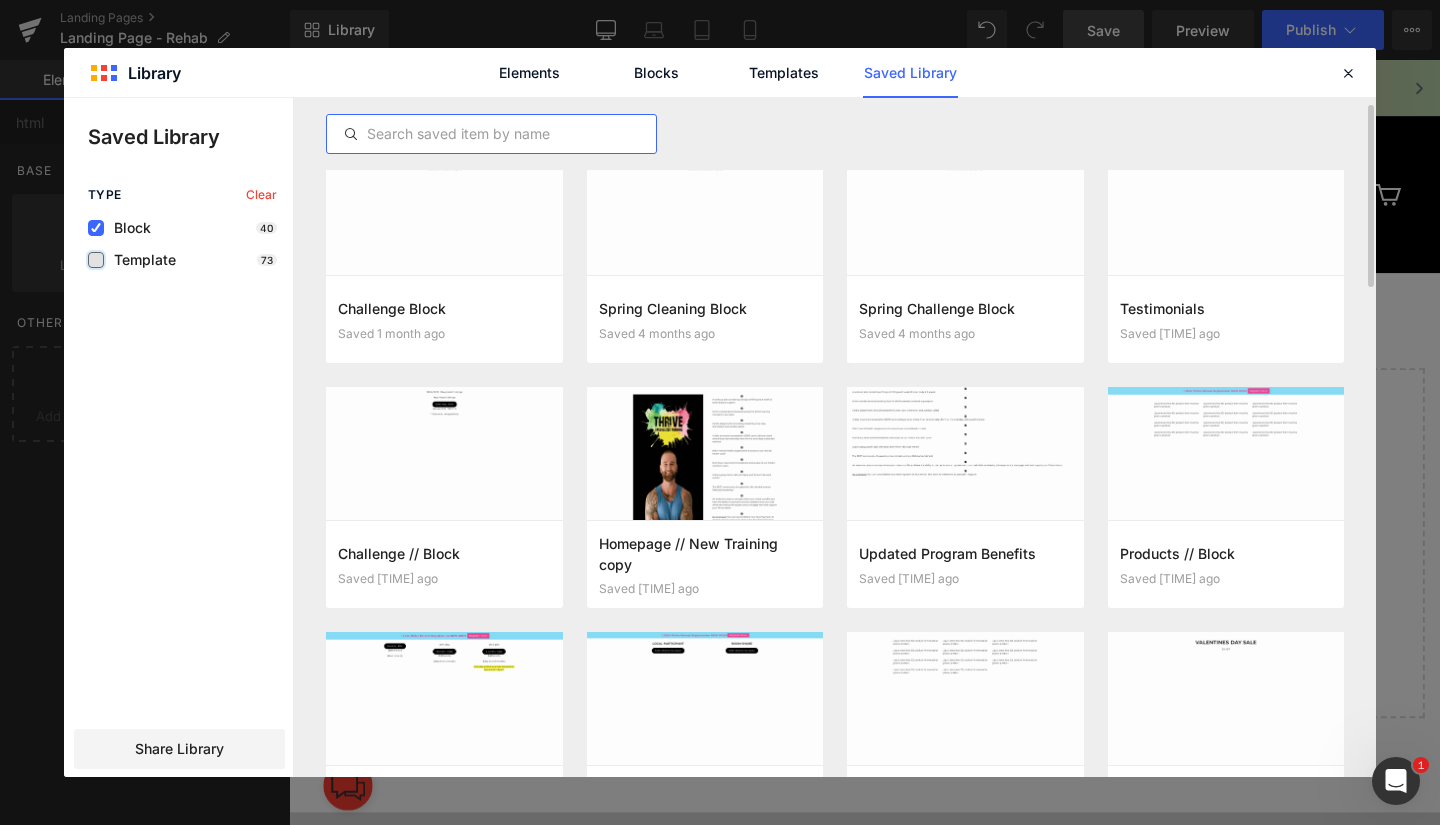 click at bounding box center [96, 260] 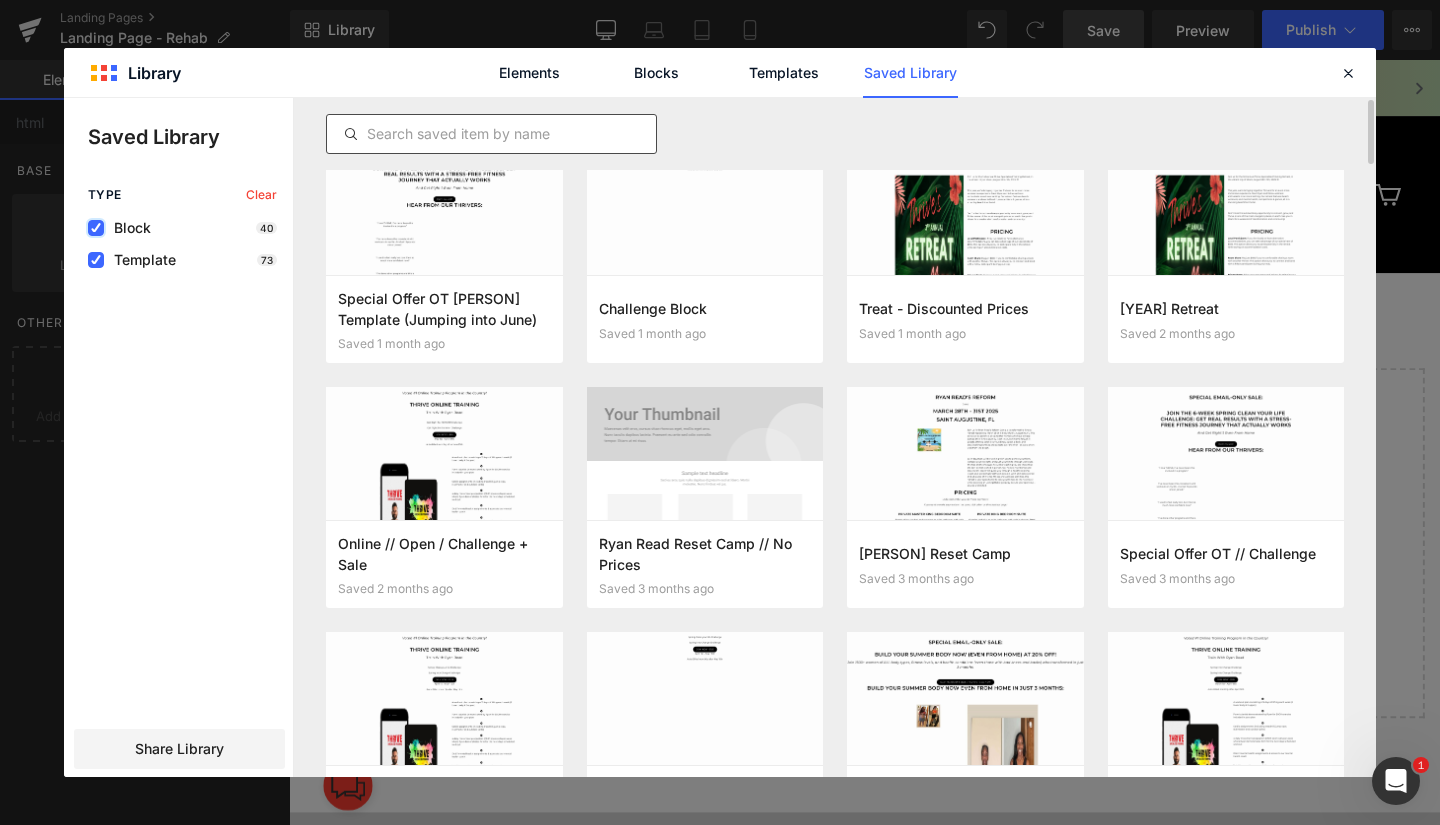 click at bounding box center (96, 228) 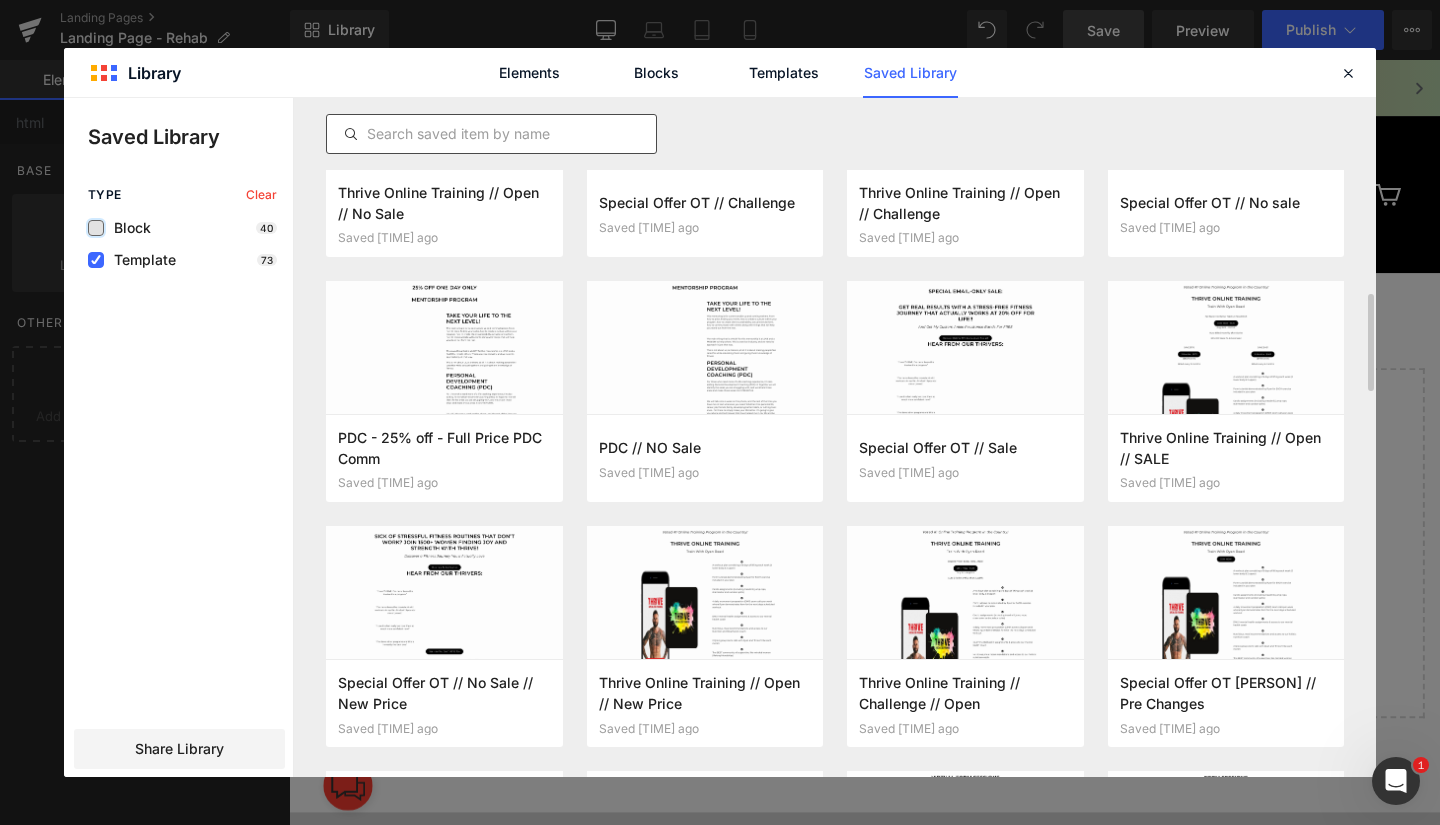 scroll, scrollTop: 1360, scrollLeft: 0, axis: vertical 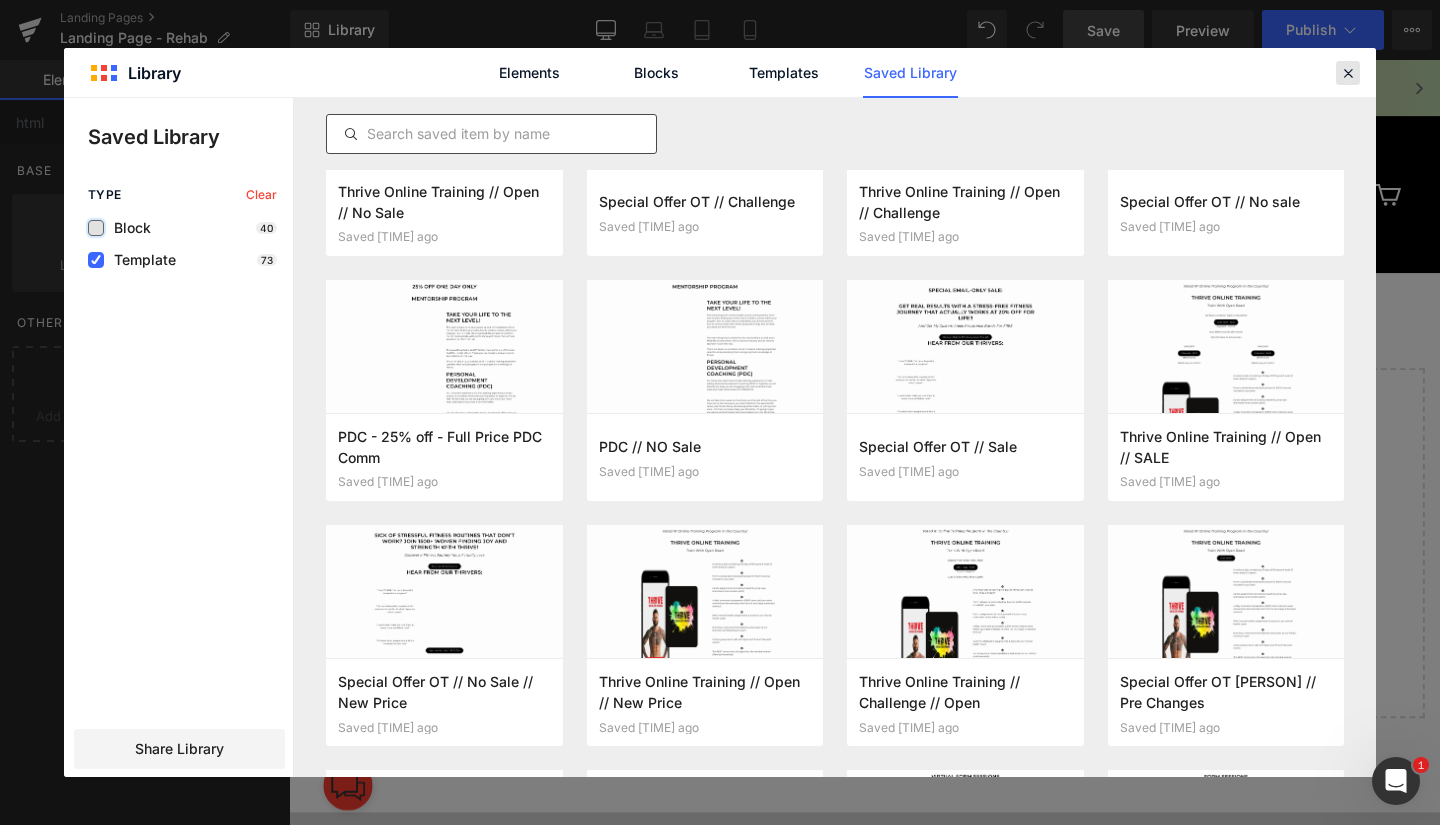 click at bounding box center [1348, 73] 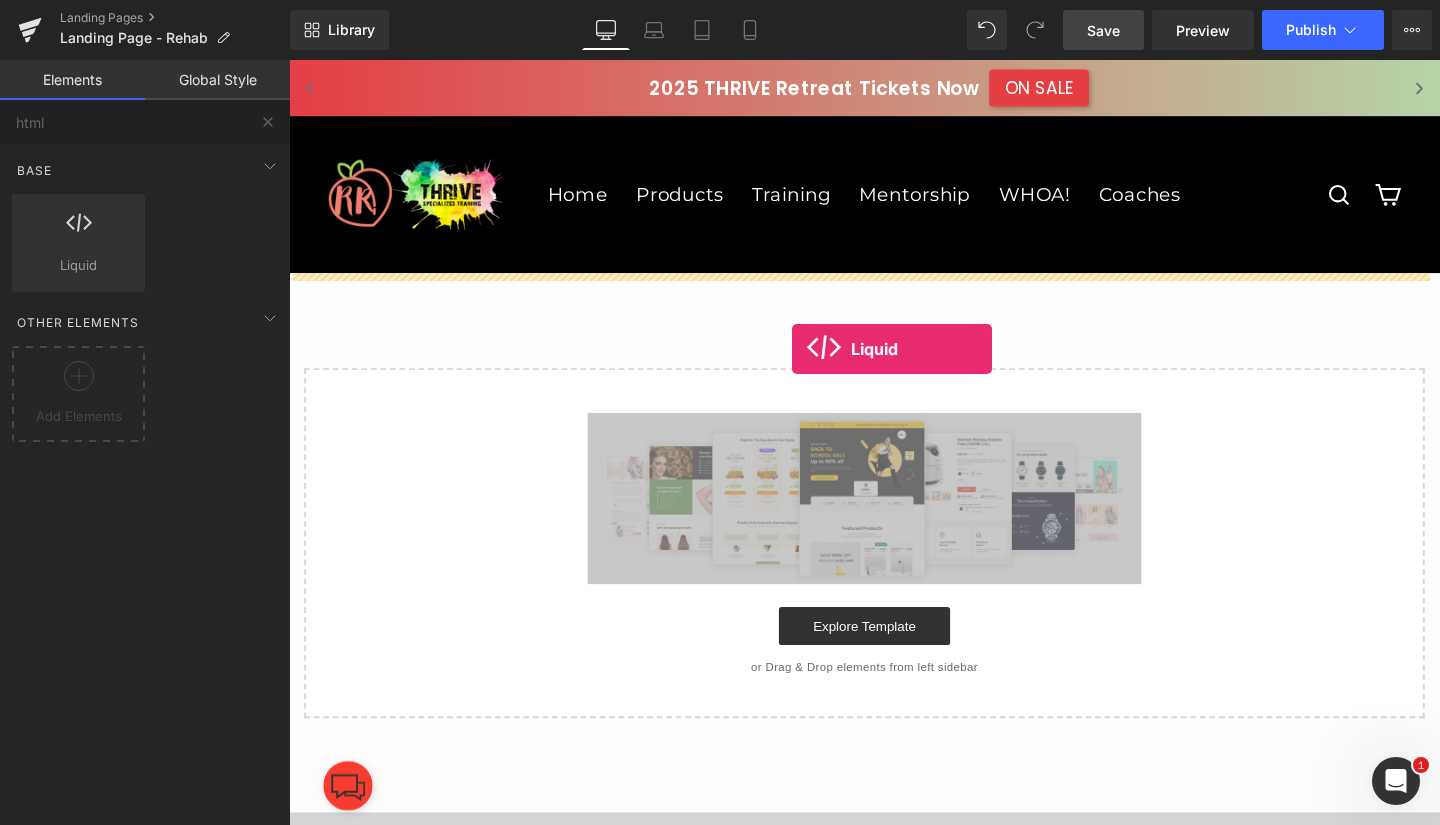 drag, startPoint x: 359, startPoint y: 300, endPoint x: 818, endPoint y: 364, distance: 463.4404 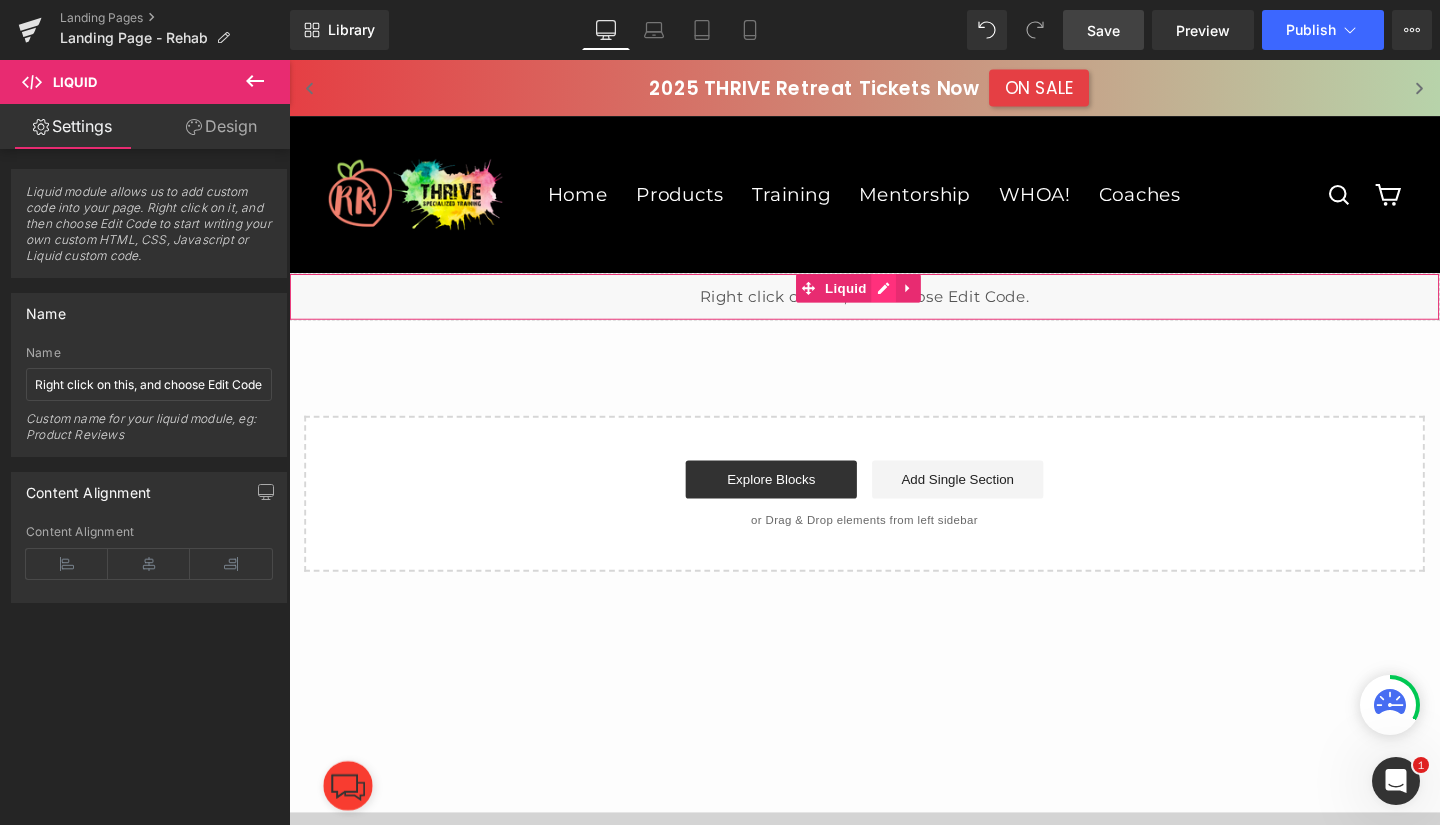 click on "Liquid" at bounding box center (894, 309) 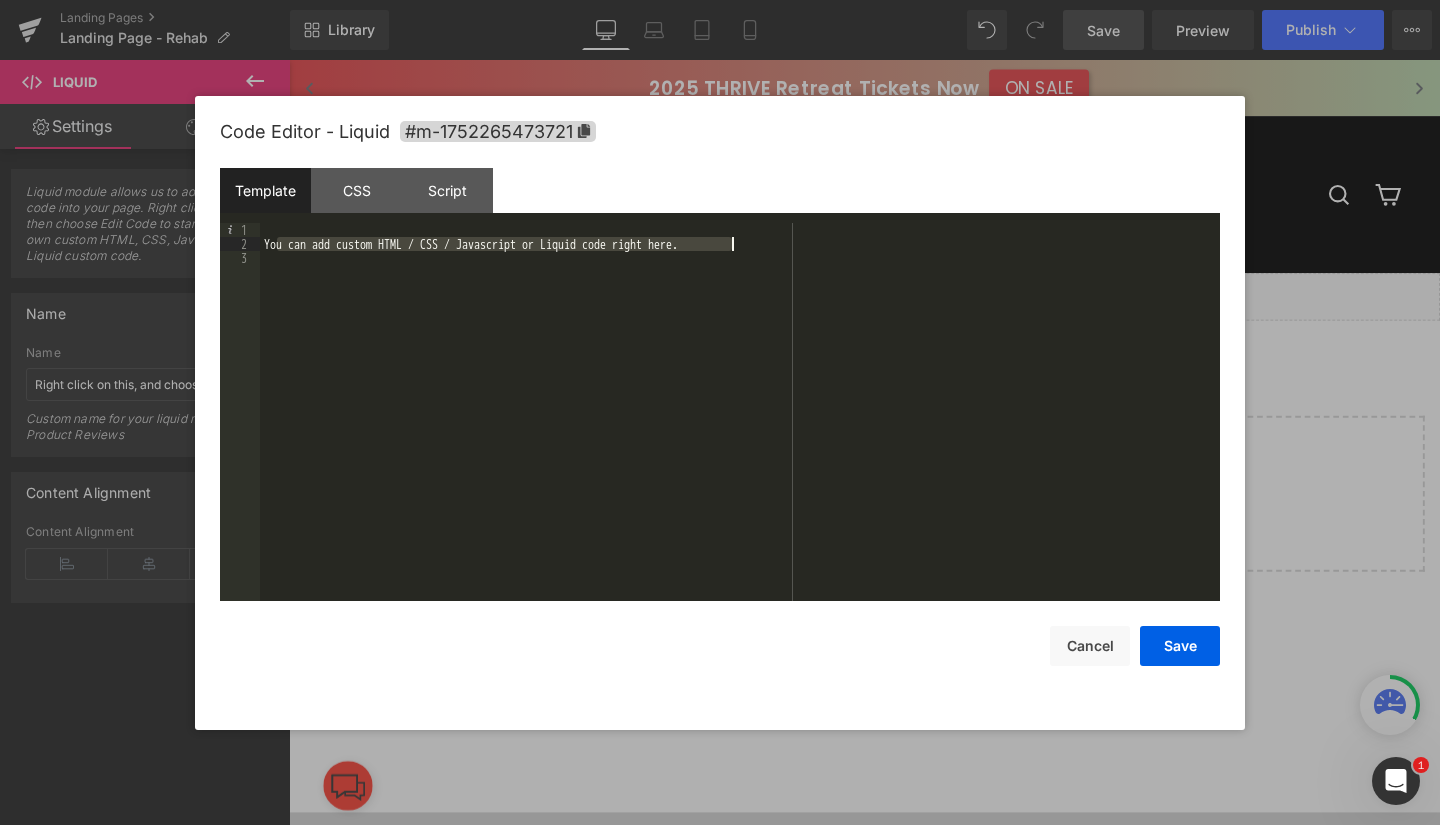 drag, startPoint x: 277, startPoint y: 241, endPoint x: 731, endPoint y: 246, distance: 454.02753 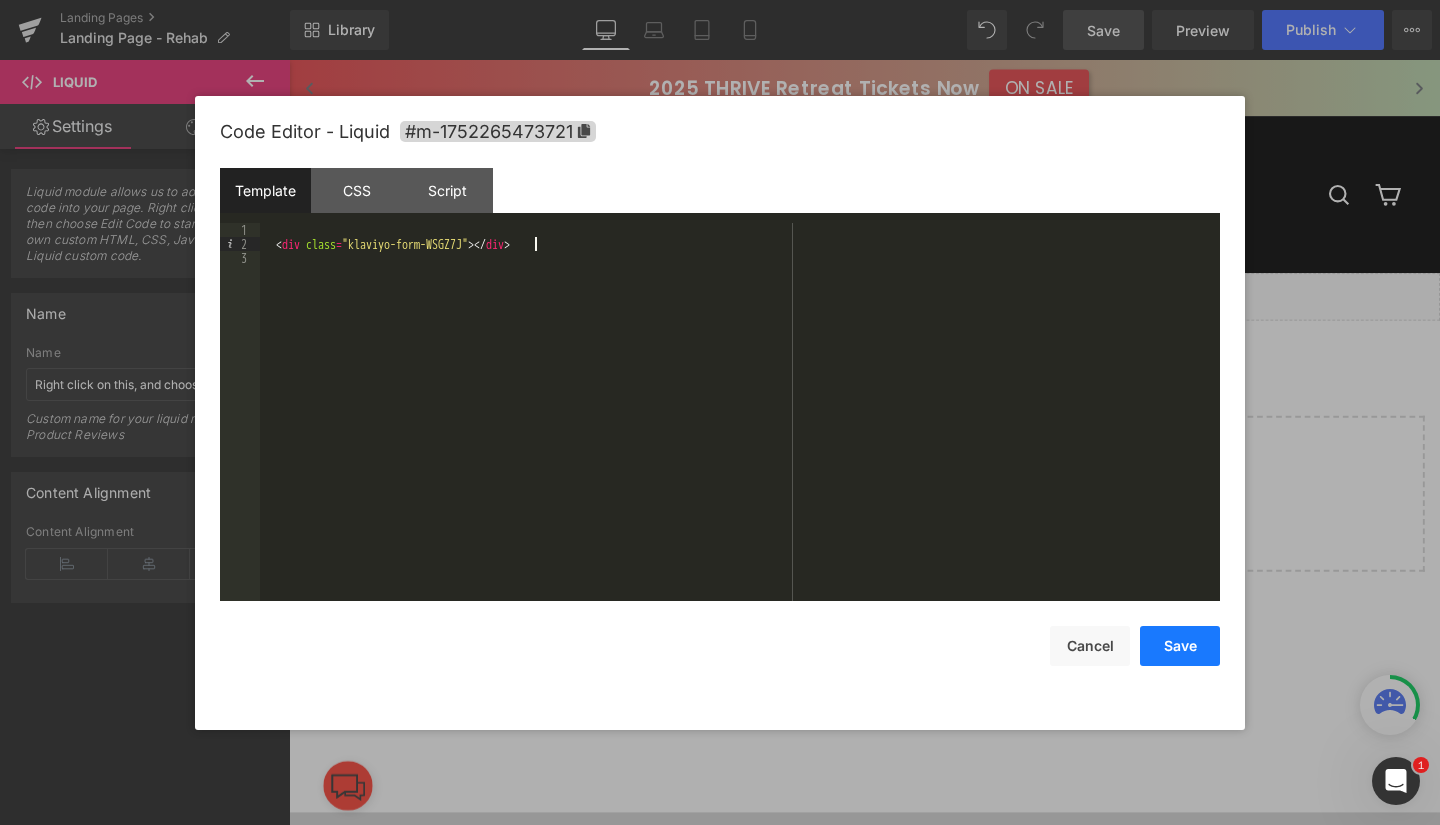 click on "Save" at bounding box center [1180, 646] 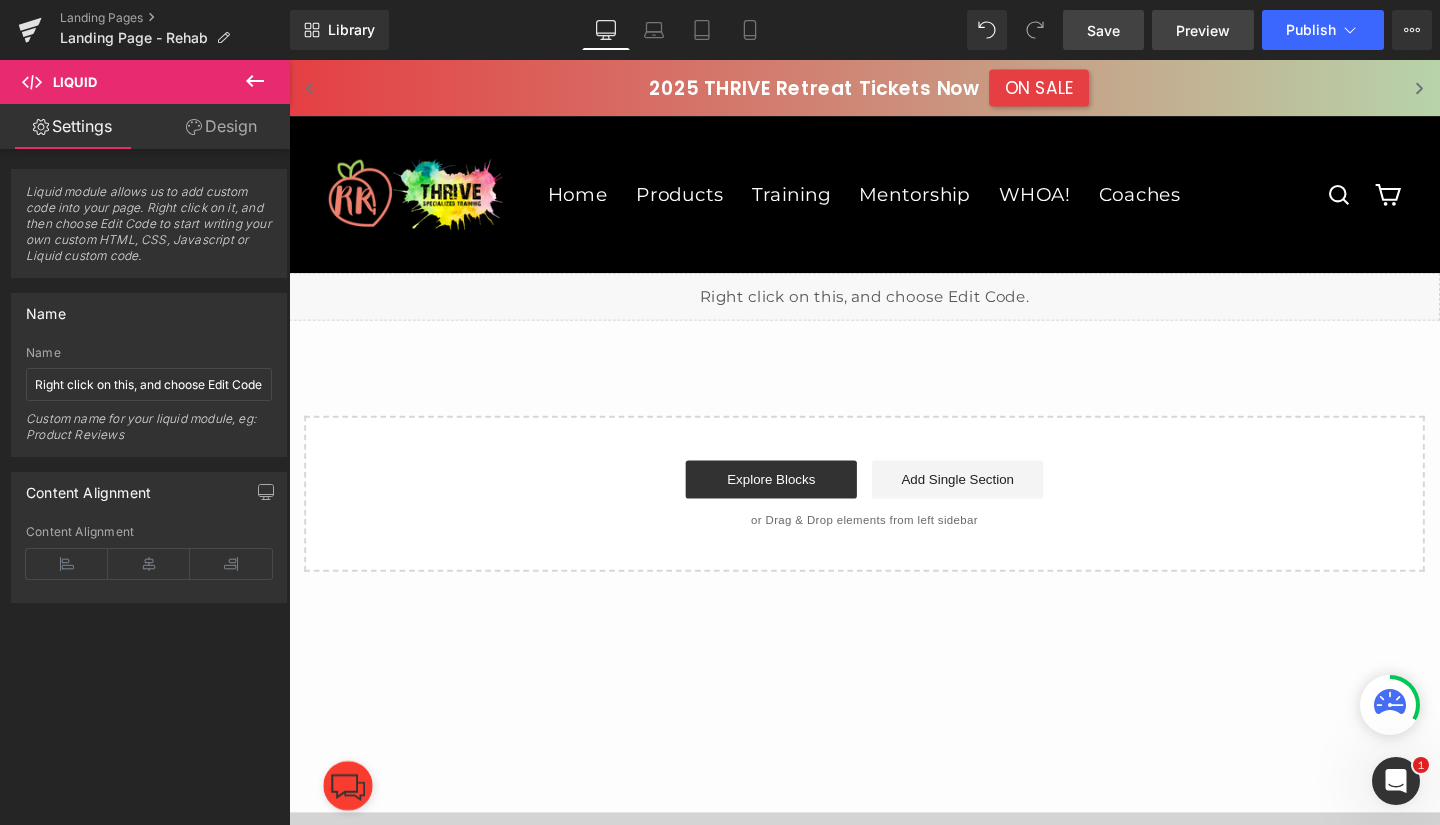 click on "Preview" at bounding box center [1203, 30] 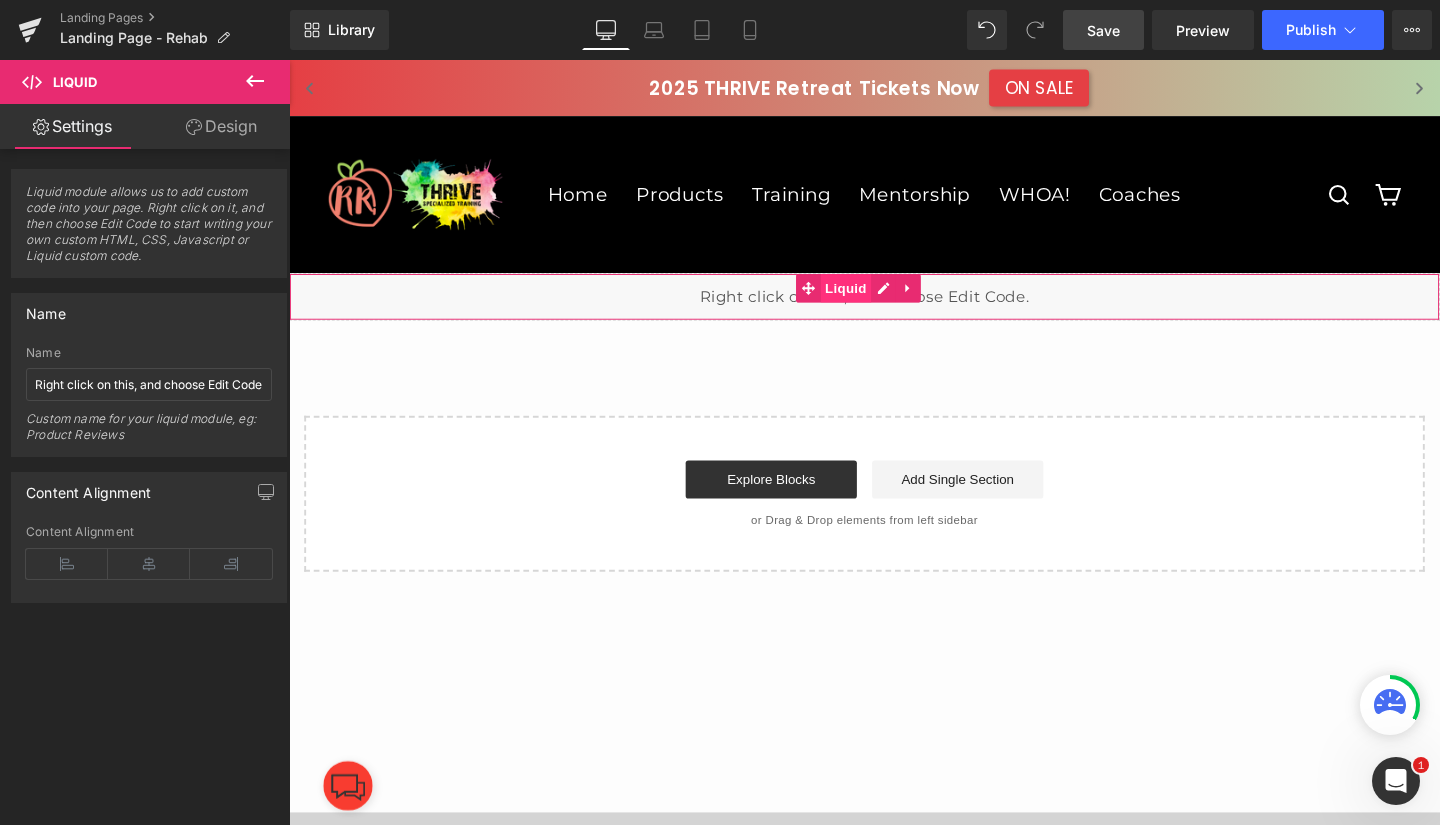 click on "Liquid" at bounding box center (875, 300) 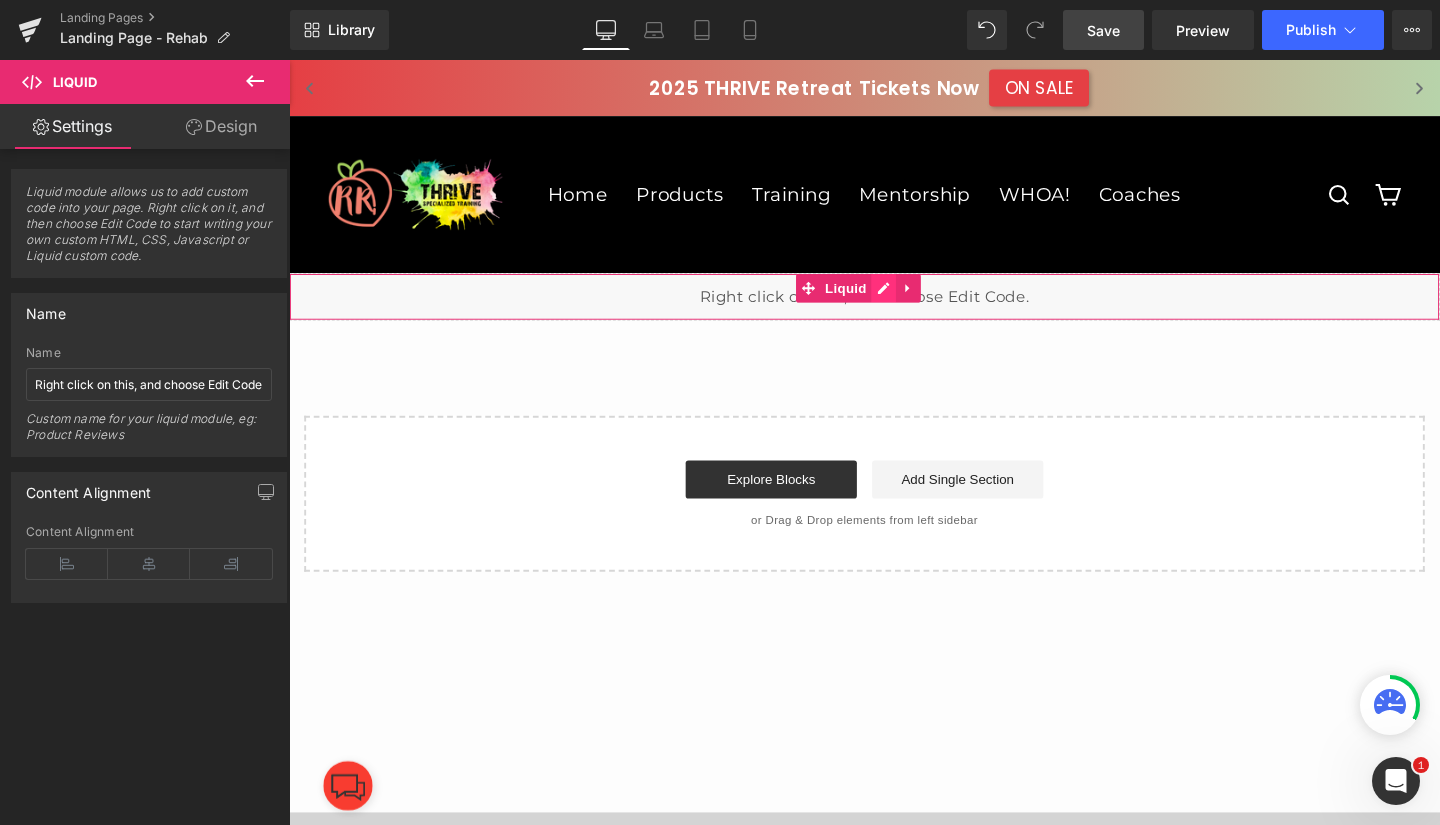 click on "Liquid" at bounding box center (894, 309) 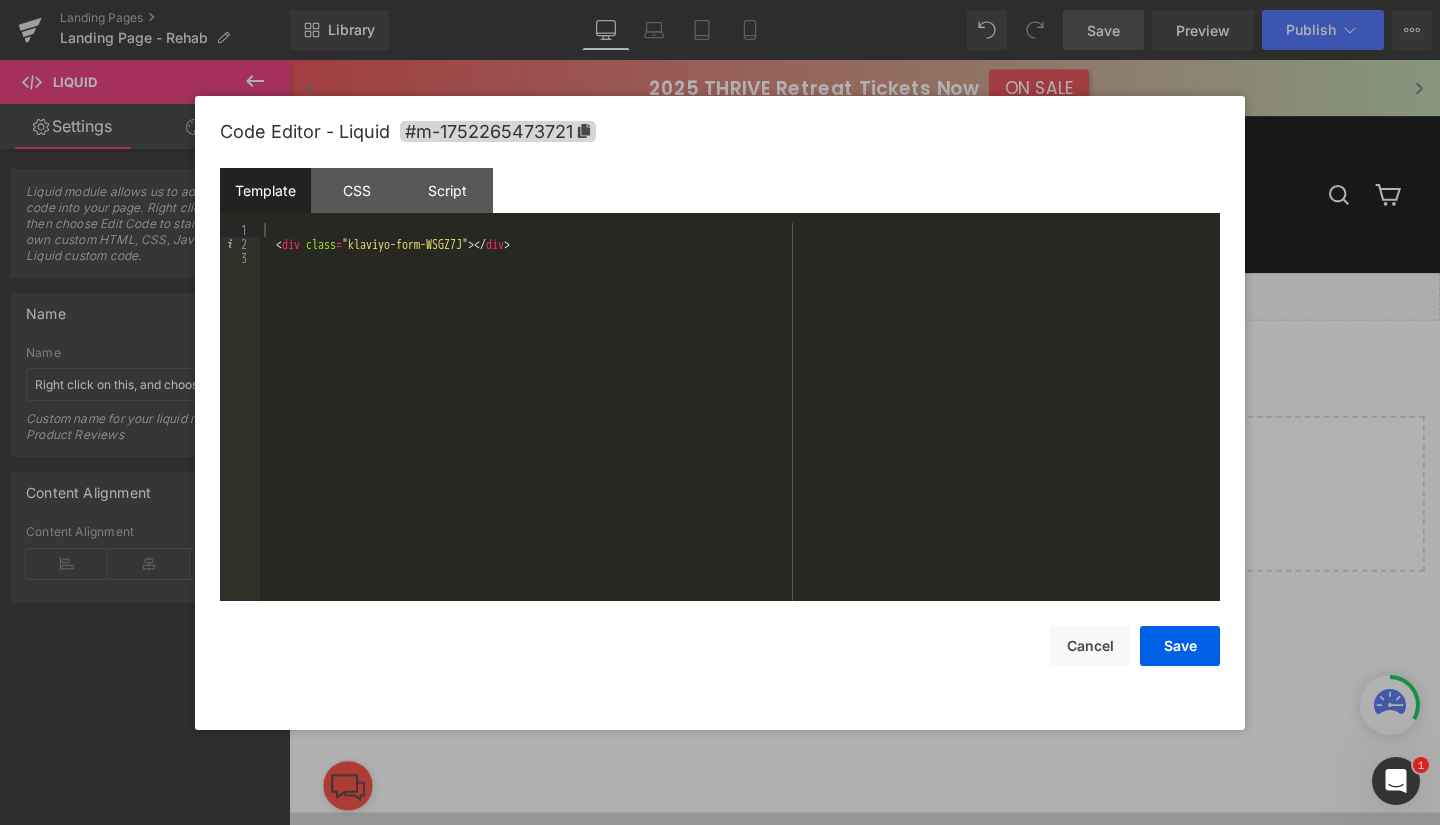 click on "< div   class = "klaviyo-form-WSGZ7J" > </ div >" at bounding box center (740, 426) 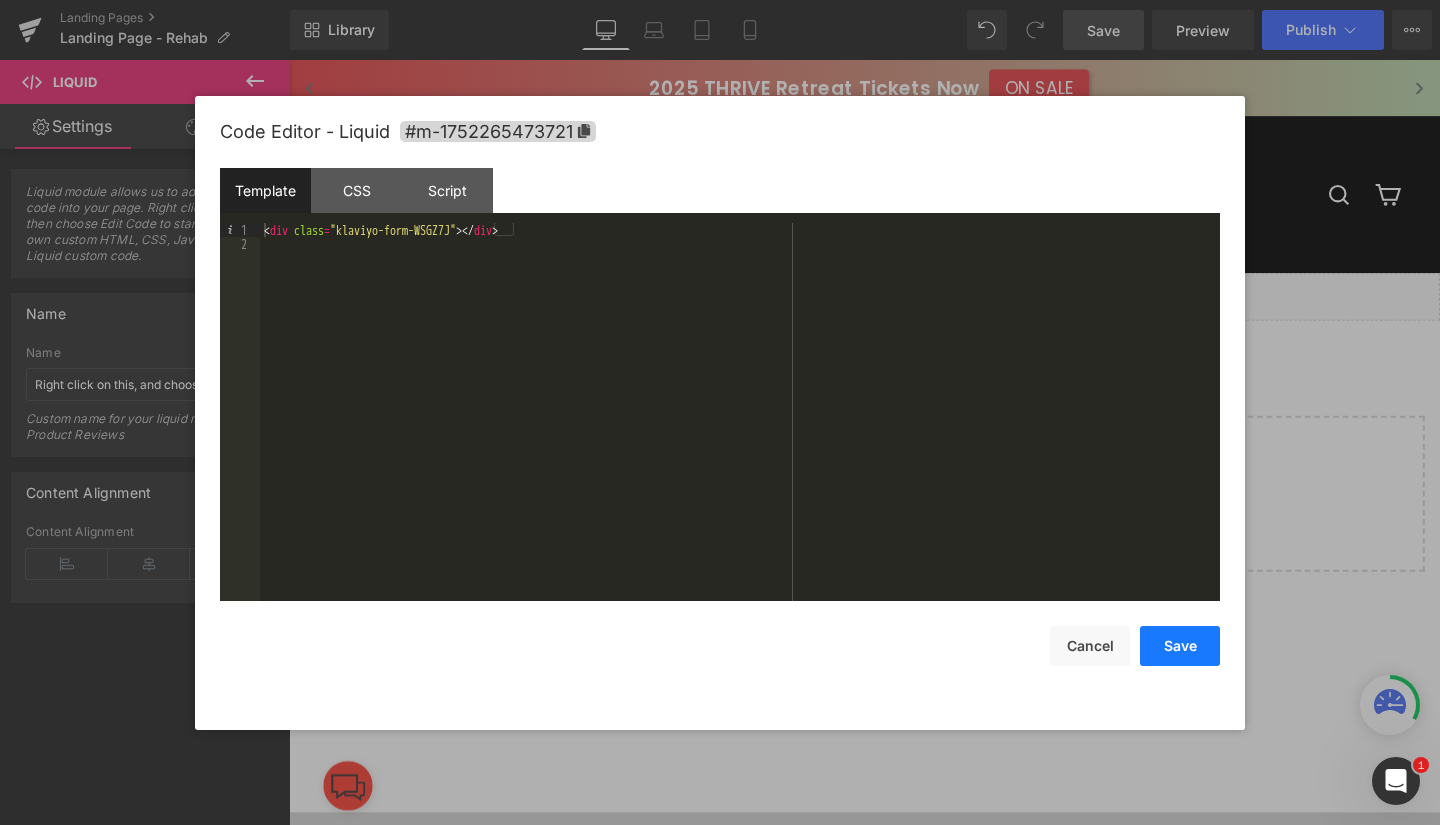click on "Save" at bounding box center (1180, 646) 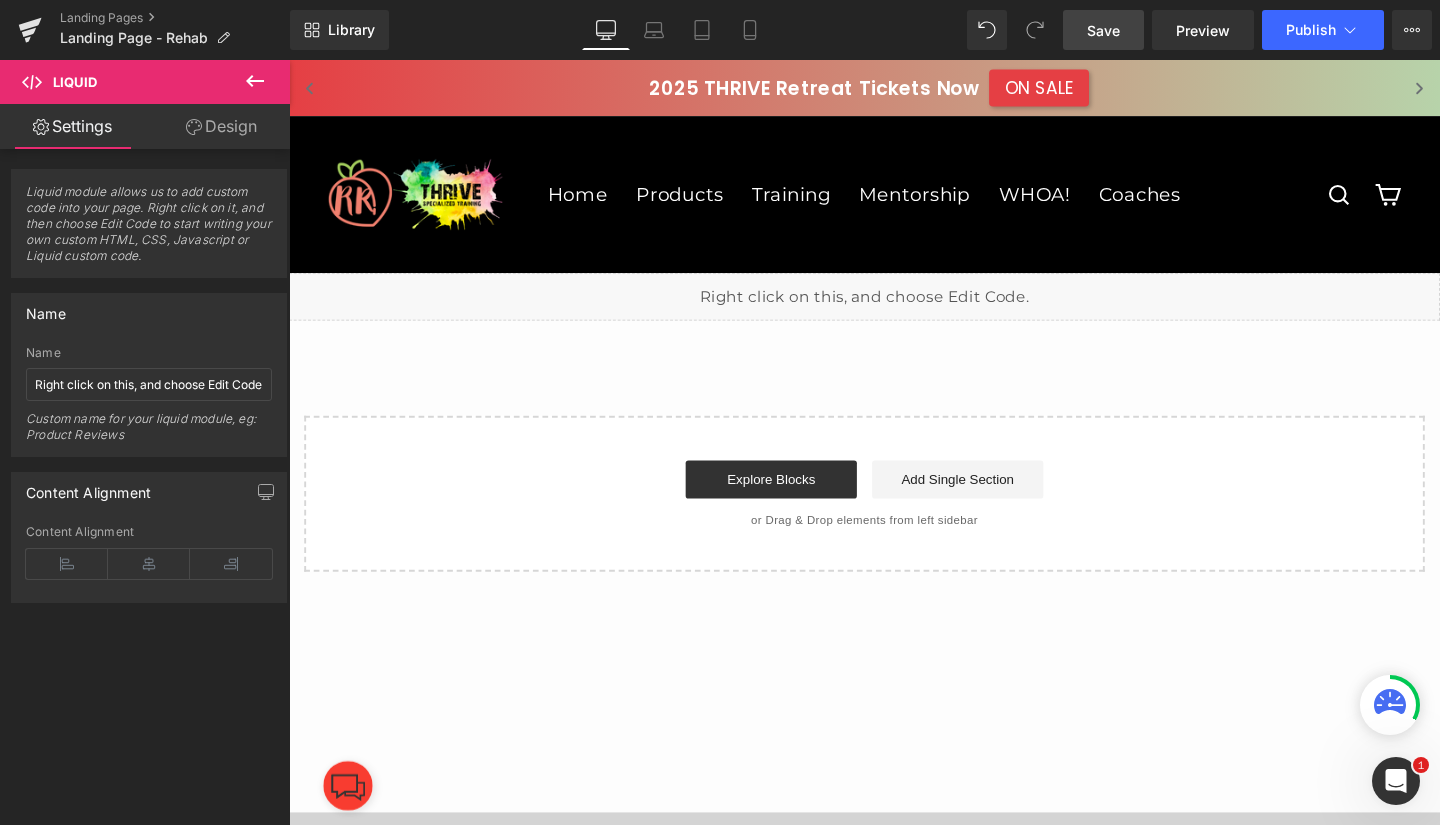 click on "Save" at bounding box center (1103, 30) 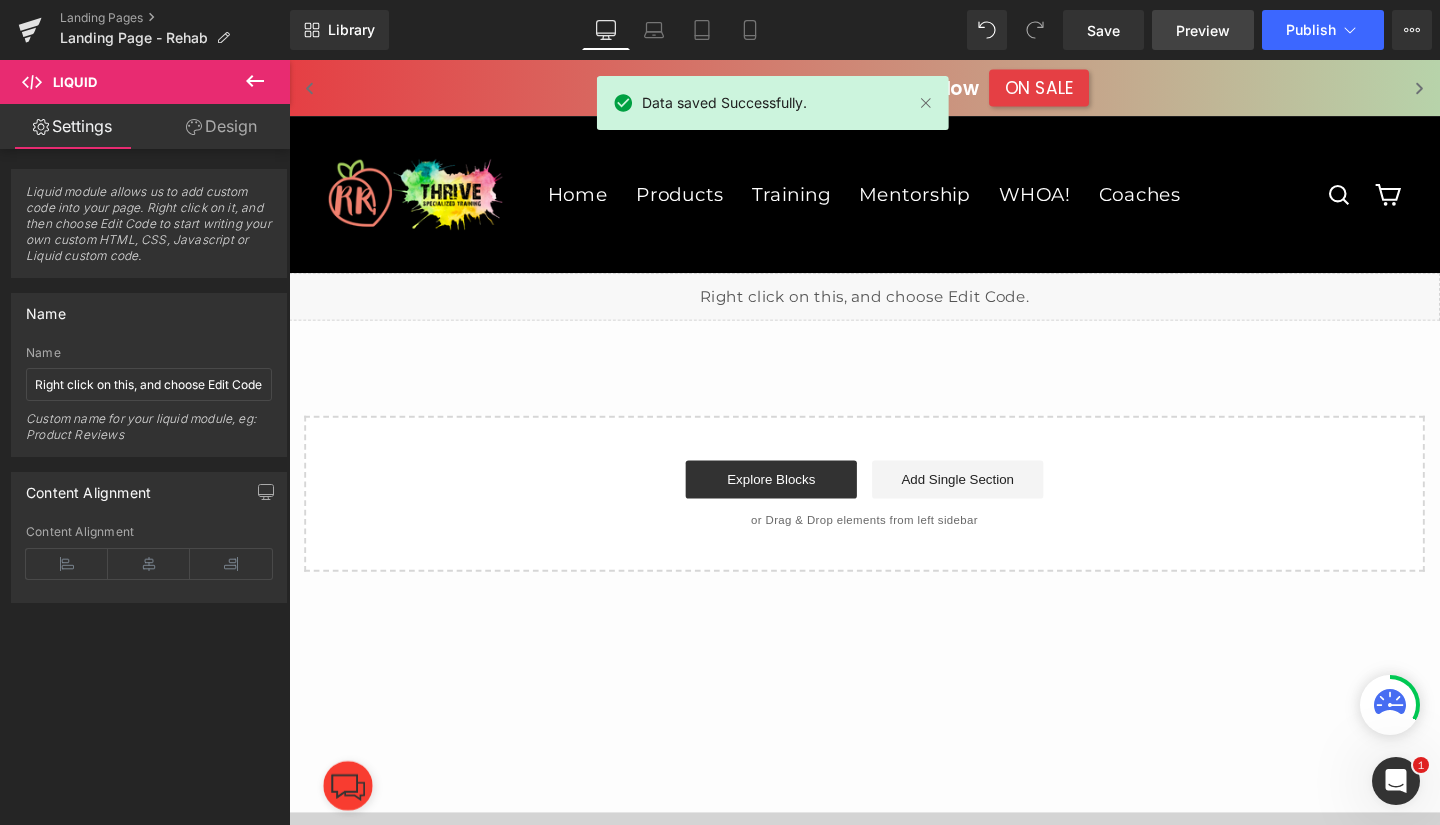 click on "Preview" at bounding box center (1203, 30) 